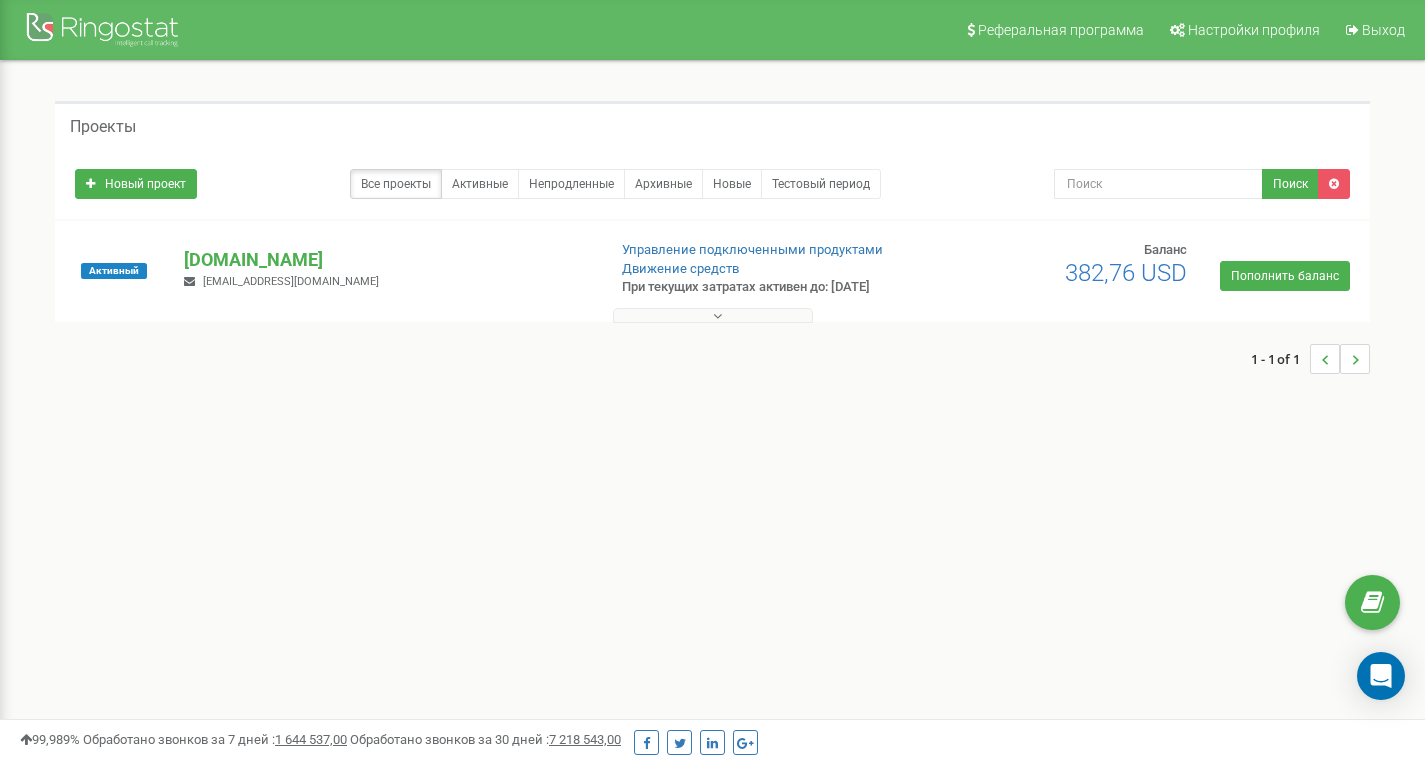 scroll, scrollTop: 0, scrollLeft: 0, axis: both 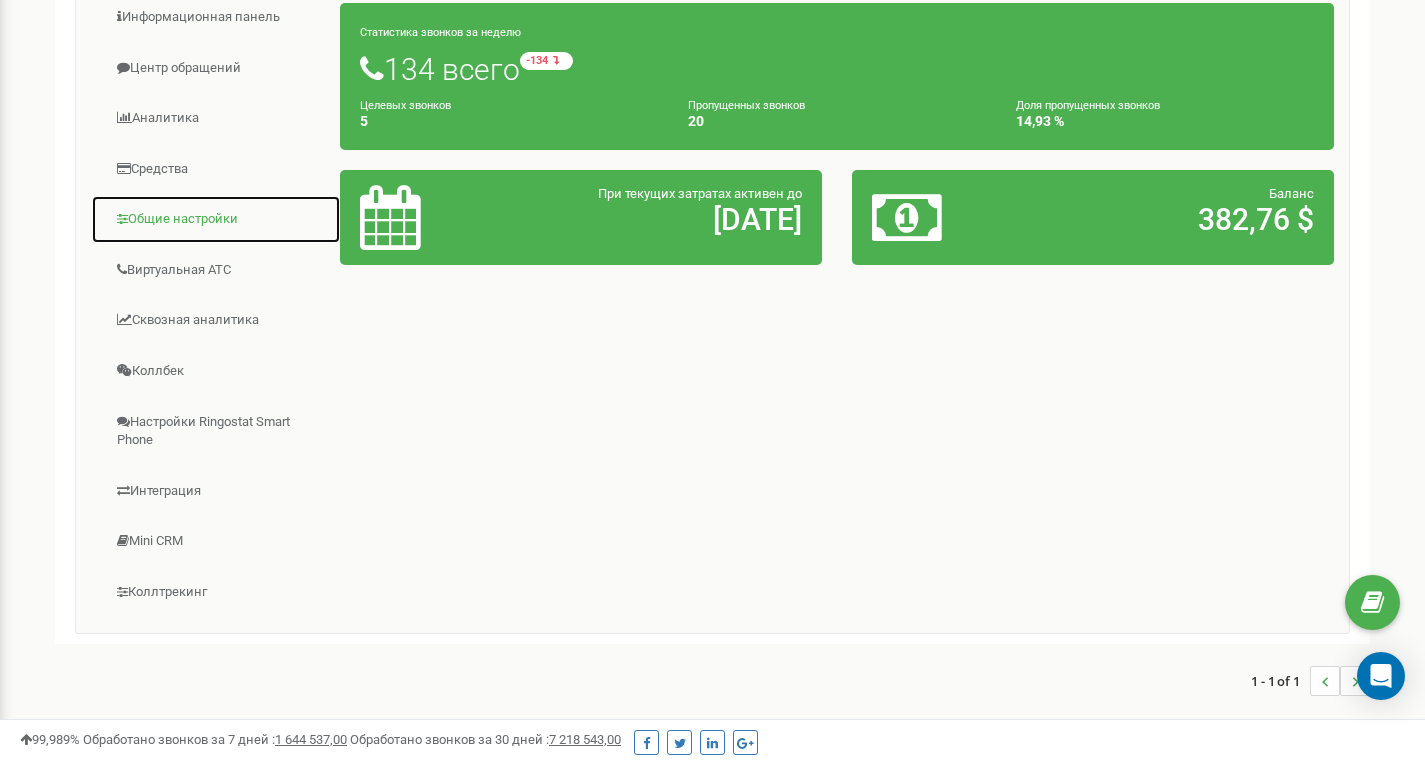 click on "Общие настройки" at bounding box center [216, 219] 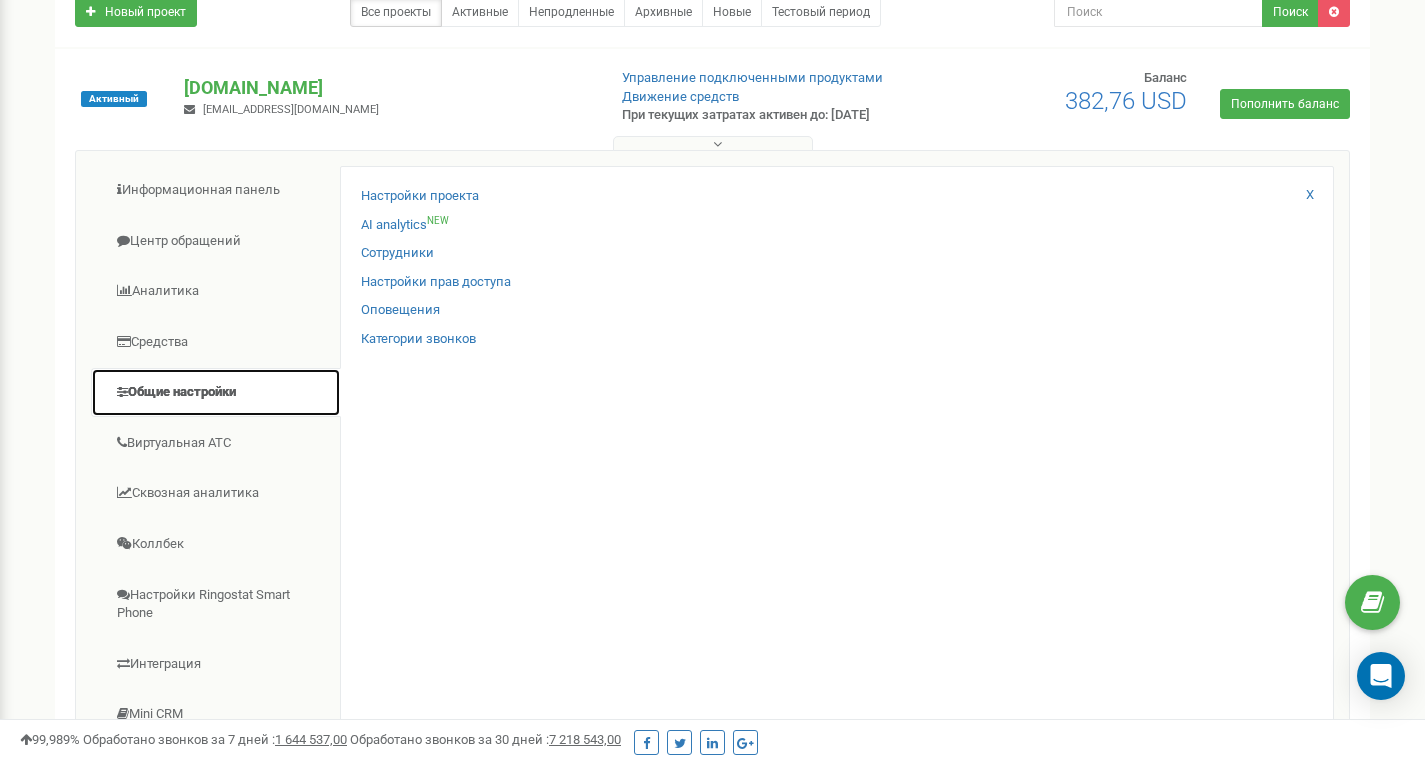 scroll, scrollTop: 171, scrollLeft: 0, axis: vertical 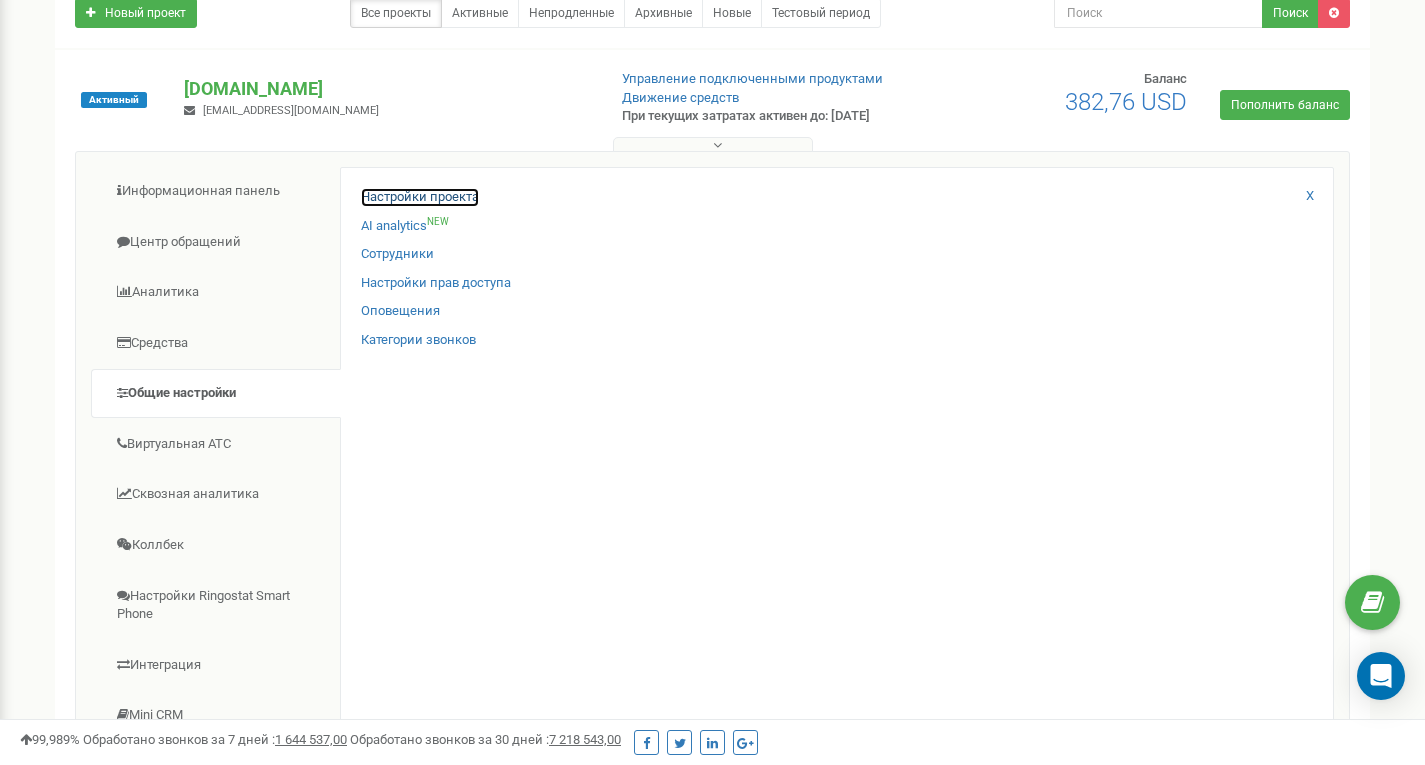 click on "Настройки проекта" at bounding box center (420, 197) 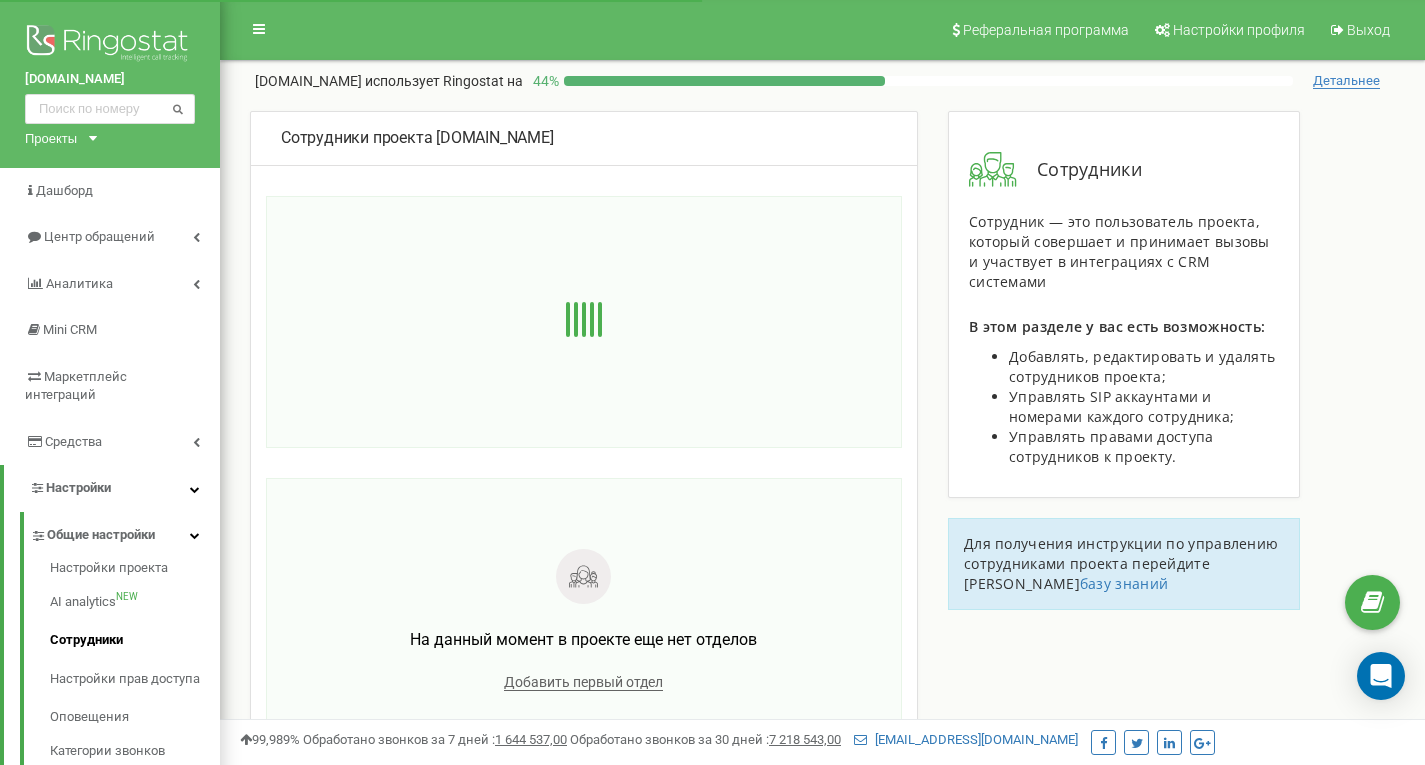 scroll, scrollTop: 0, scrollLeft: 0, axis: both 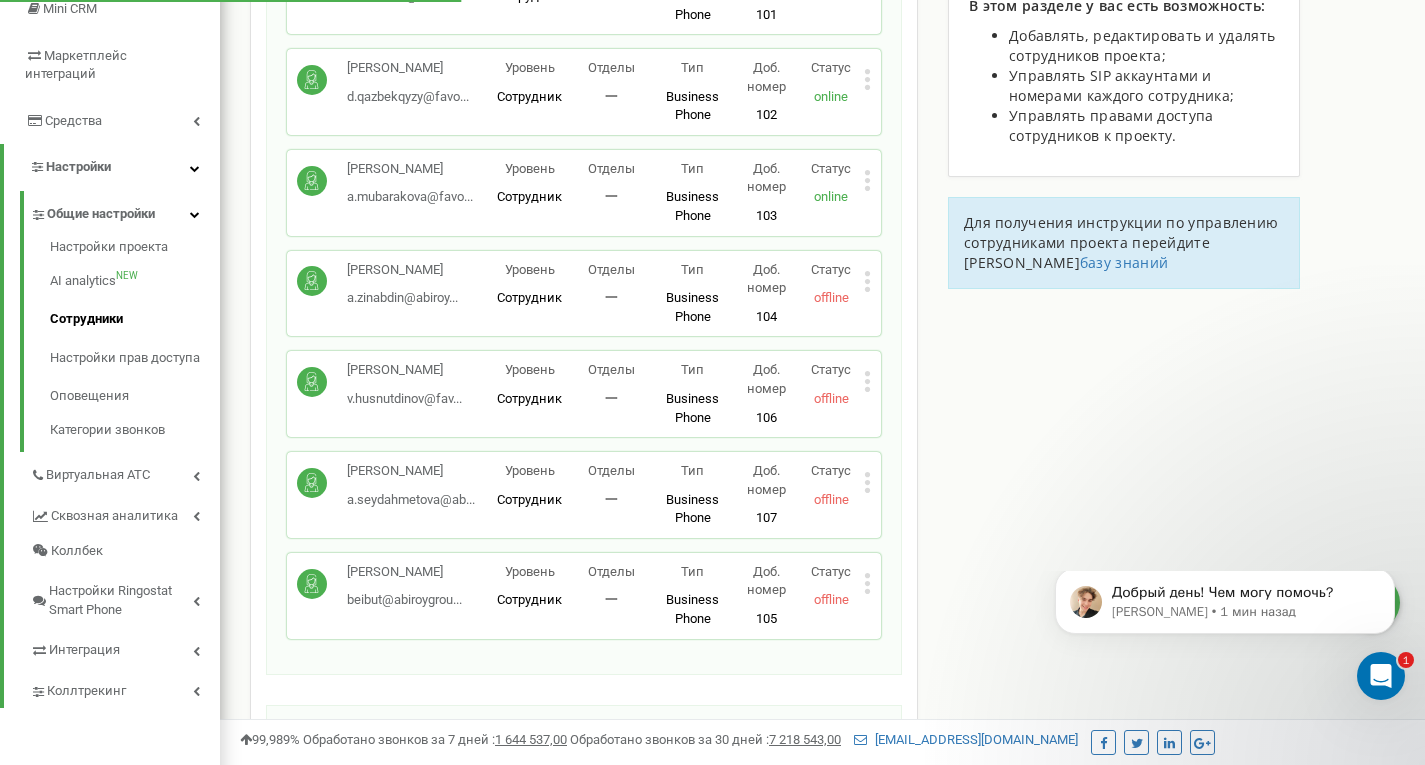 drag, startPoint x: 334, startPoint y: 262, endPoint x: 457, endPoint y: 272, distance: 123.40584 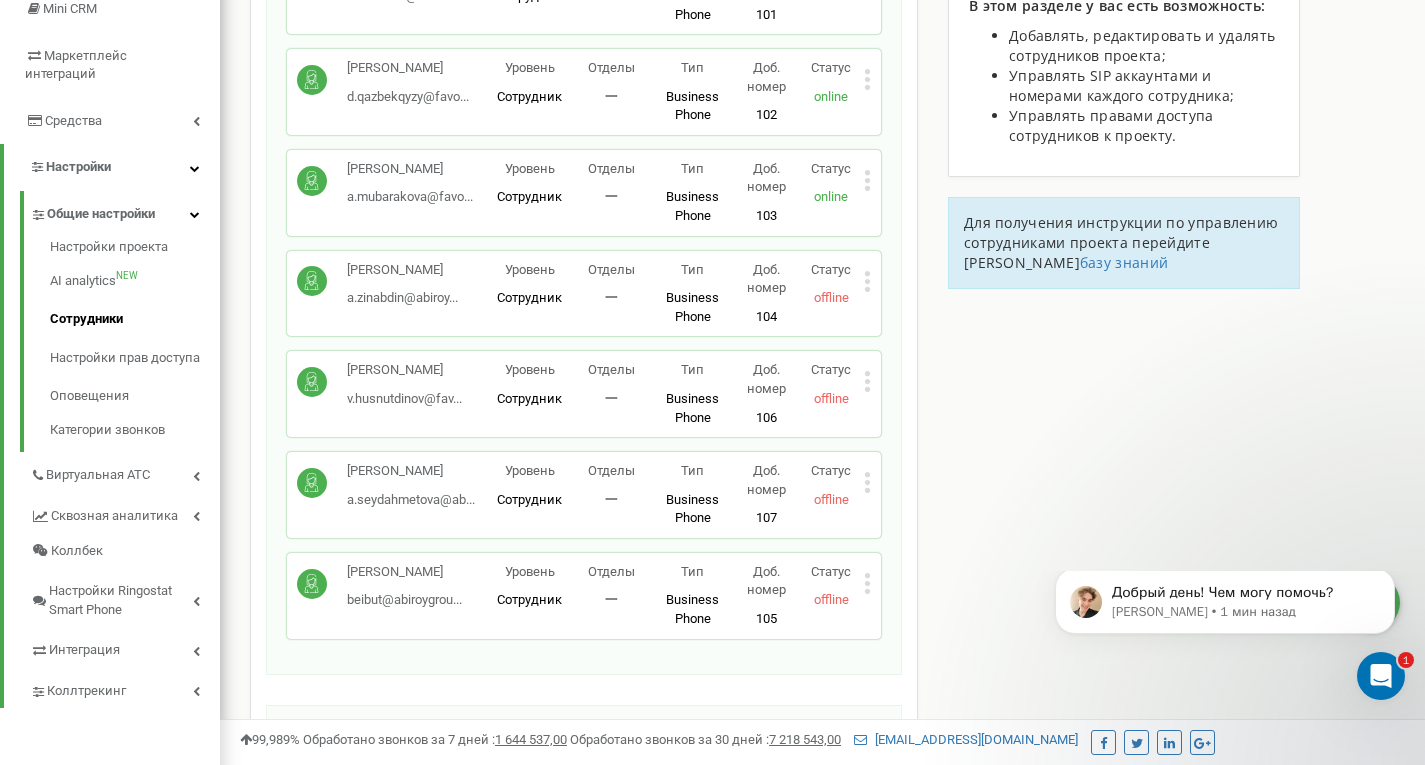 copy on "[PERSON_NAME]" 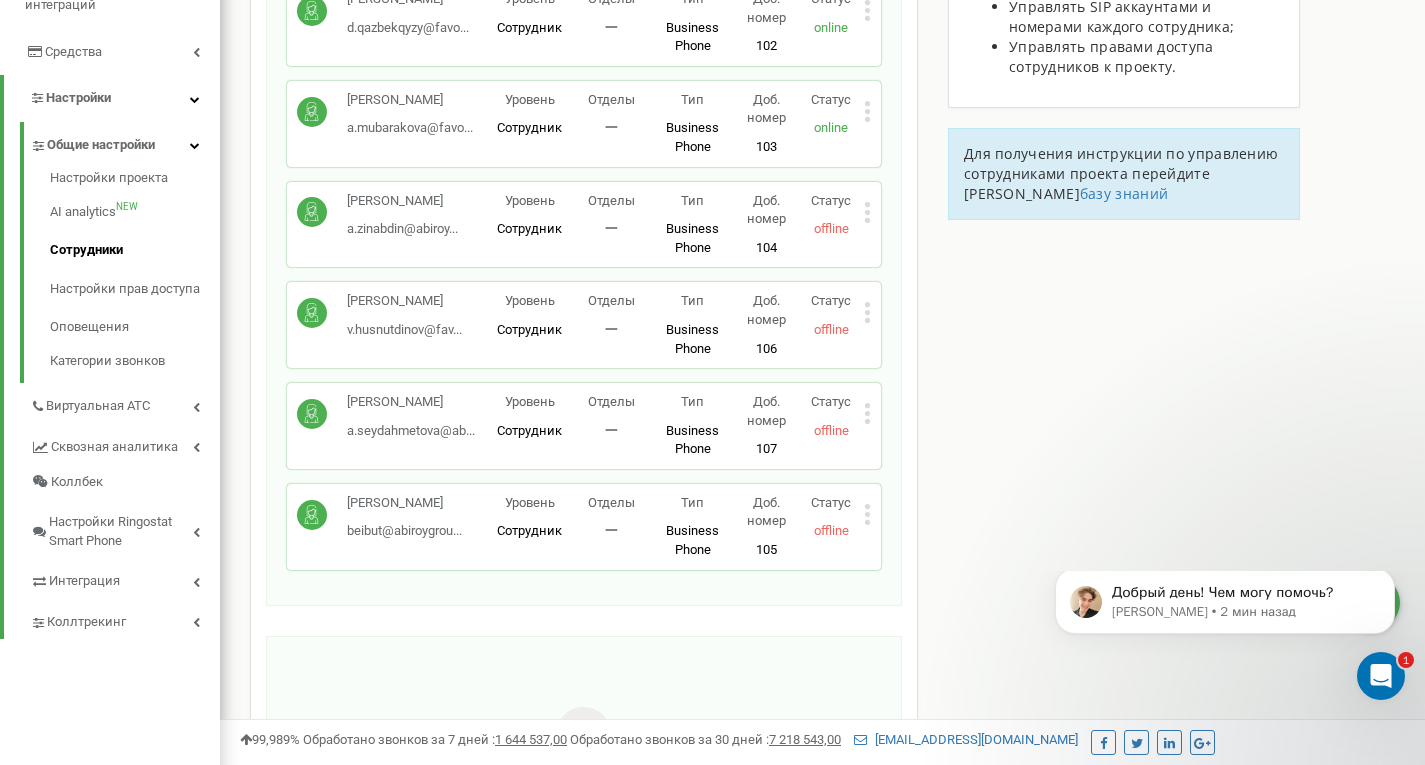 scroll, scrollTop: 397, scrollLeft: 0, axis: vertical 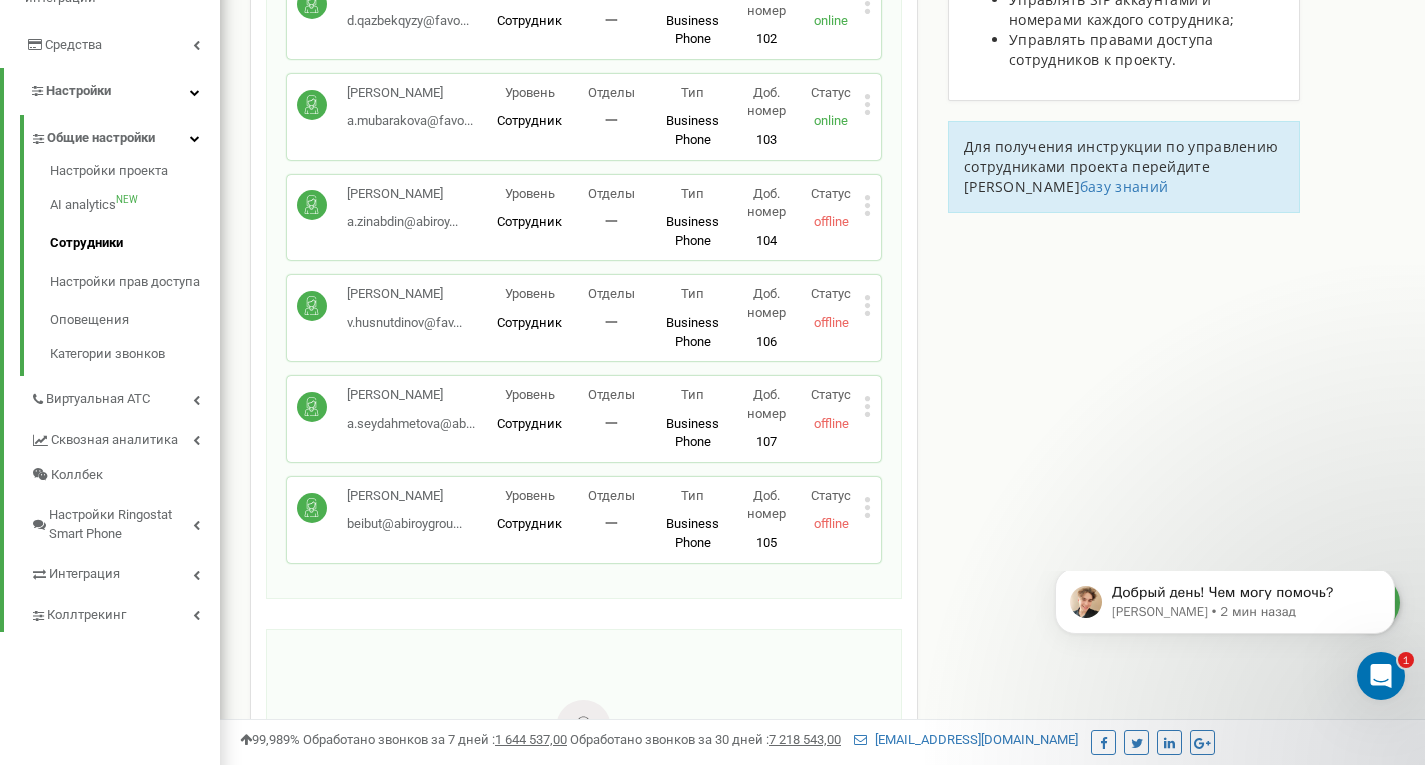 click 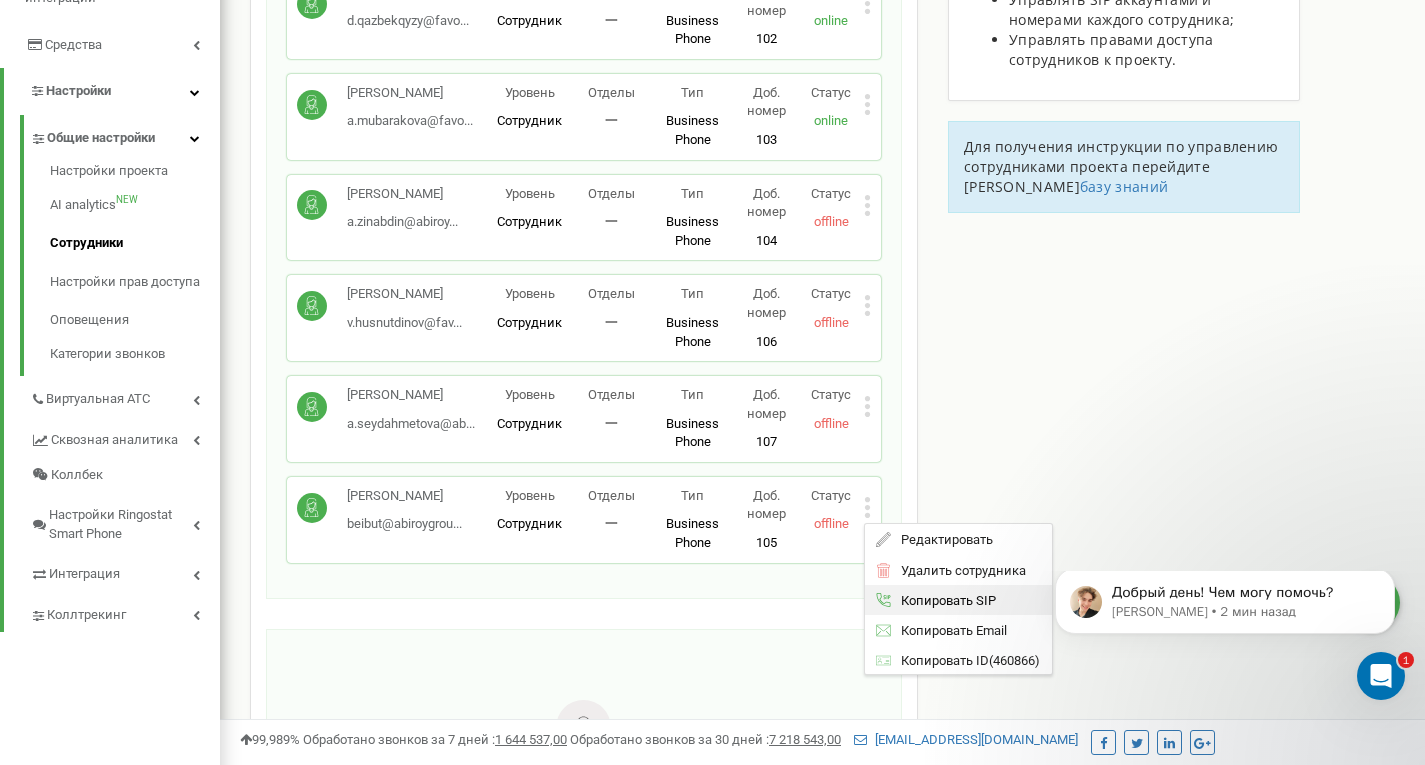 click on "Копировать SIP" at bounding box center (943, 600) 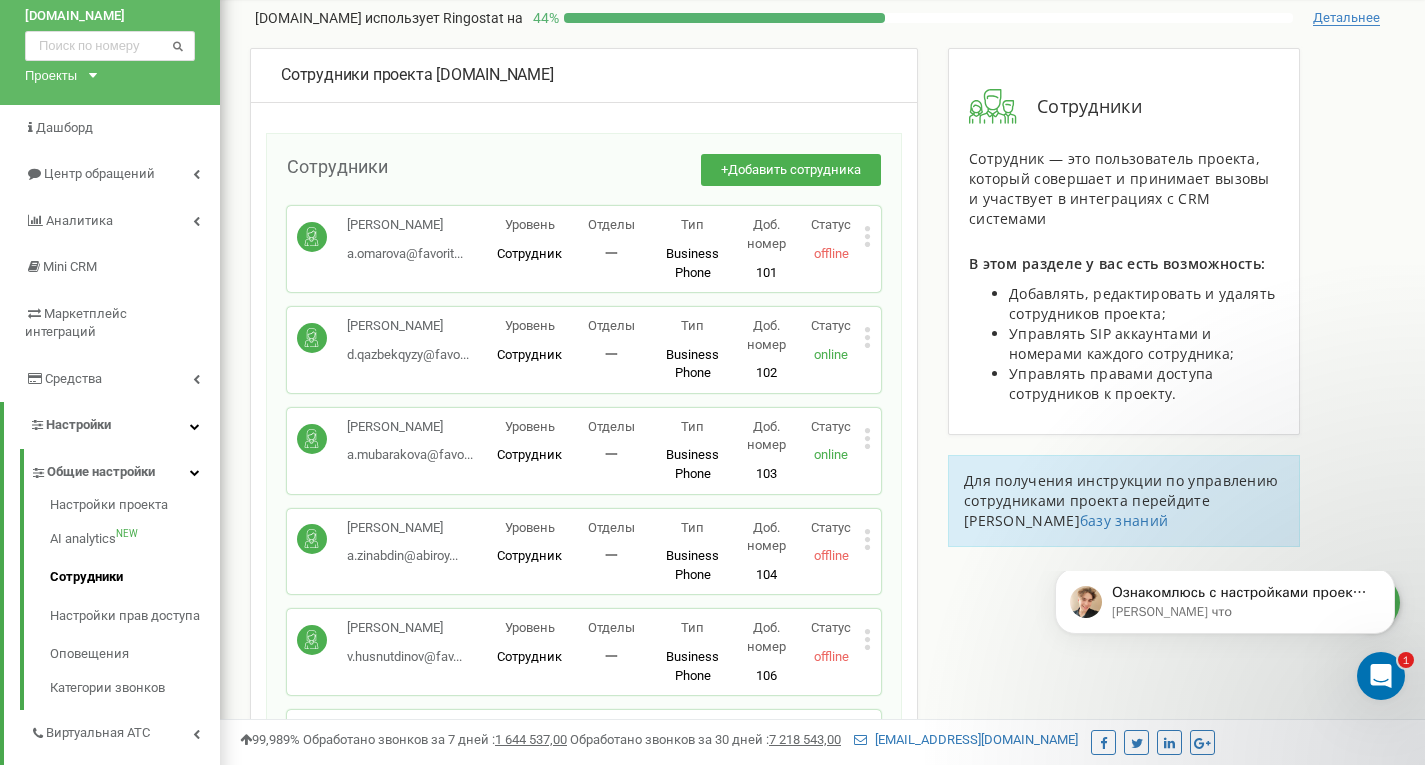 scroll, scrollTop: 0, scrollLeft: 0, axis: both 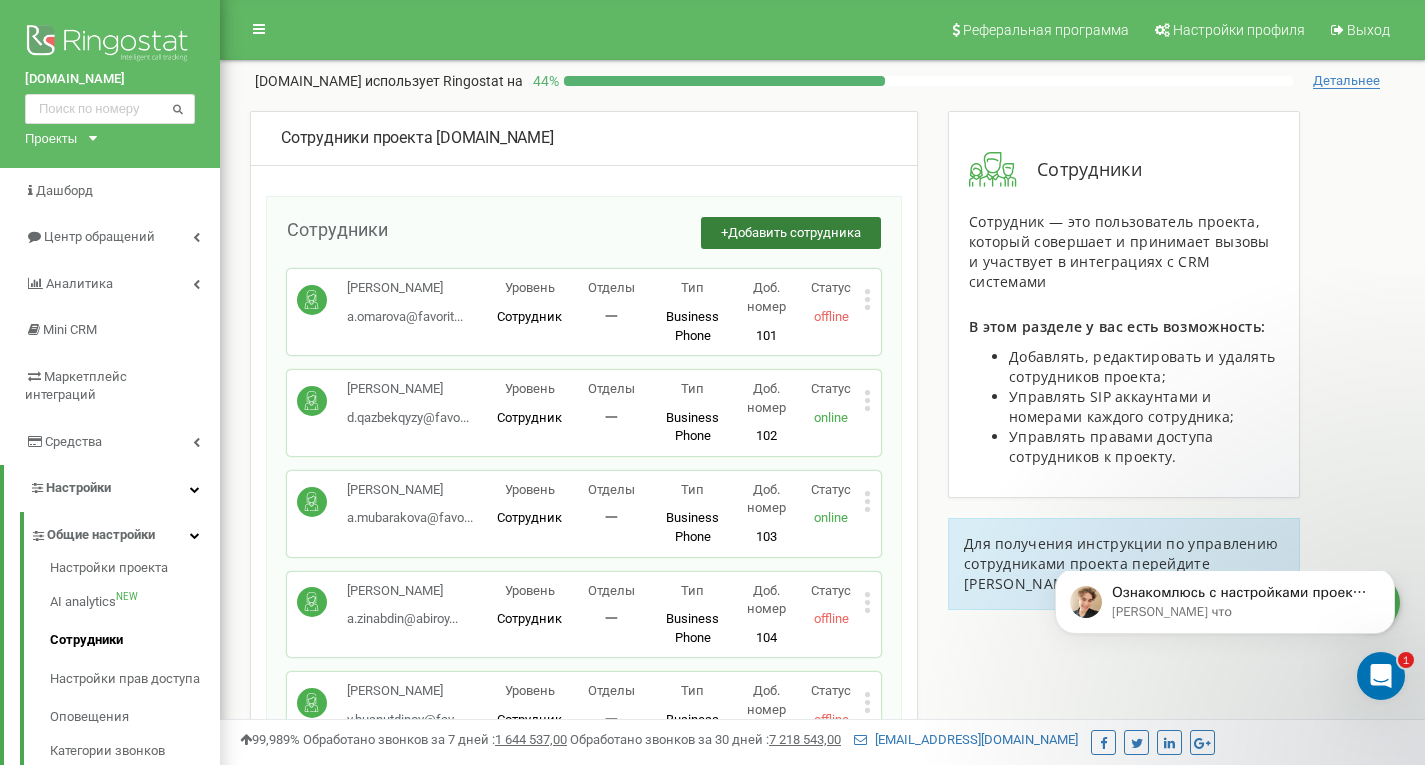click on "+  Добавить сотрудника" at bounding box center [791, 233] 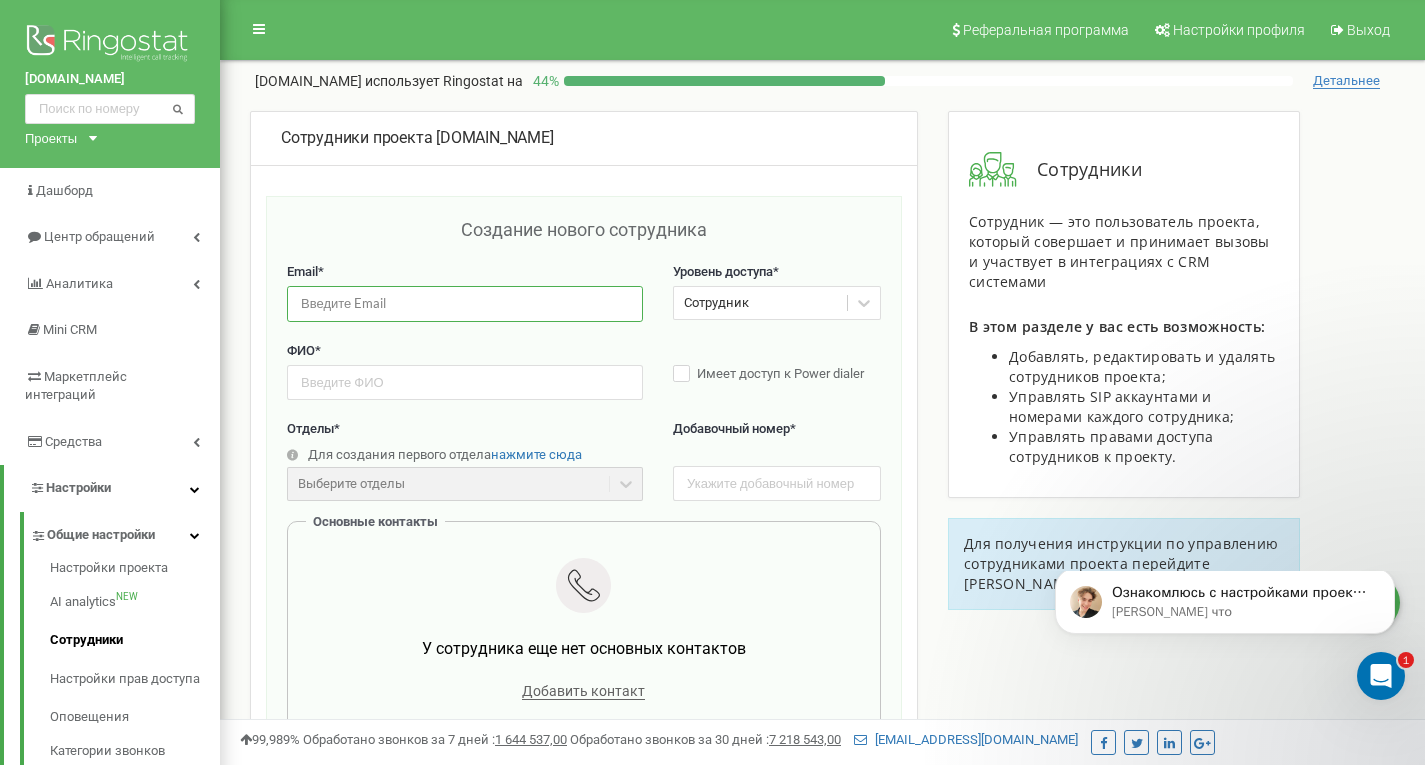 click at bounding box center (465, 303) 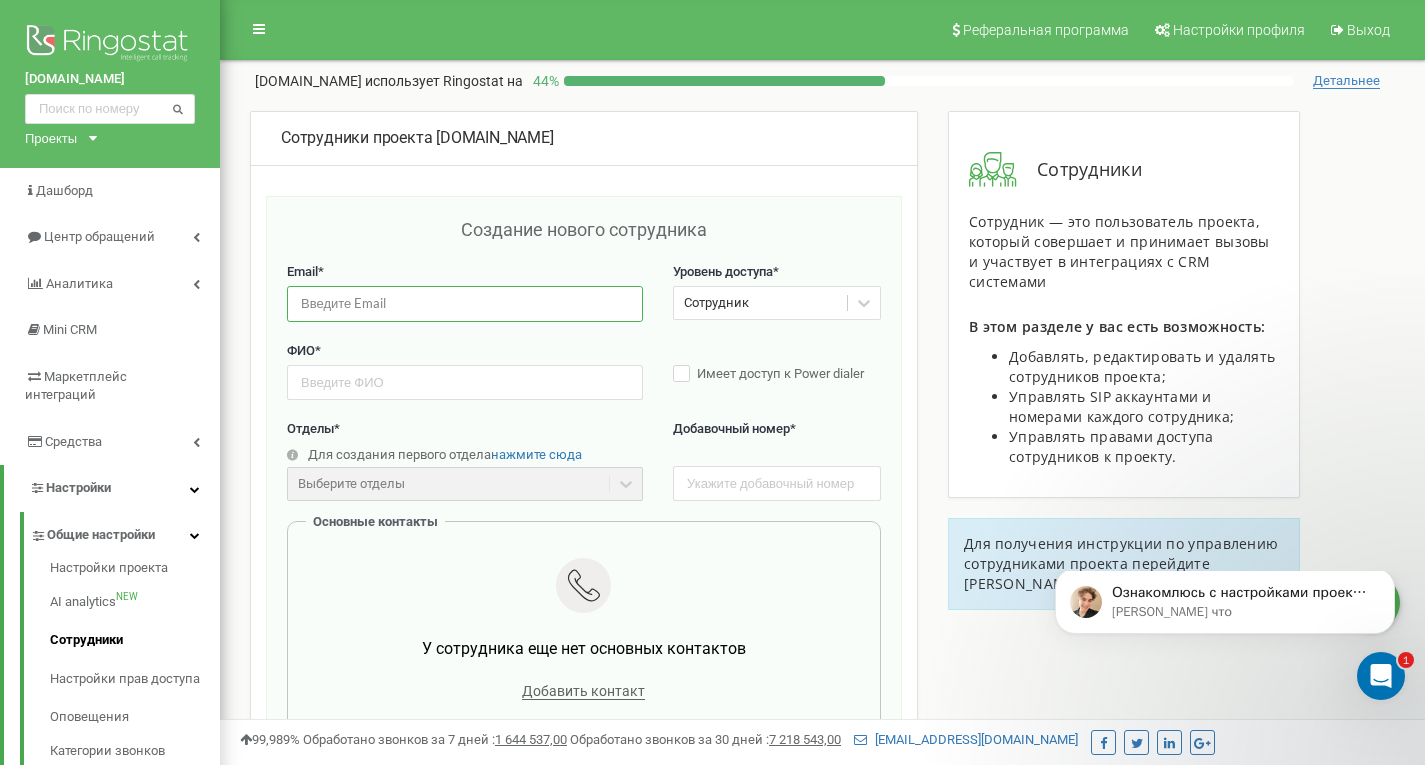 type on "ф" 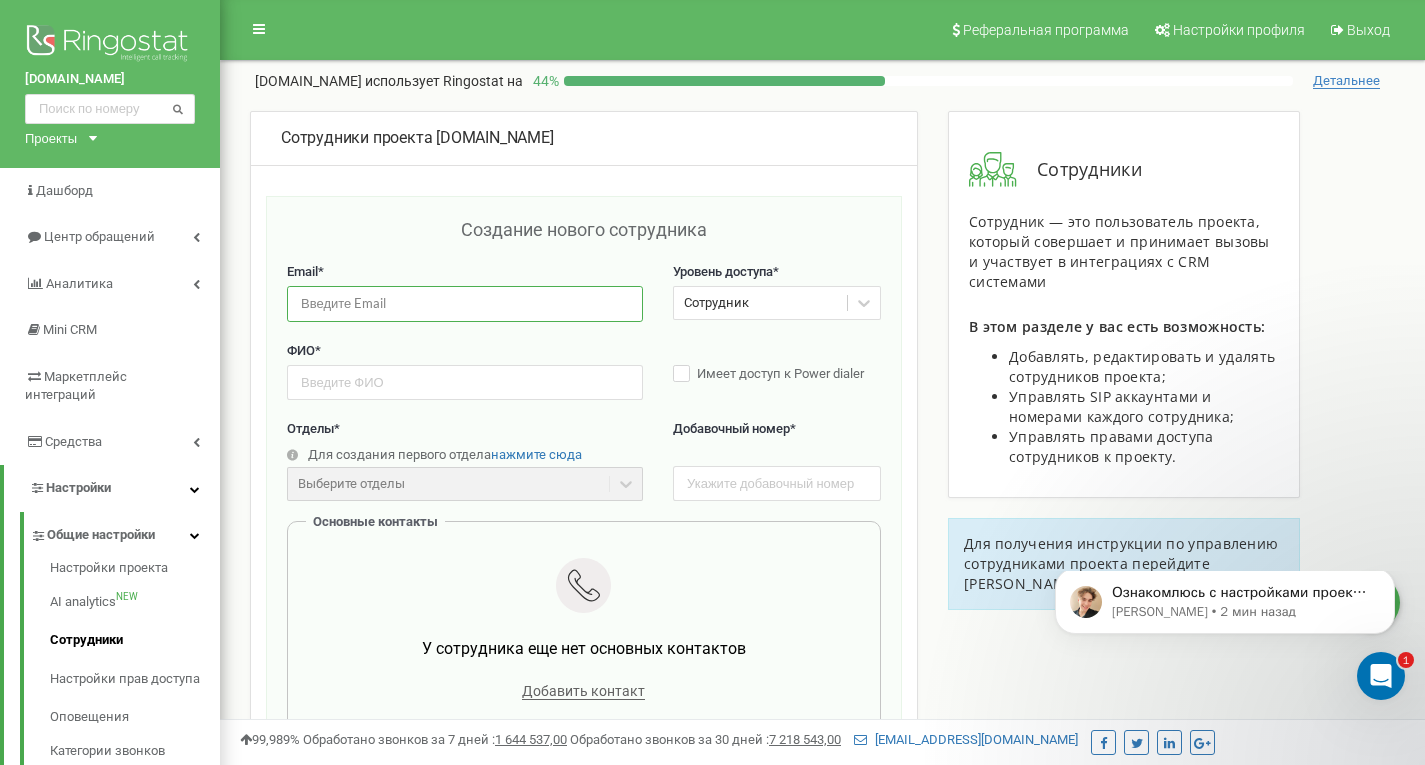 click at bounding box center (465, 303) 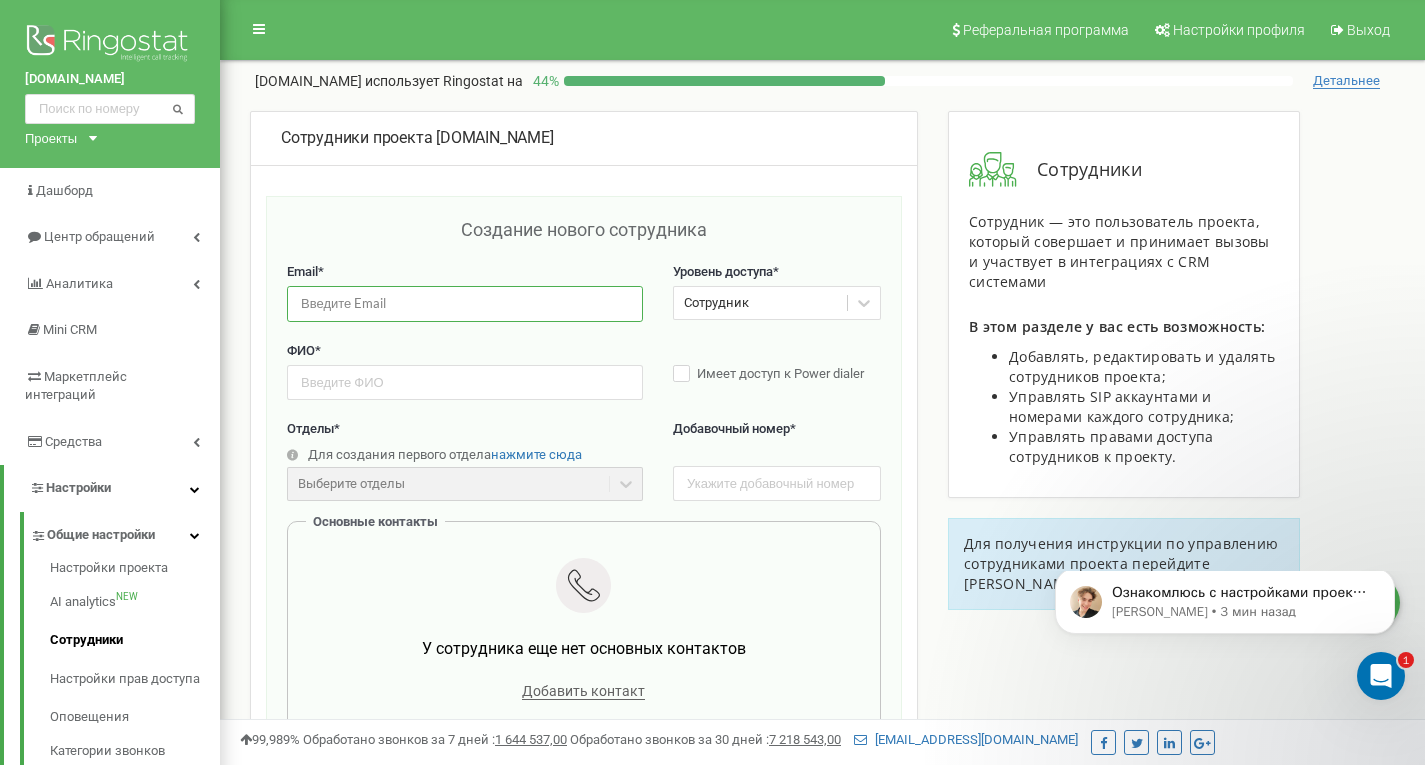 paste on "a.serik@favorit-nt.kz" 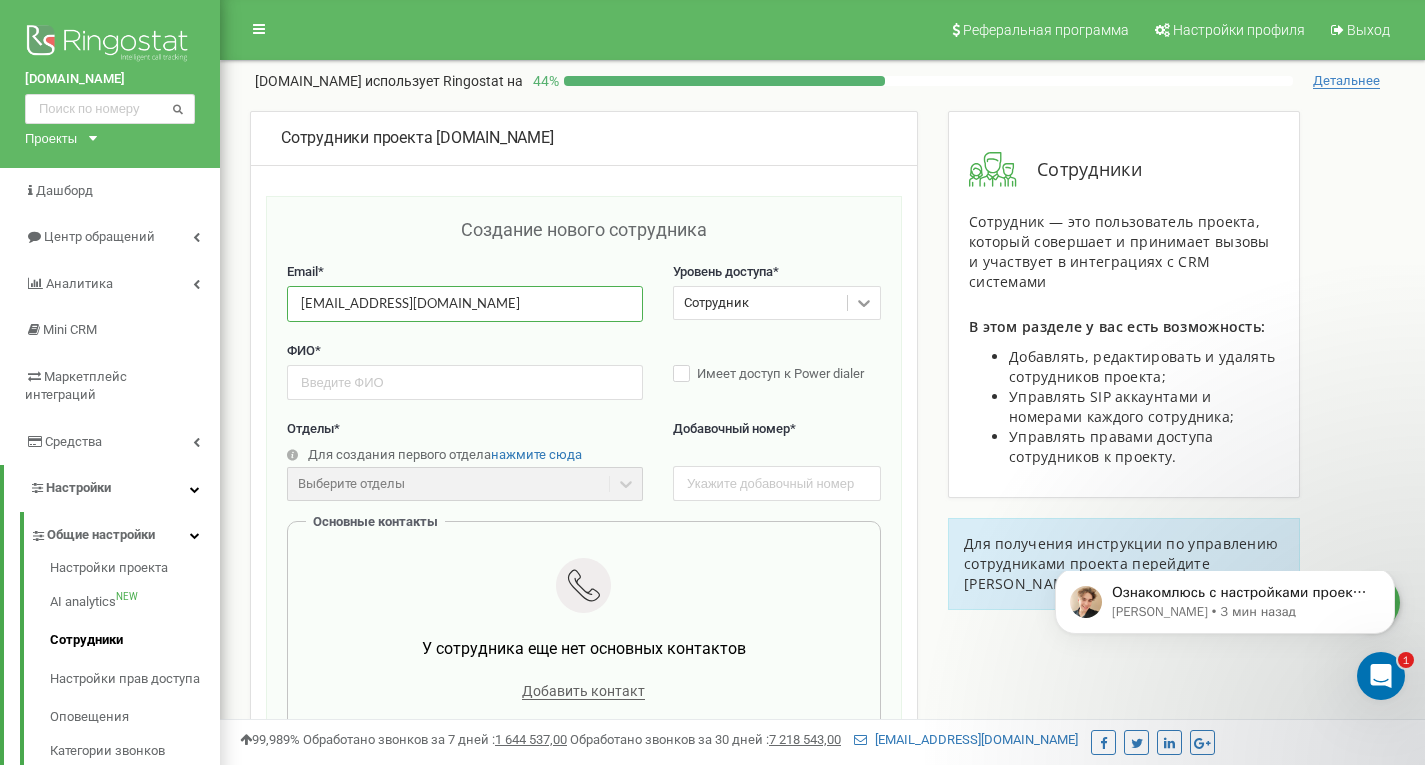 type on "a.serik@favorit-nt.kz" 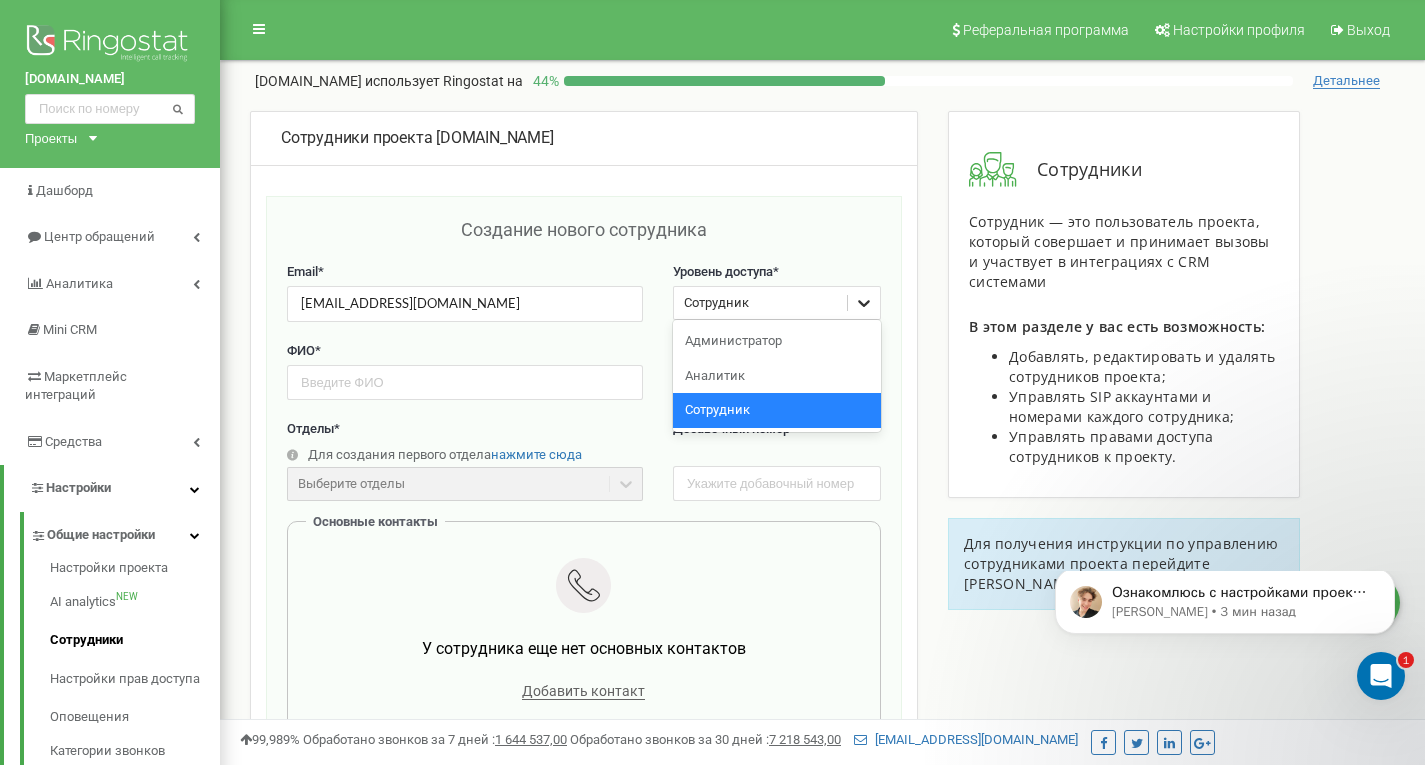 click at bounding box center [864, 303] 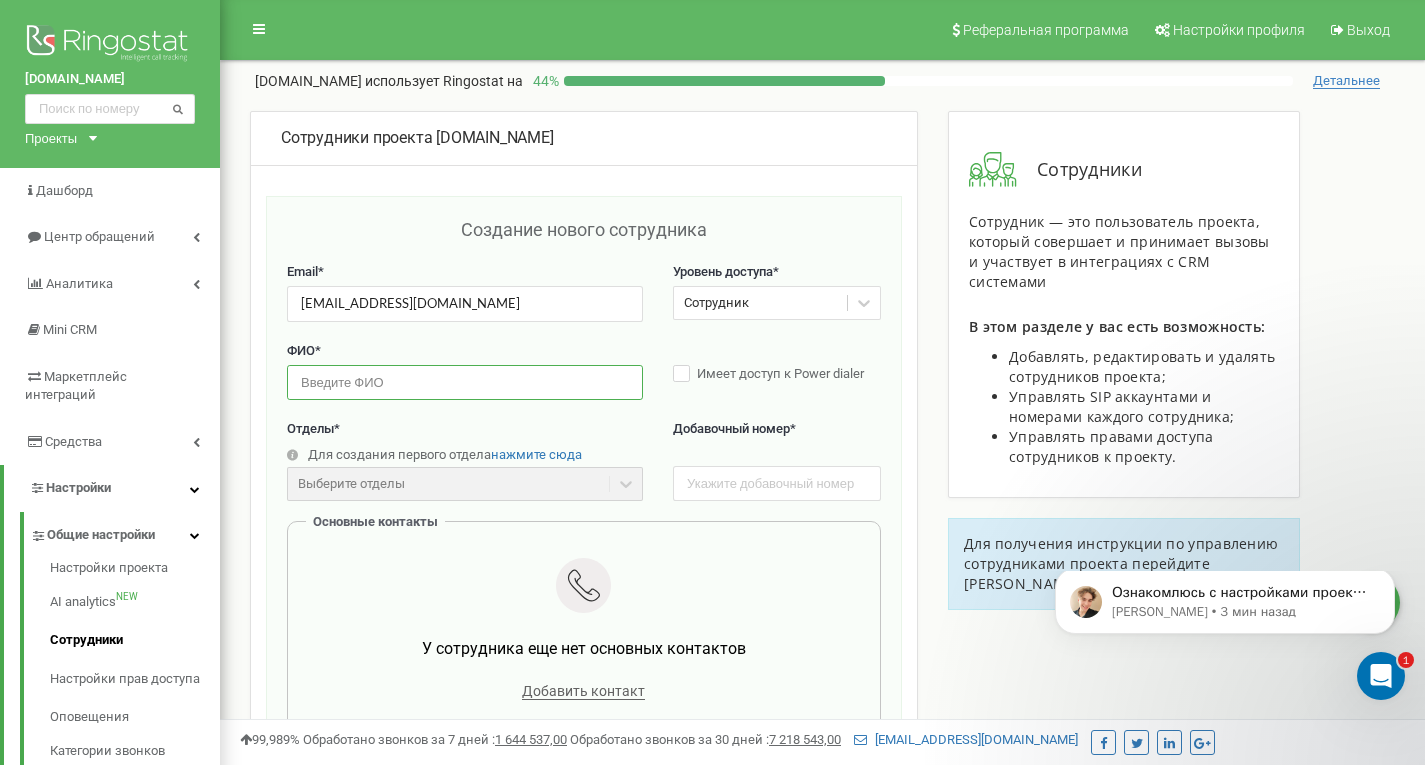 click at bounding box center [465, 382] 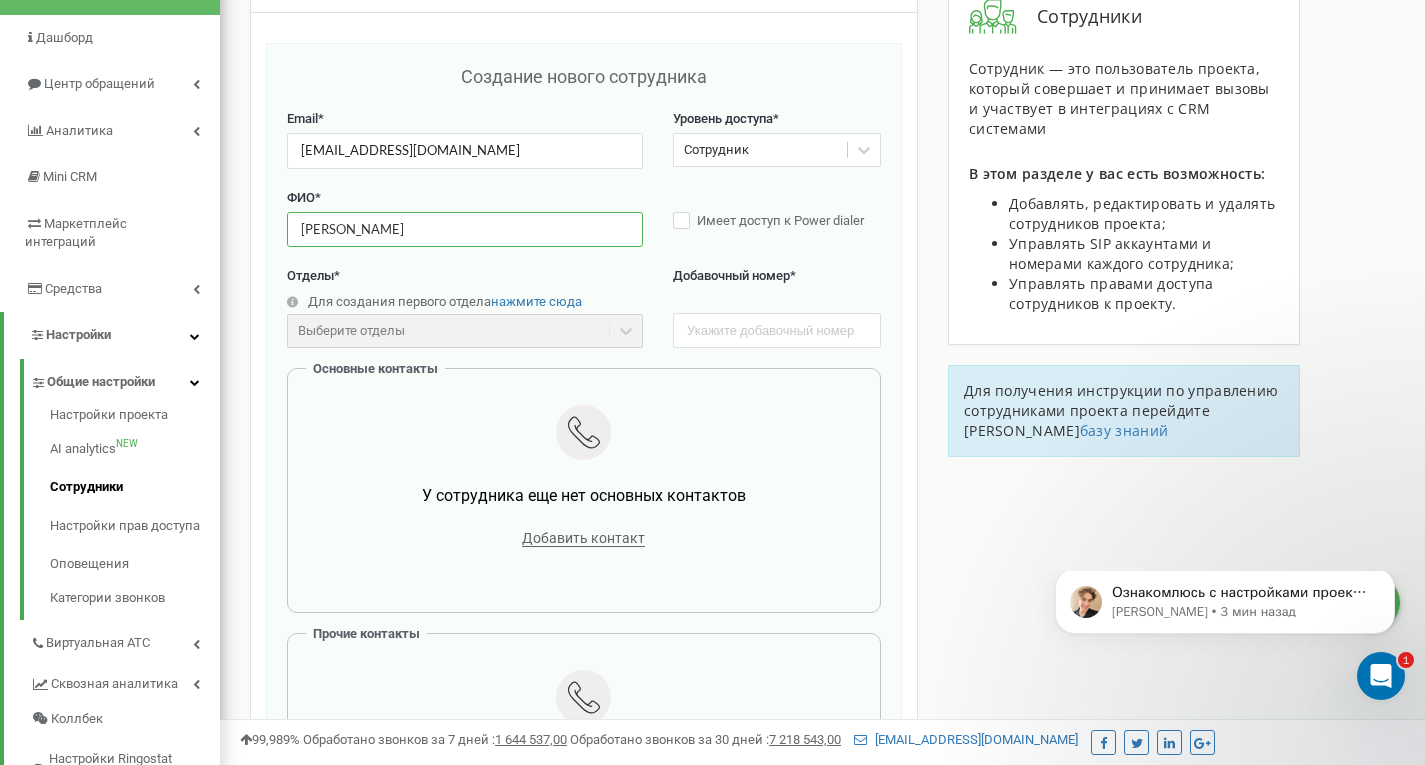 scroll, scrollTop: 154, scrollLeft: 0, axis: vertical 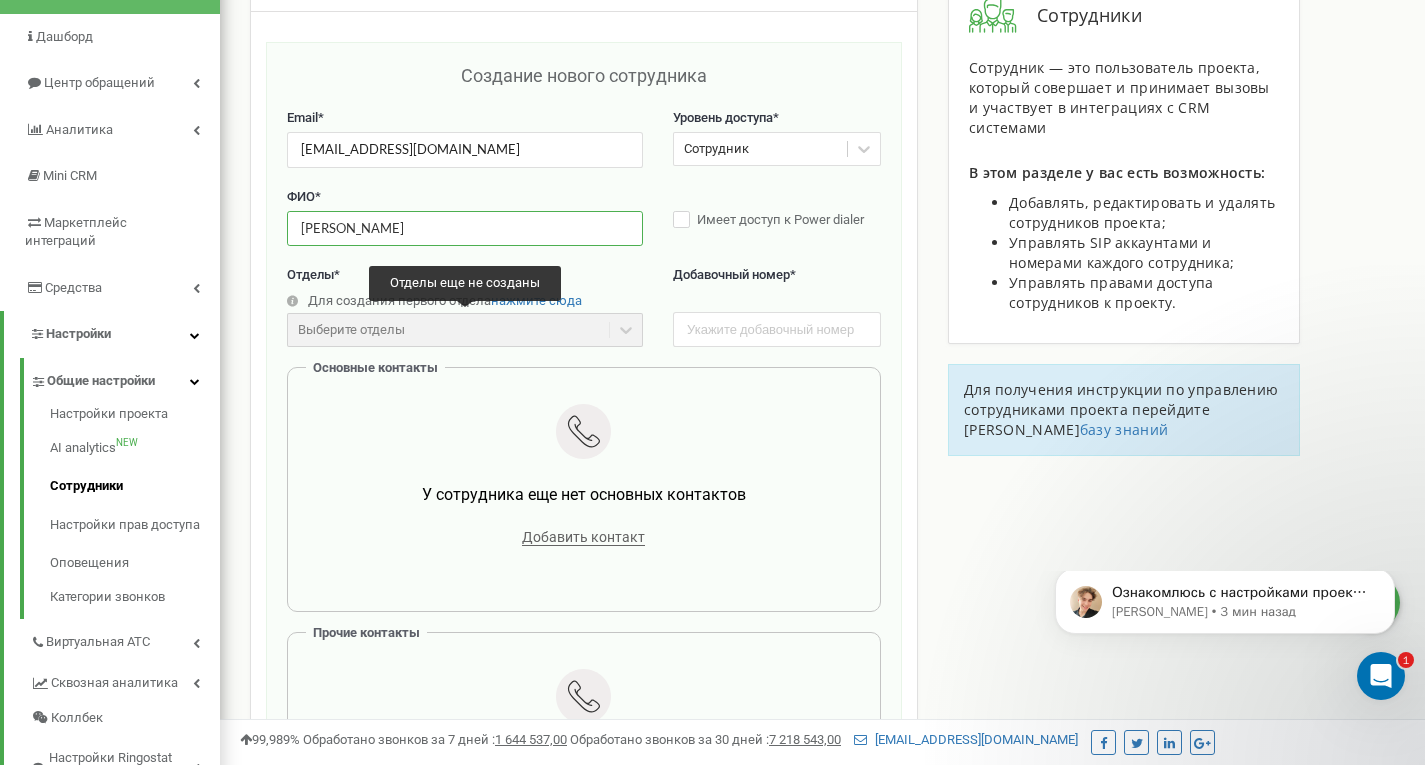 type on "Серик Аясын" 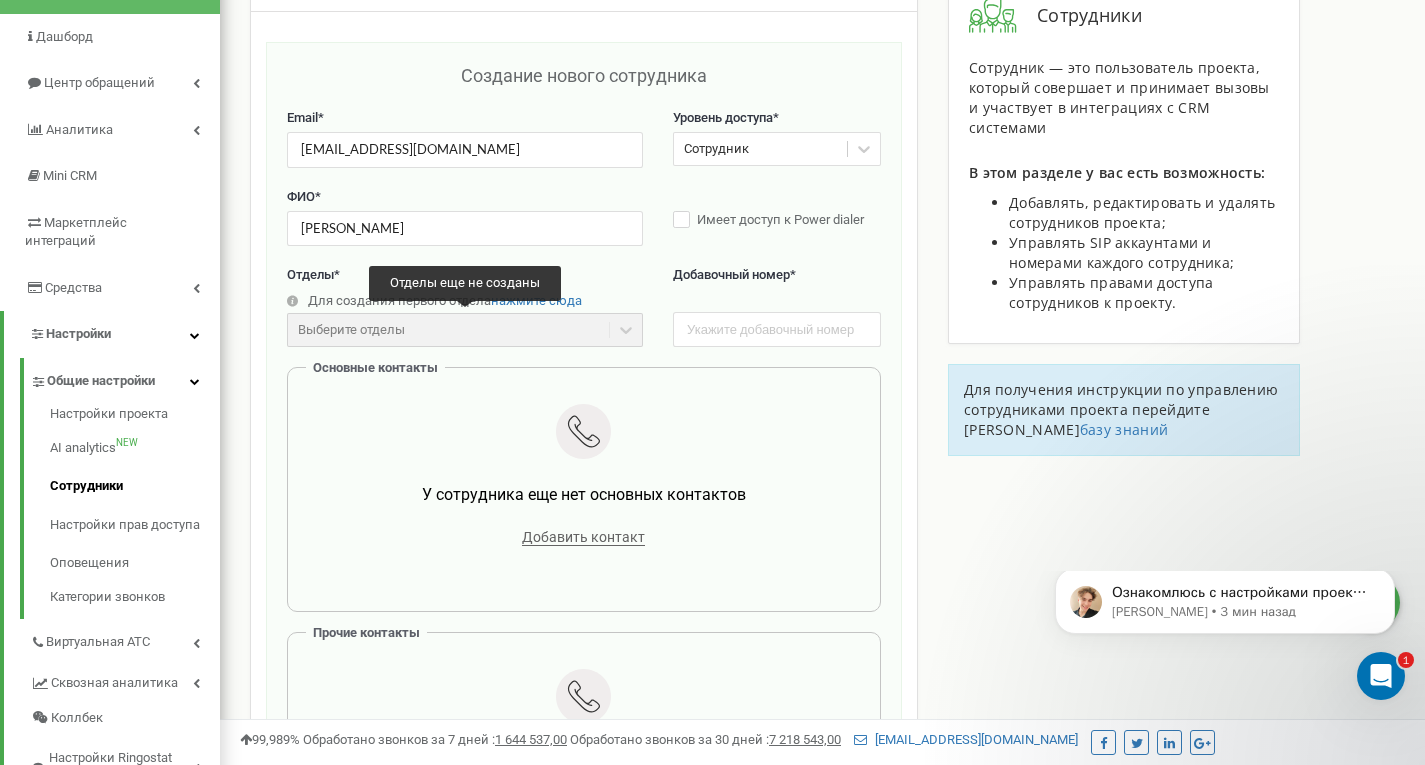 click on "Выберите отделы" at bounding box center [465, 330] 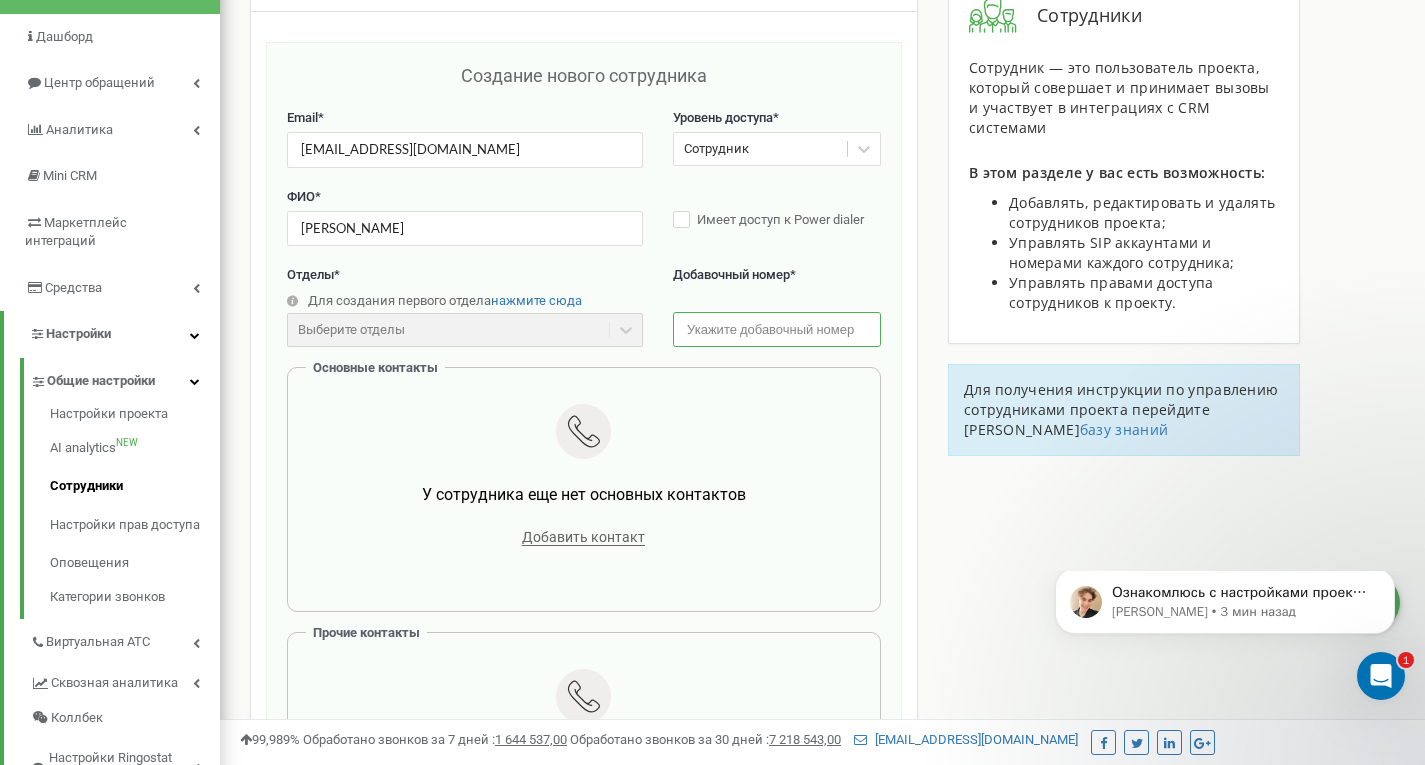 click at bounding box center (777, 329) 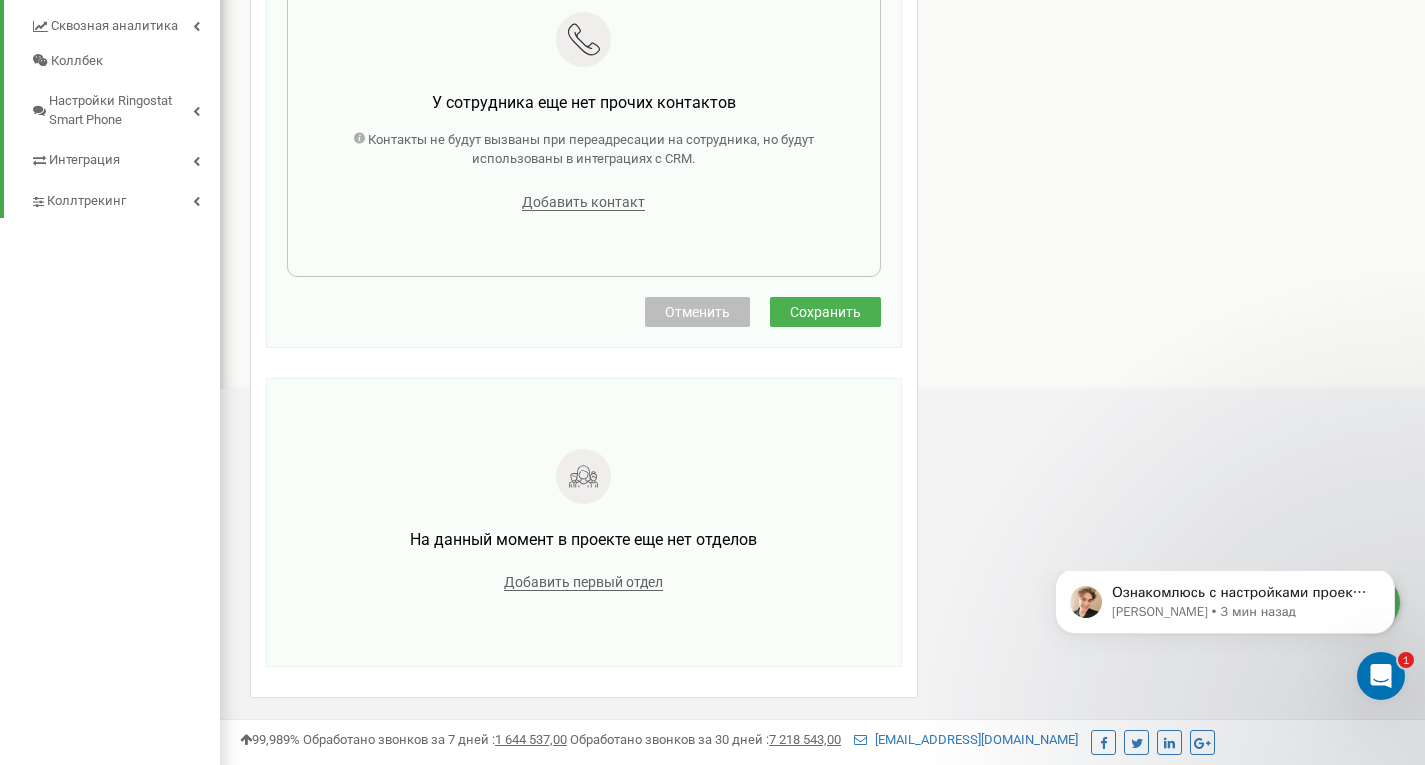 scroll, scrollTop: 812, scrollLeft: 0, axis: vertical 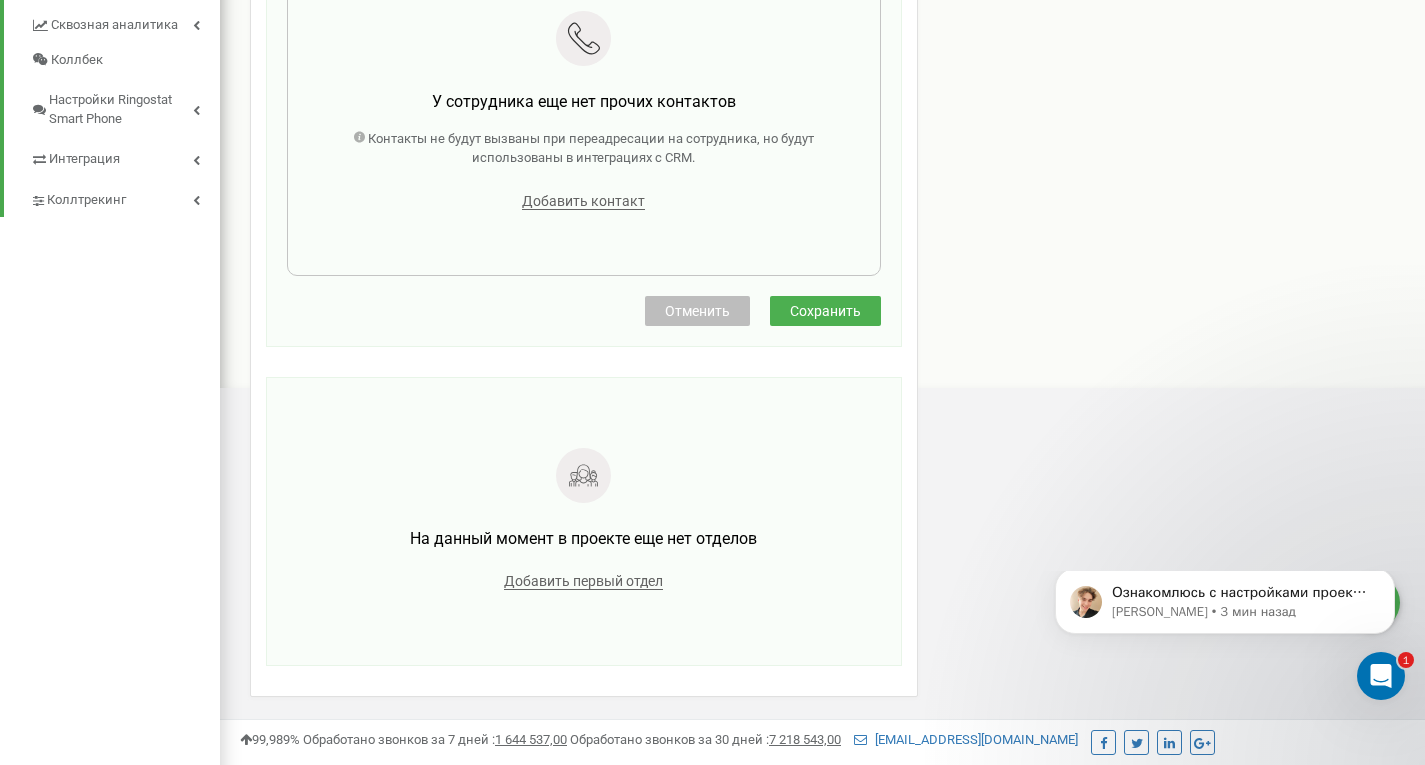 type on "109" 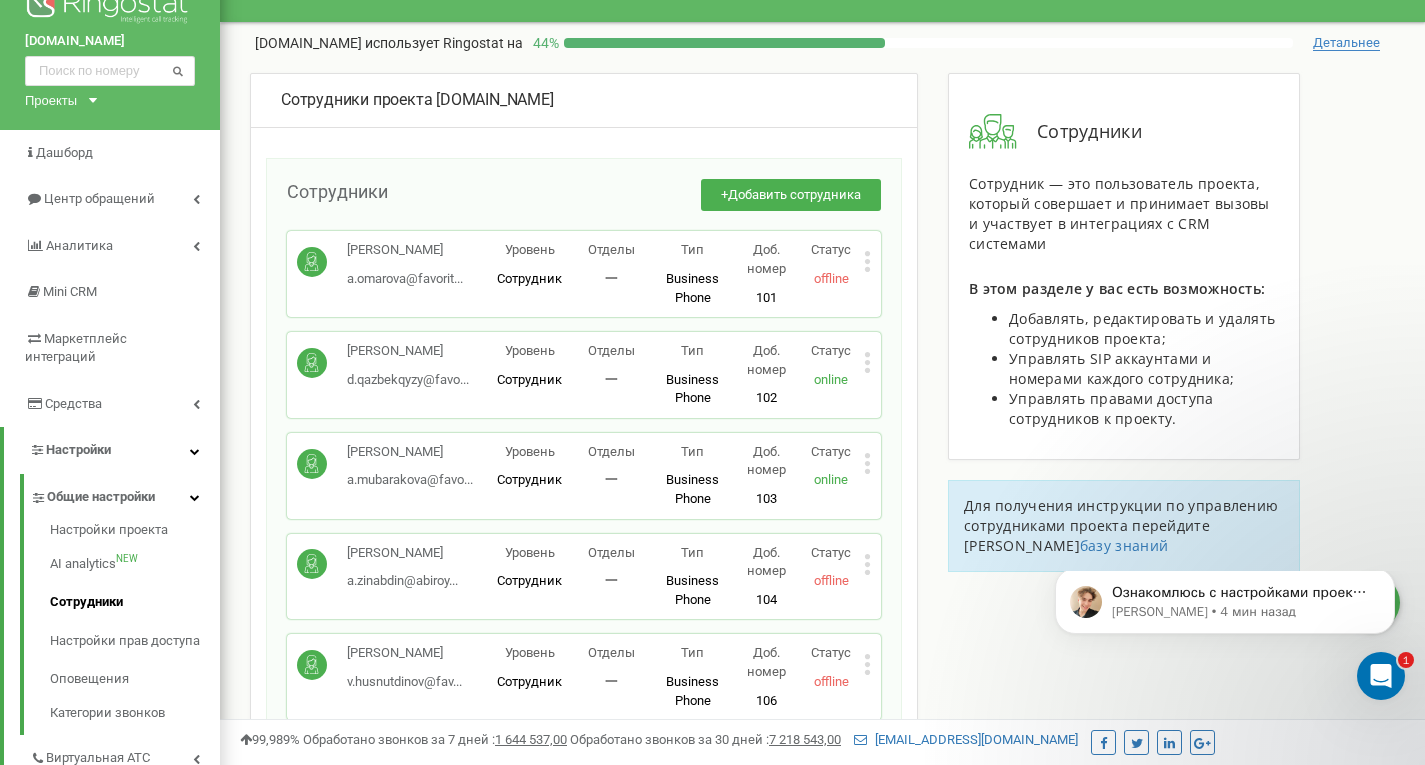 scroll, scrollTop: 37, scrollLeft: 0, axis: vertical 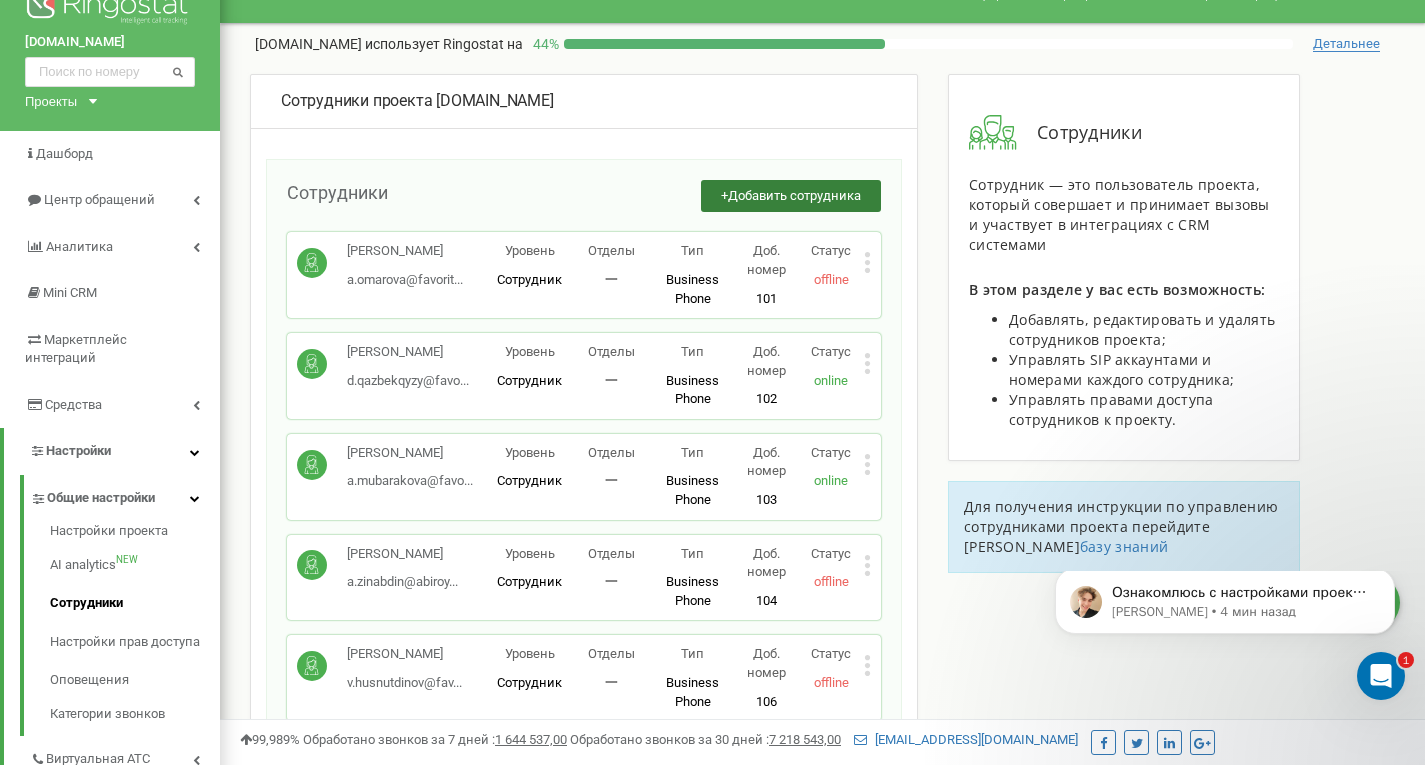 click on "Добавить сотрудника" at bounding box center (794, 195) 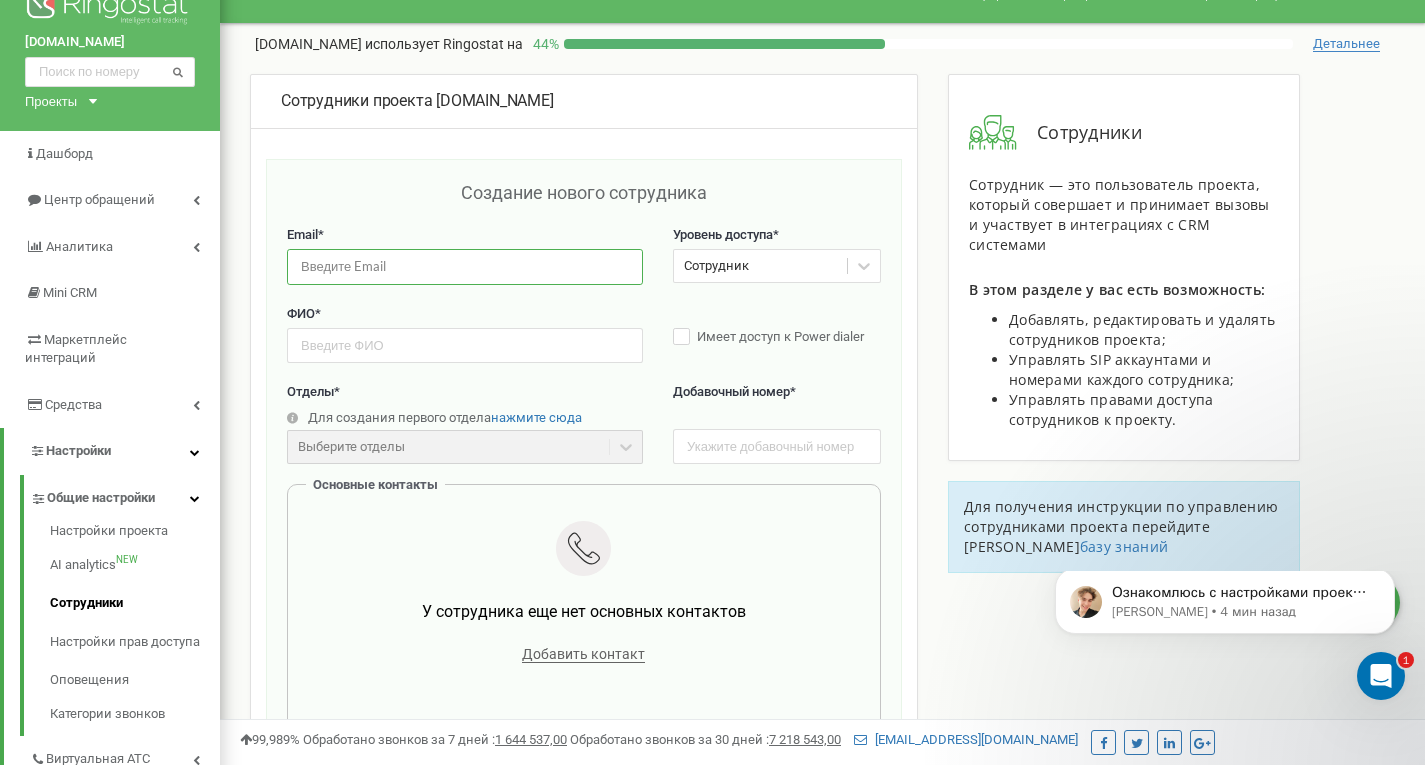 click at bounding box center [465, 266] 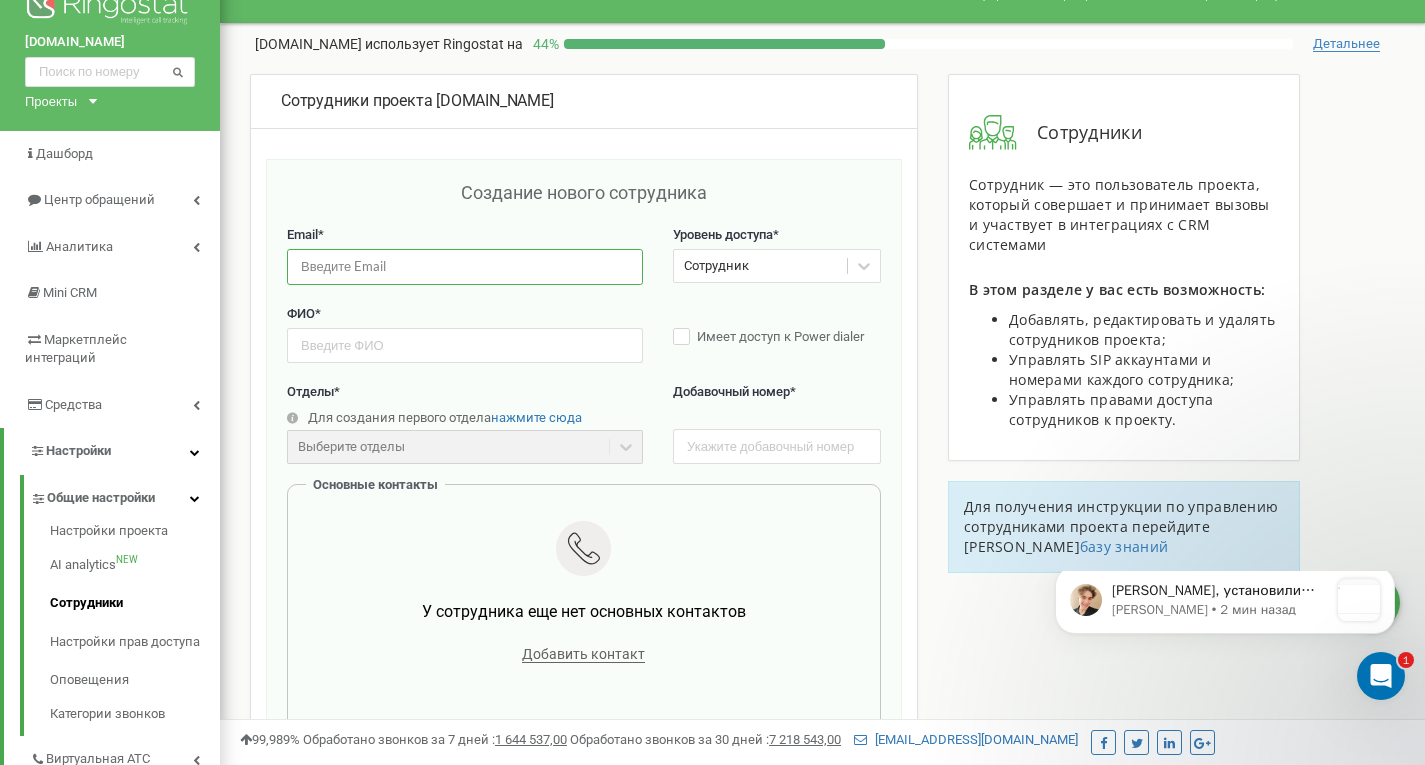 click at bounding box center (465, 266) 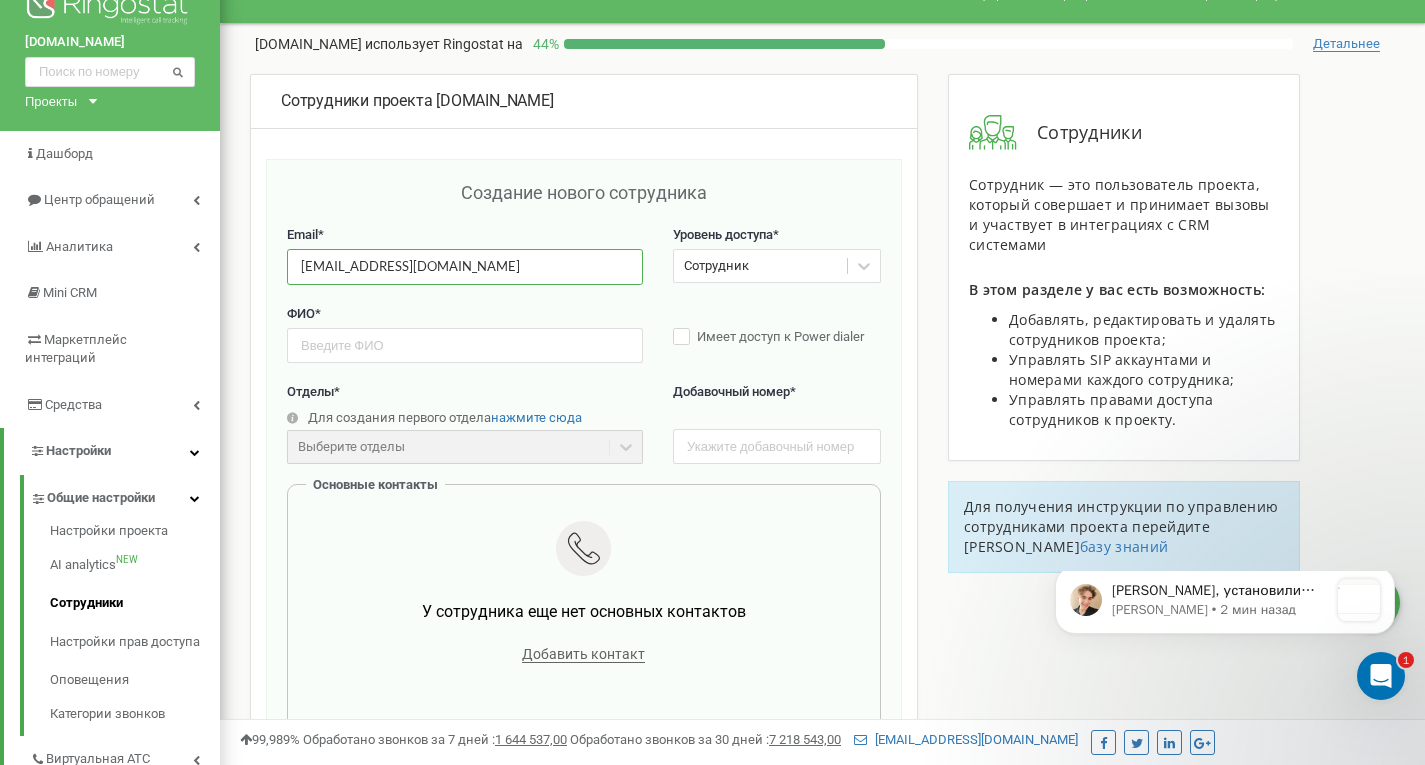 type on "azerbayeva.abiroy@gmail.com" 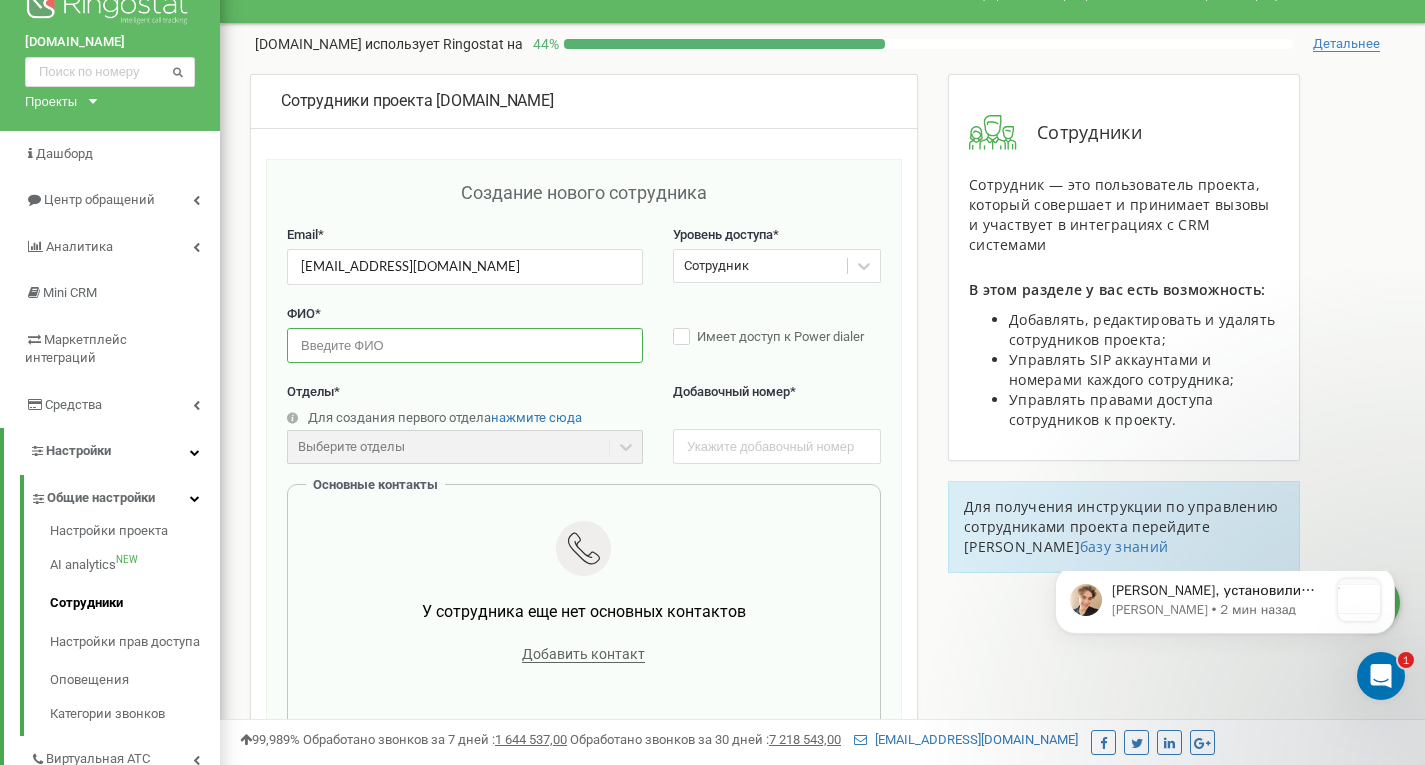 click at bounding box center (465, 345) 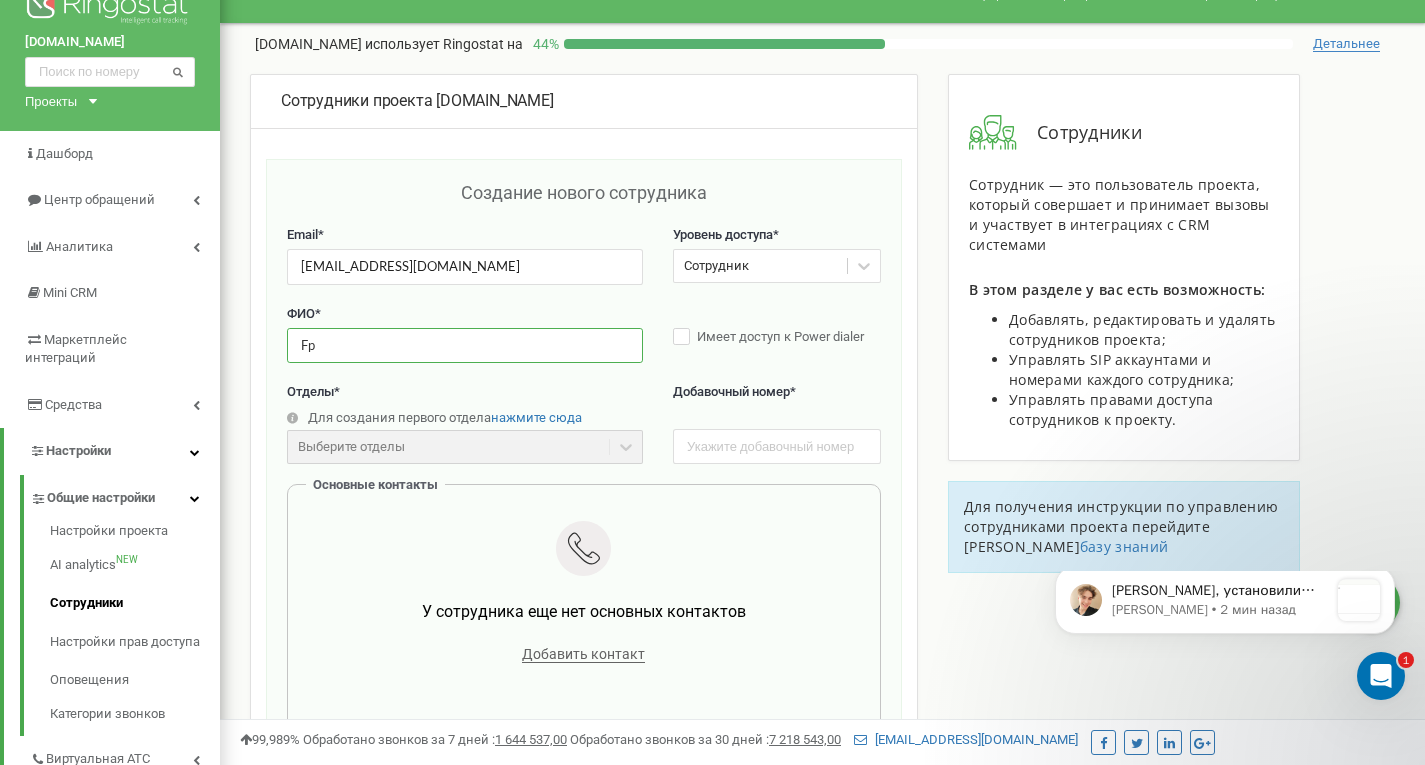 type on "F" 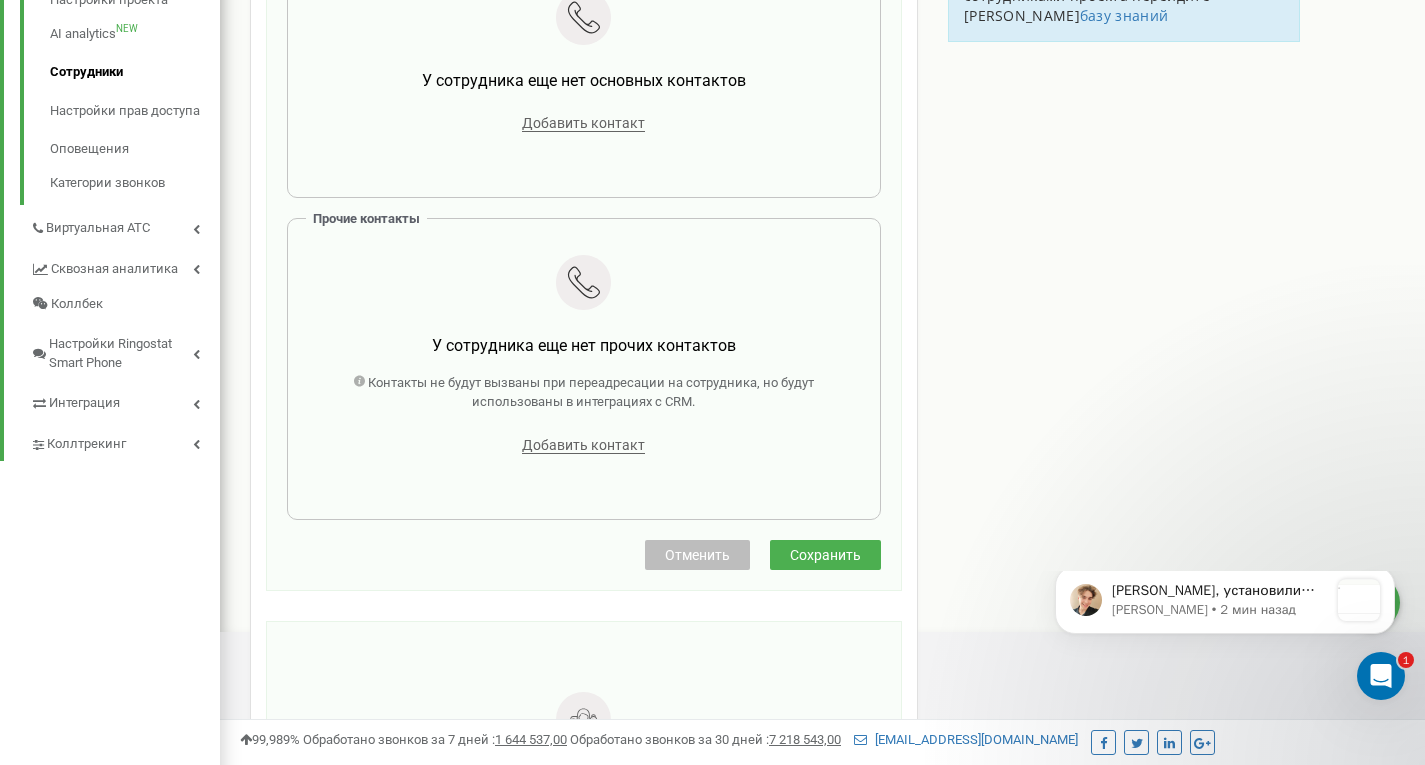 scroll, scrollTop: 569, scrollLeft: 0, axis: vertical 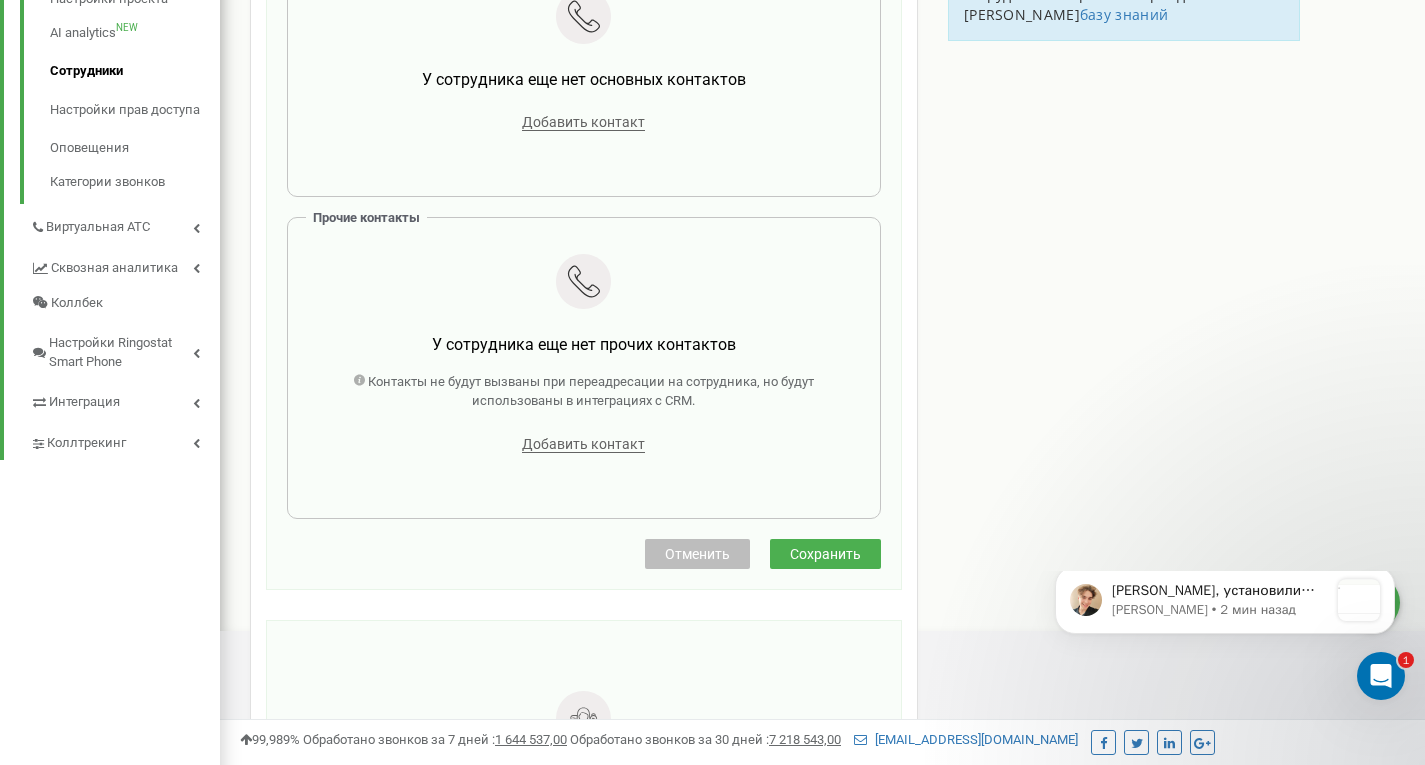 type on "Азербаева Айдана" 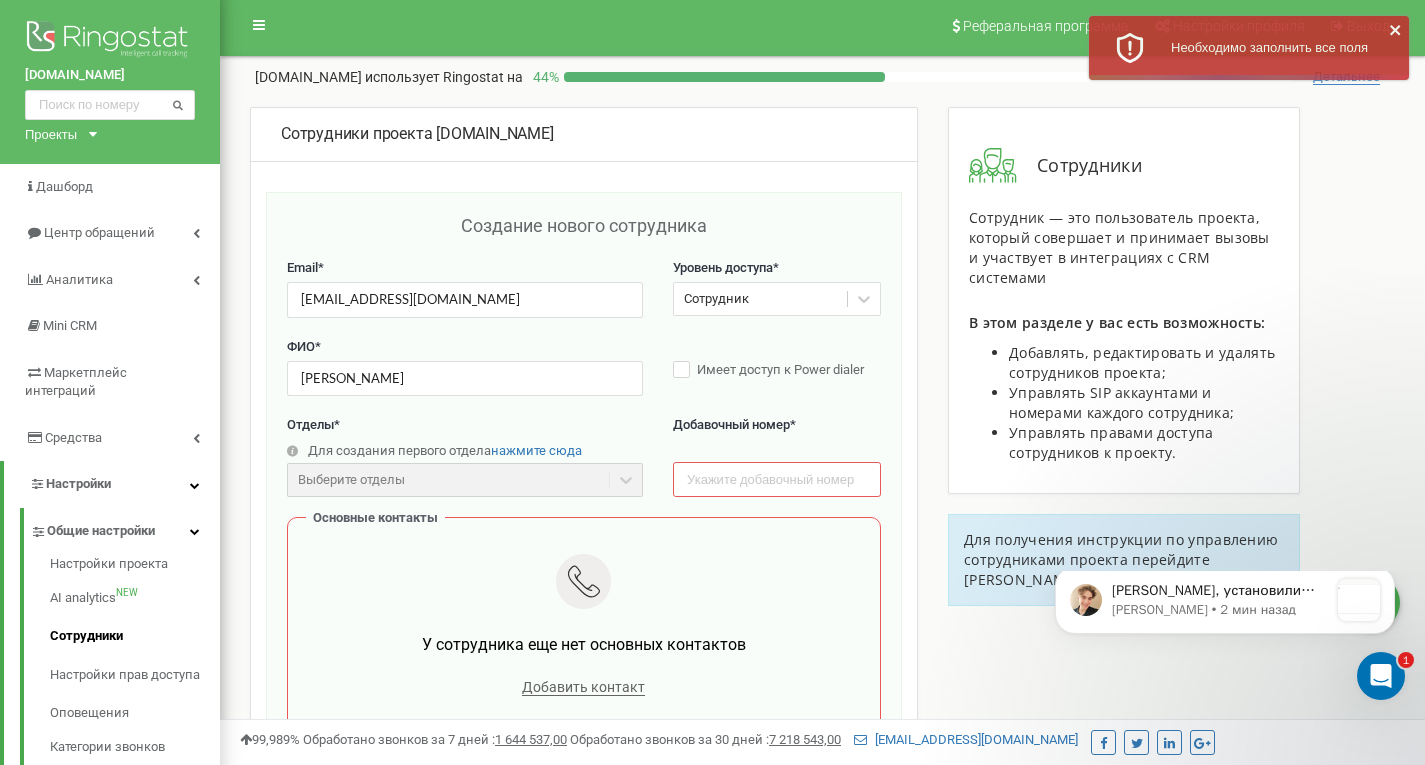 scroll, scrollTop: 3, scrollLeft: 0, axis: vertical 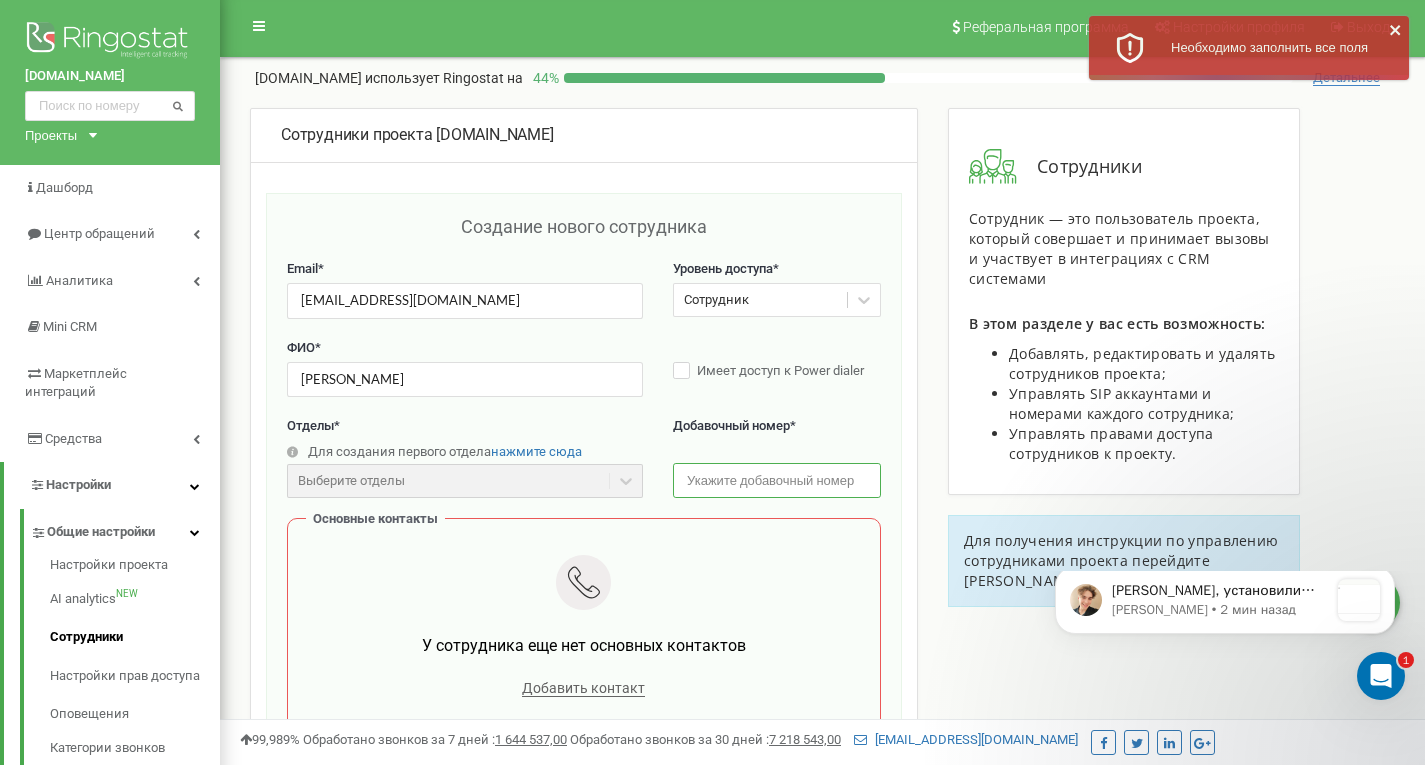 click at bounding box center [777, 480] 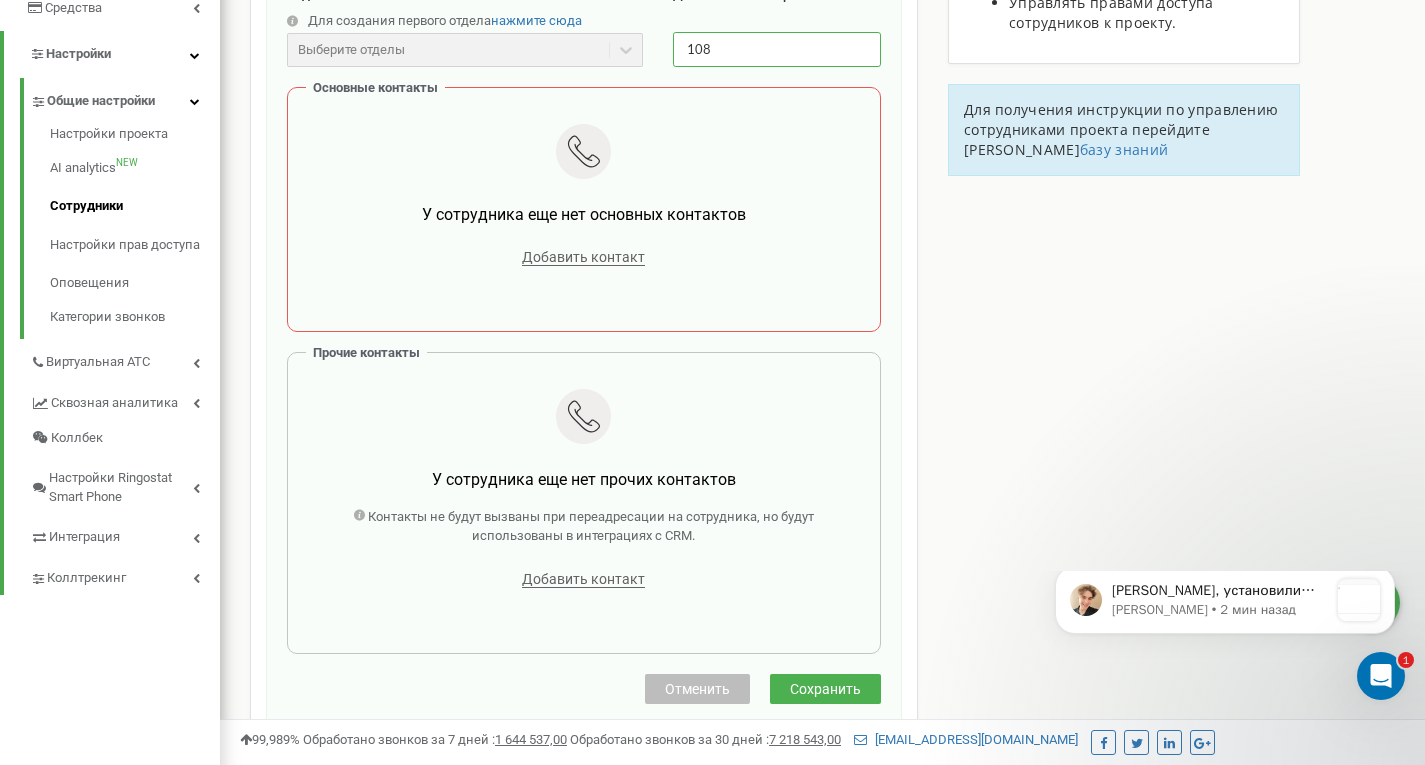 scroll, scrollTop: 437, scrollLeft: 0, axis: vertical 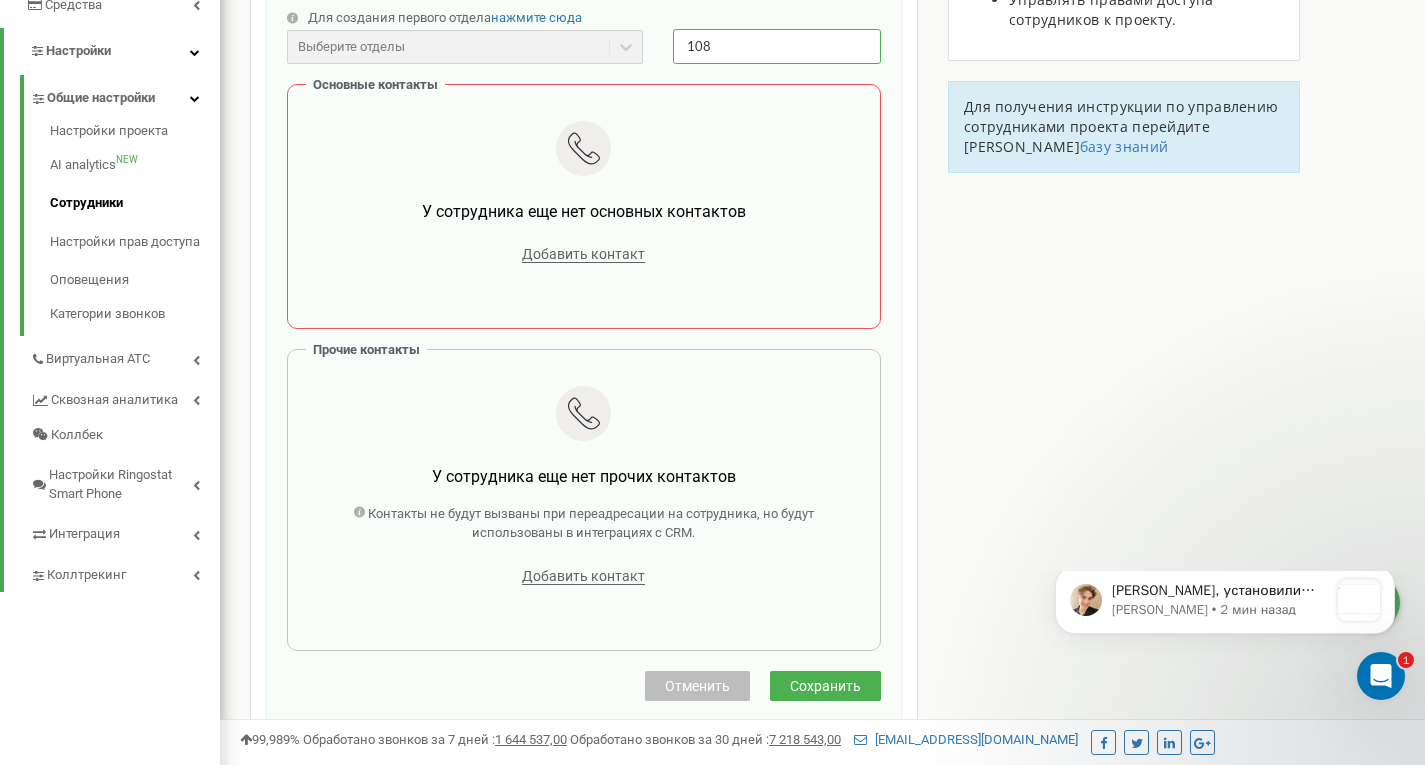 type on "108" 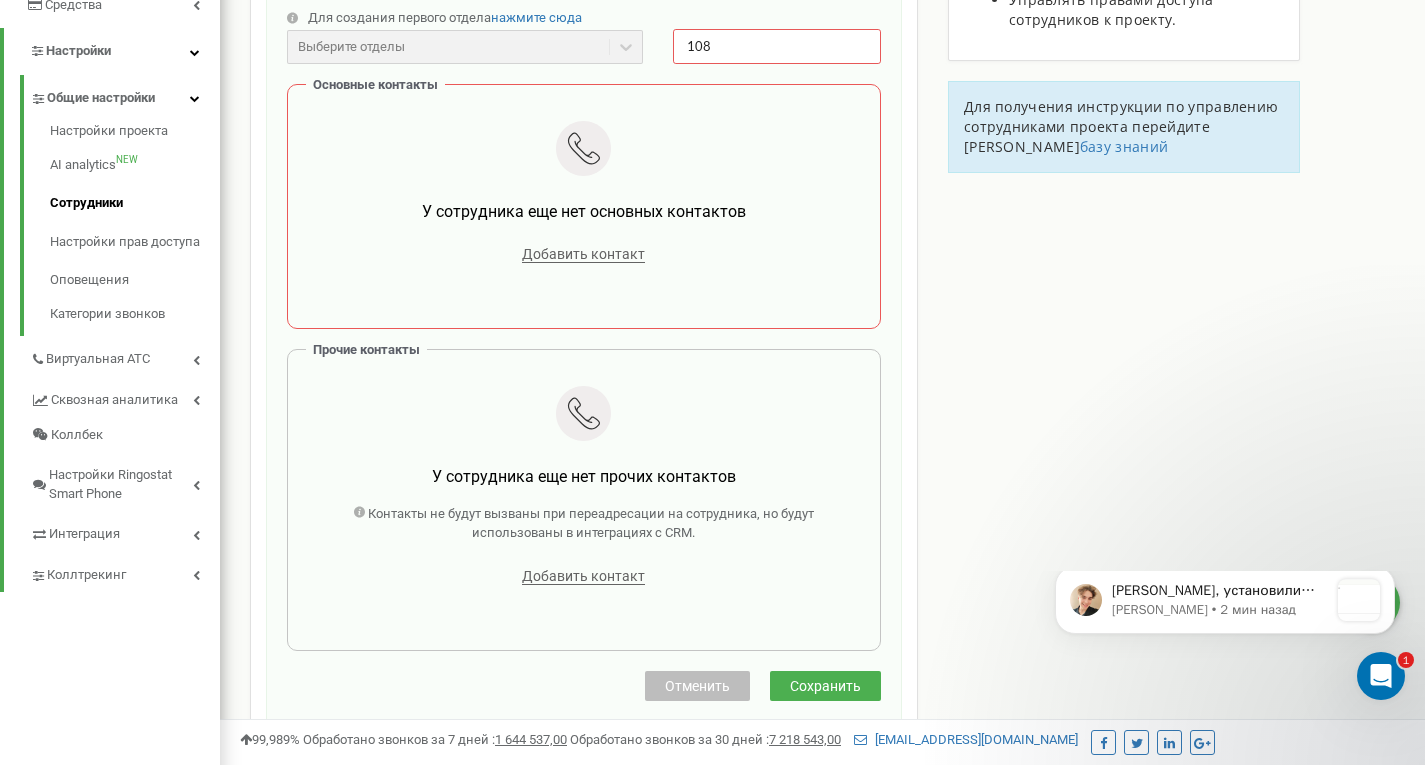click on "Сохранить" at bounding box center [825, 686] 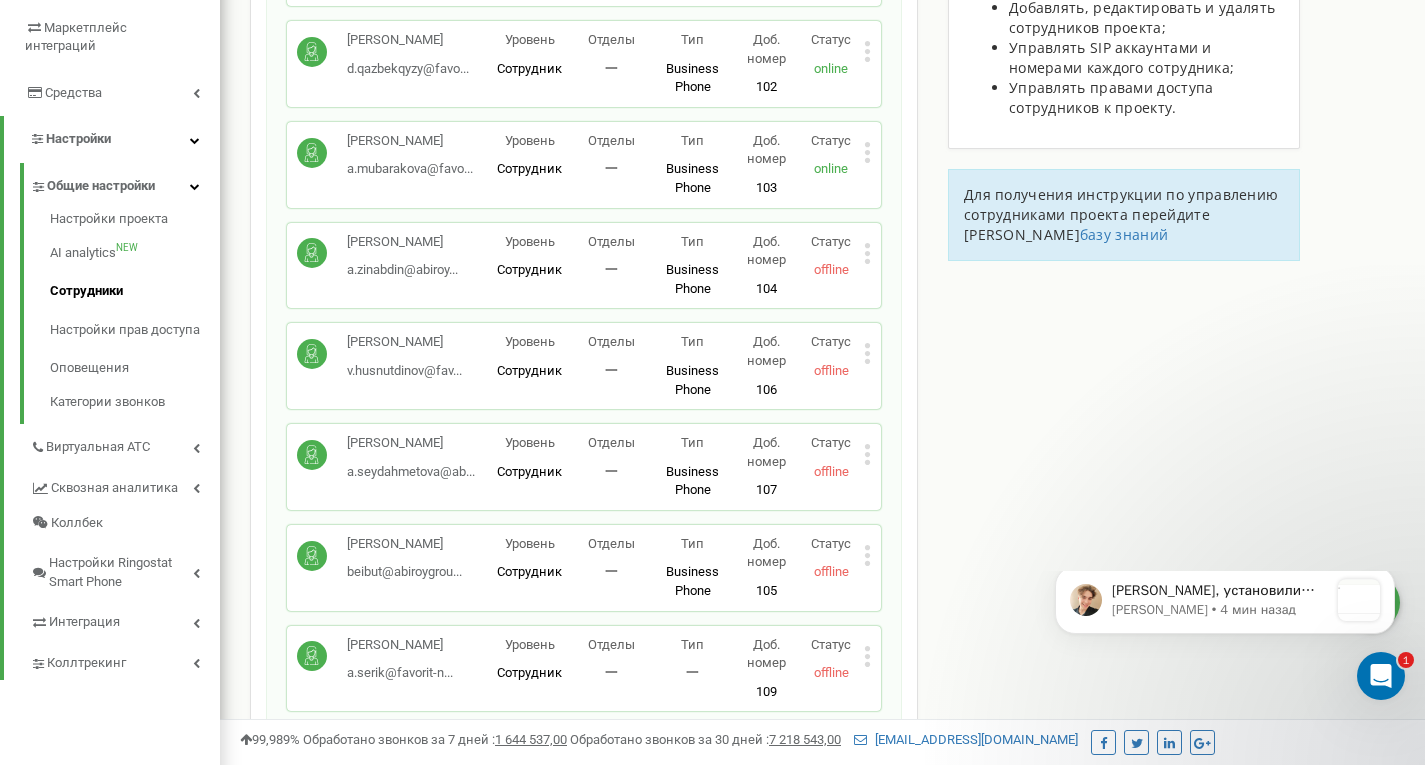 scroll, scrollTop: 350, scrollLeft: 0, axis: vertical 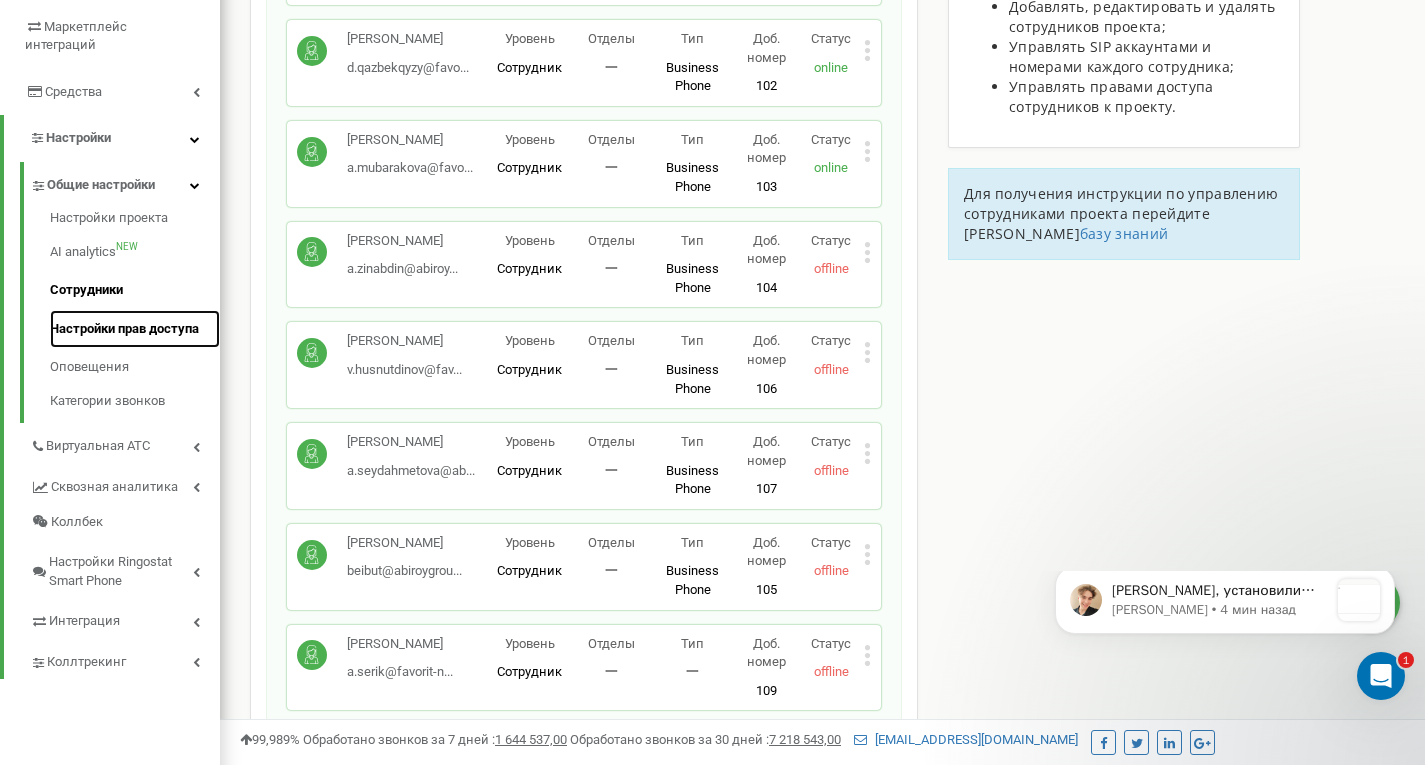 click on "Настройки прав доступа" at bounding box center [135, 329] 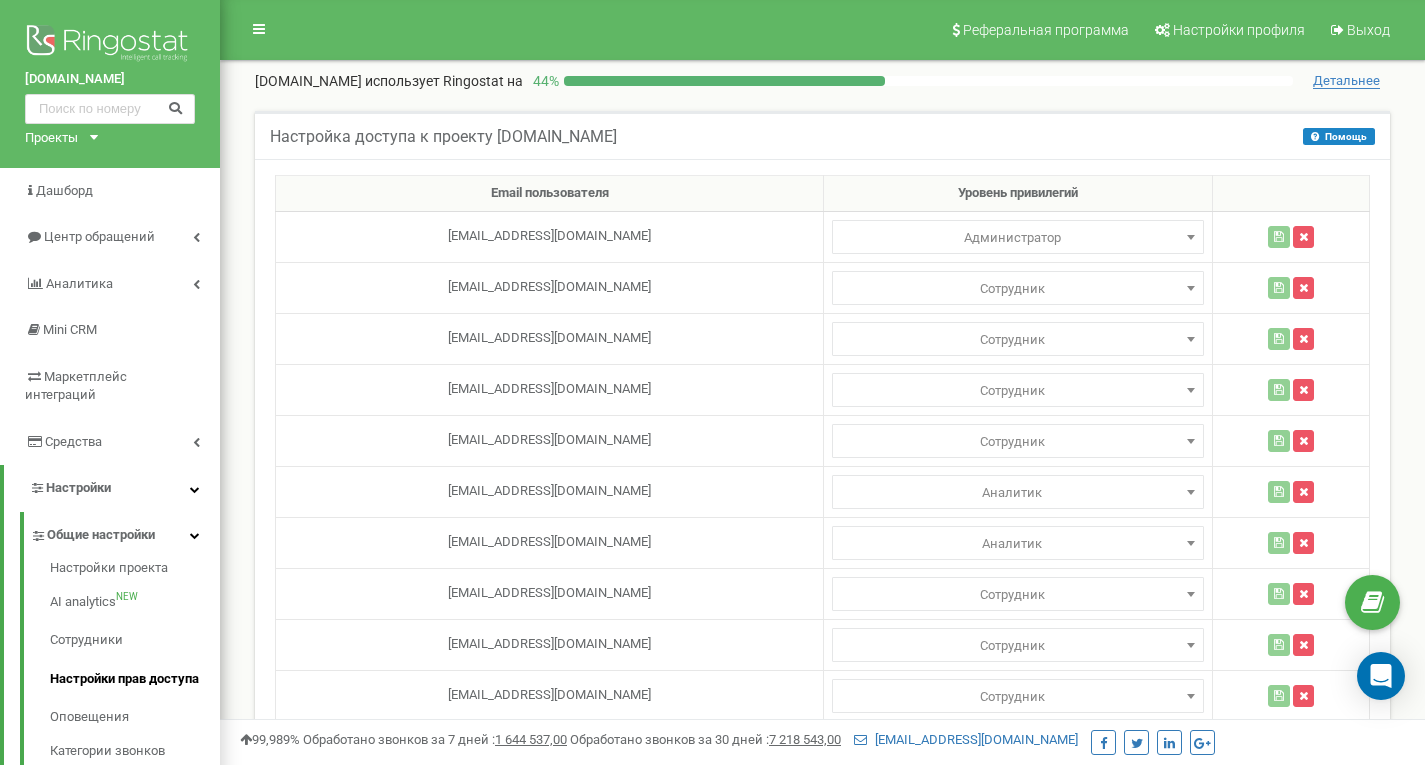 scroll, scrollTop: 201, scrollLeft: 0, axis: vertical 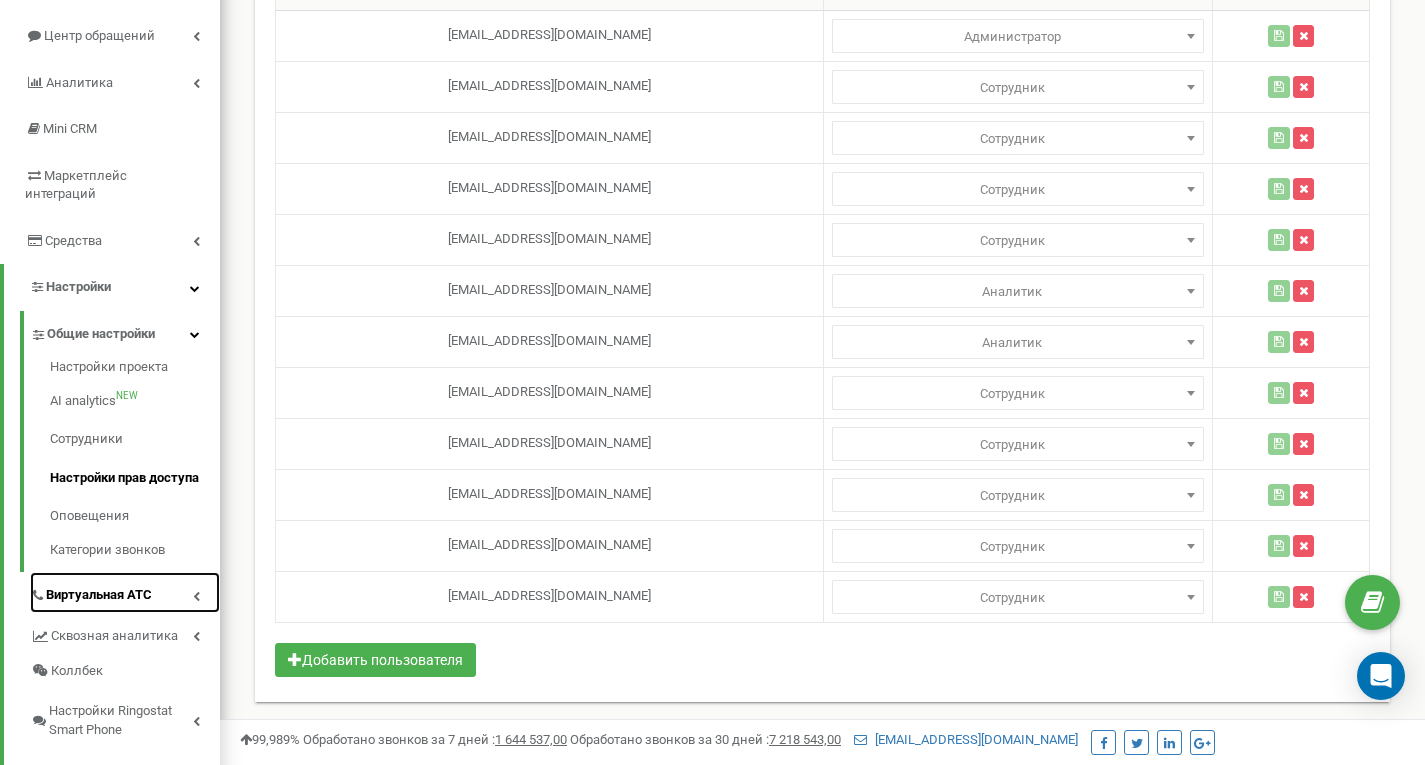 click on "Виртуальная АТС" at bounding box center [99, 595] 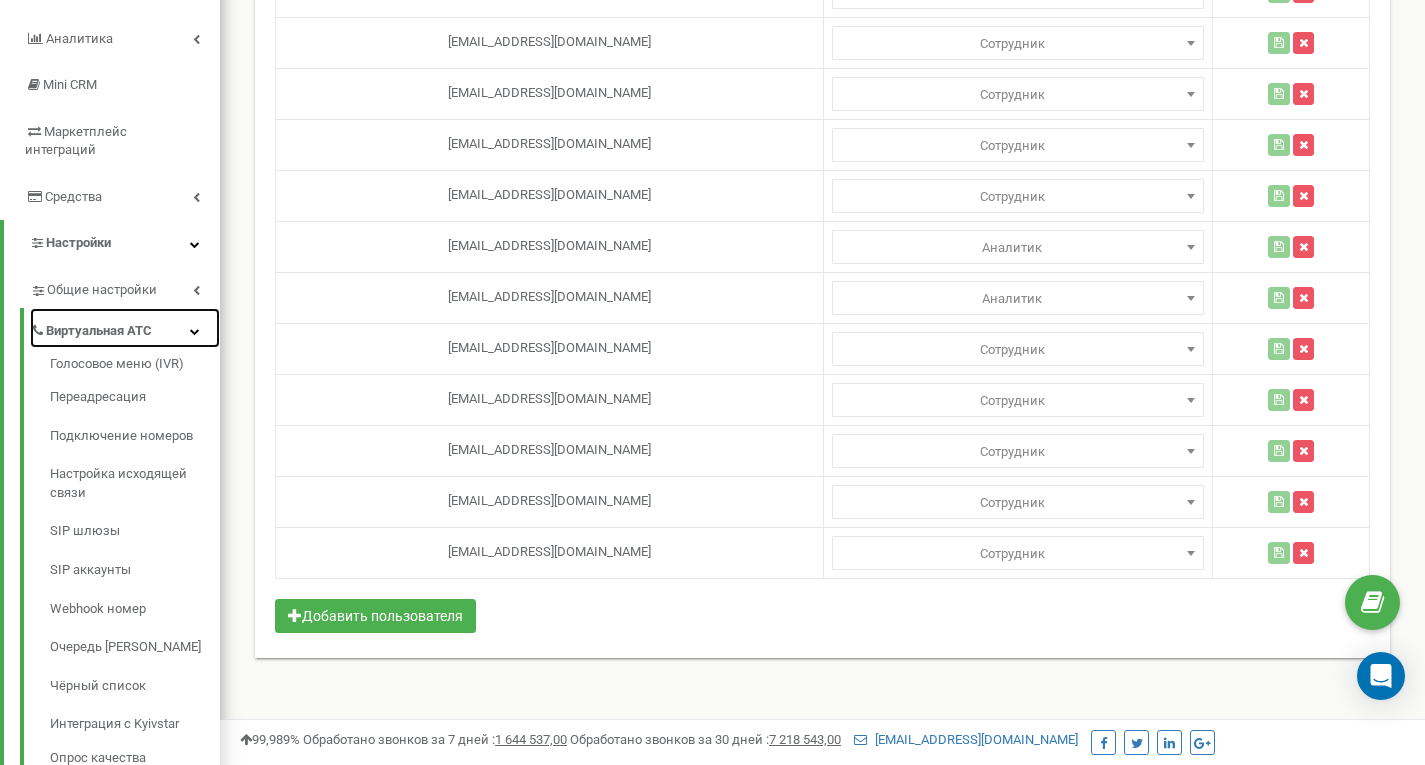 scroll, scrollTop: 271, scrollLeft: 0, axis: vertical 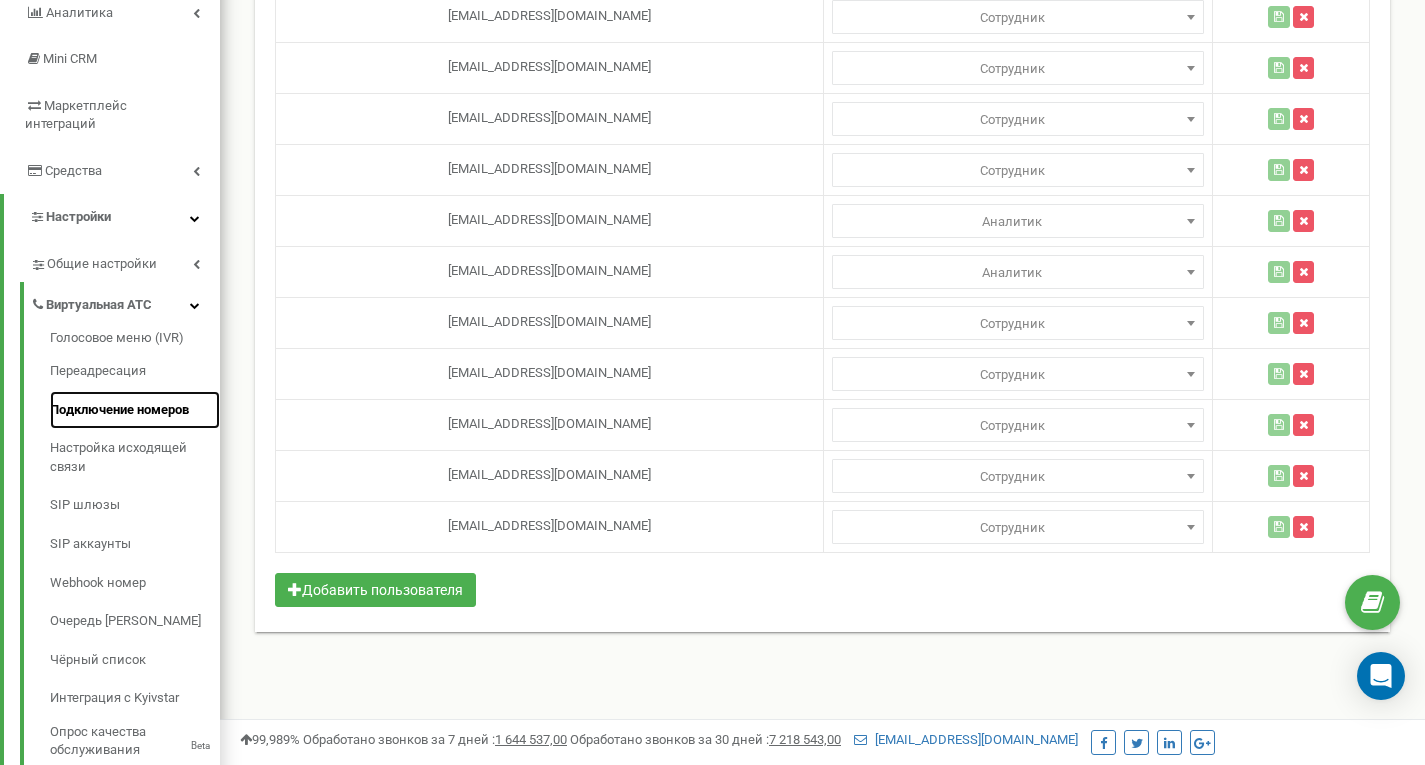 click on "Подключение номеров" at bounding box center [135, 410] 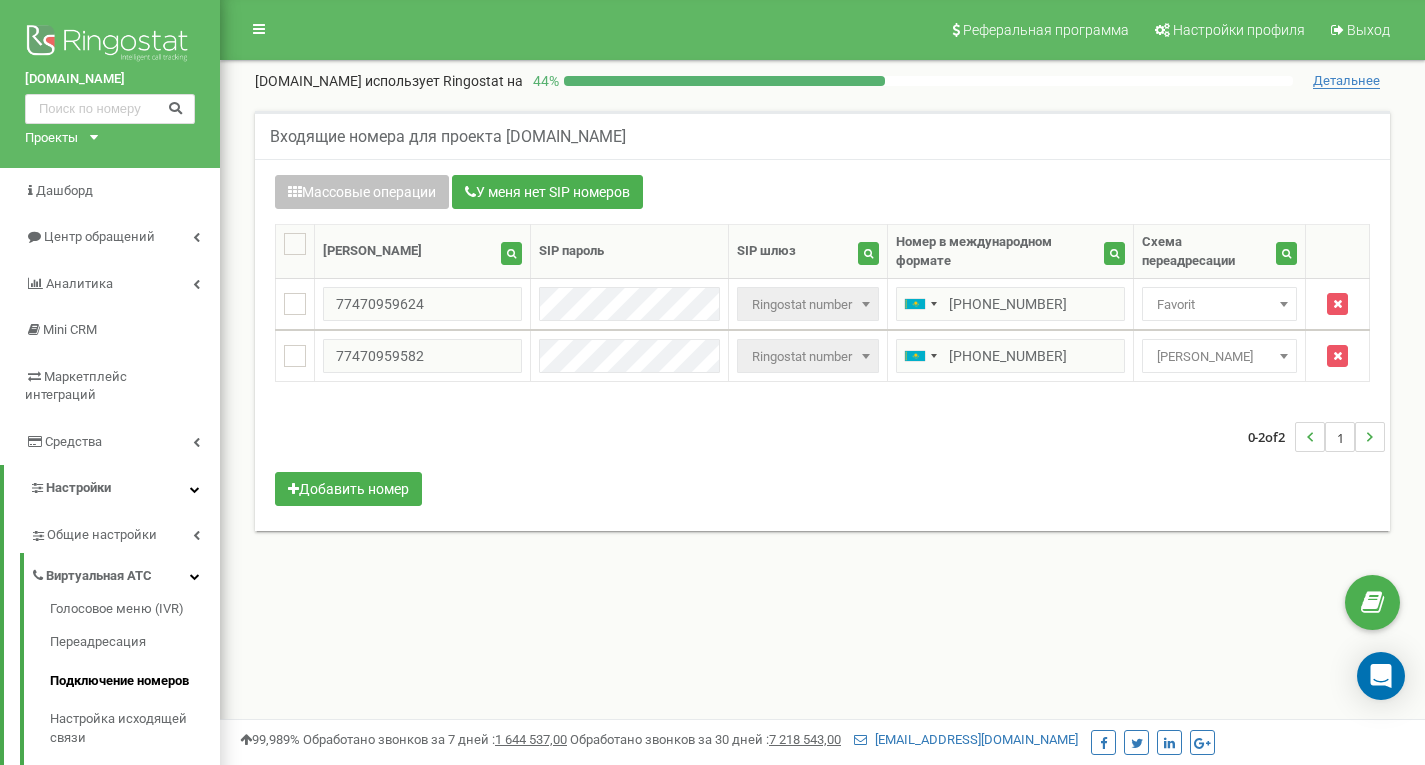 scroll, scrollTop: 0, scrollLeft: 0, axis: both 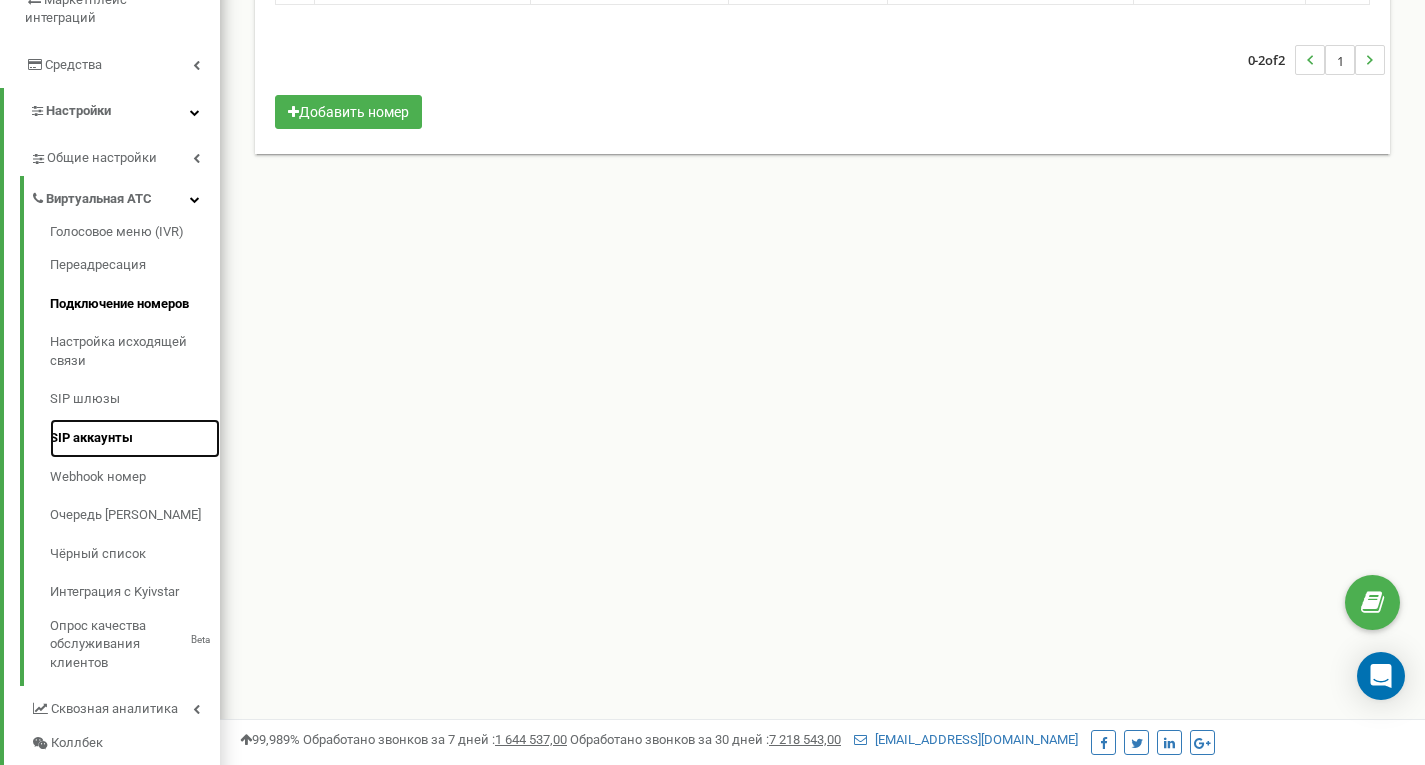 click on "SIP аккаунты" at bounding box center [135, 438] 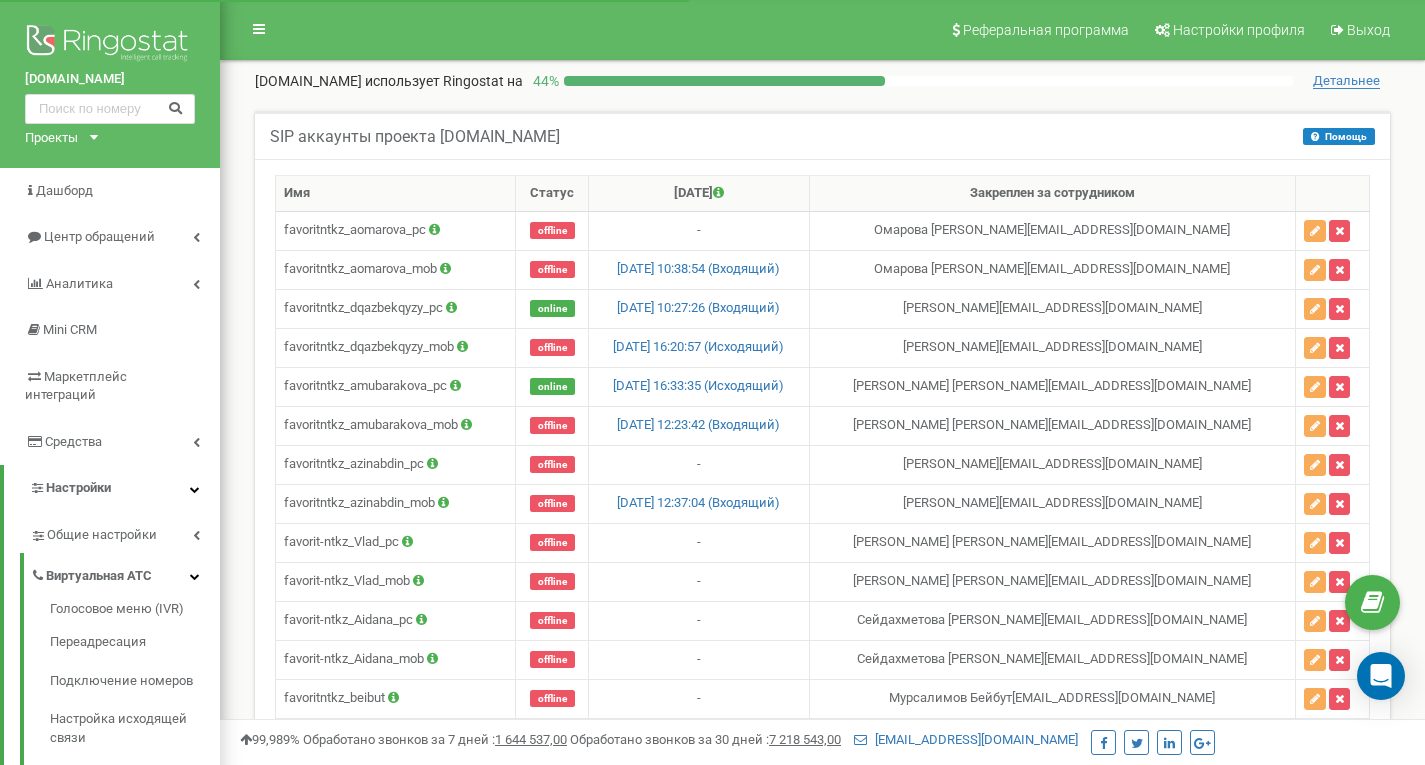 scroll, scrollTop: 0, scrollLeft: 0, axis: both 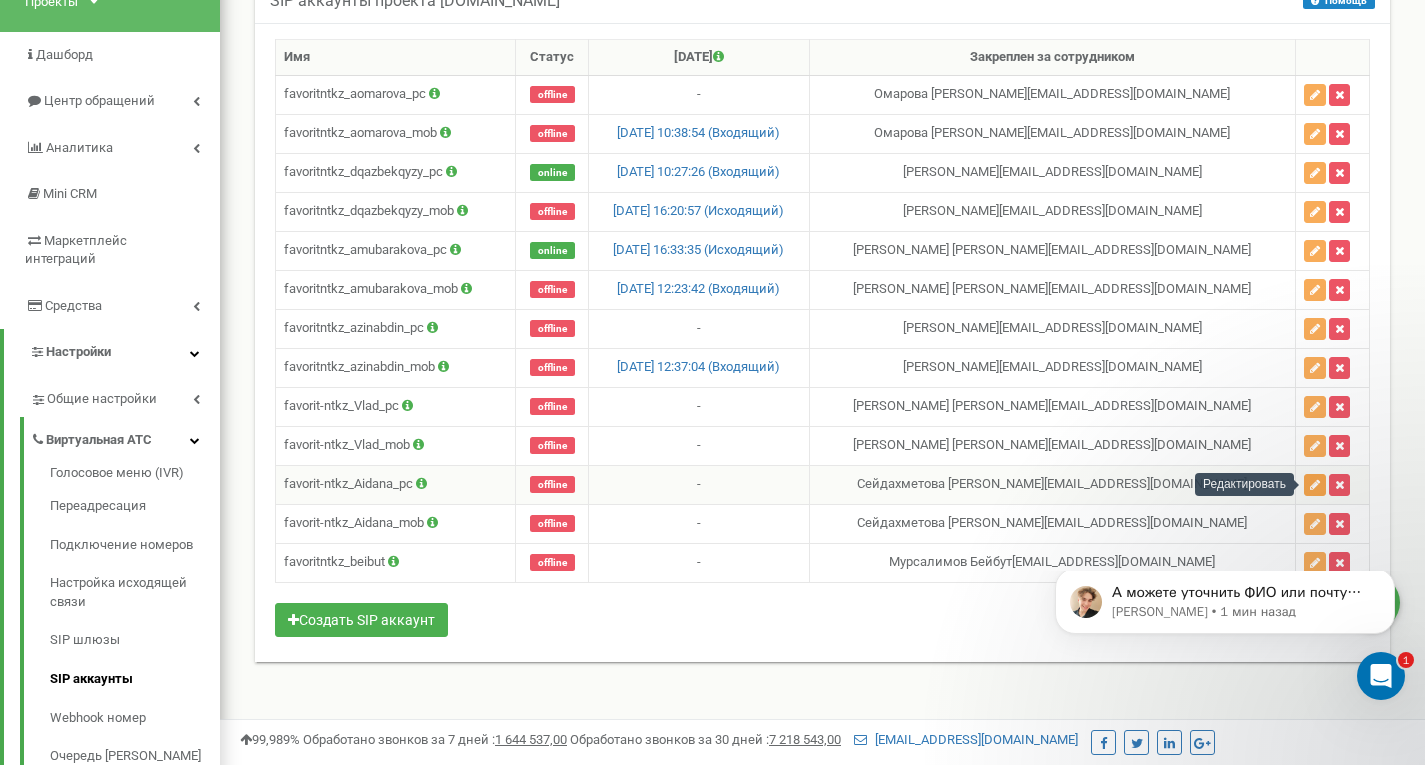 click at bounding box center [1315, 485] 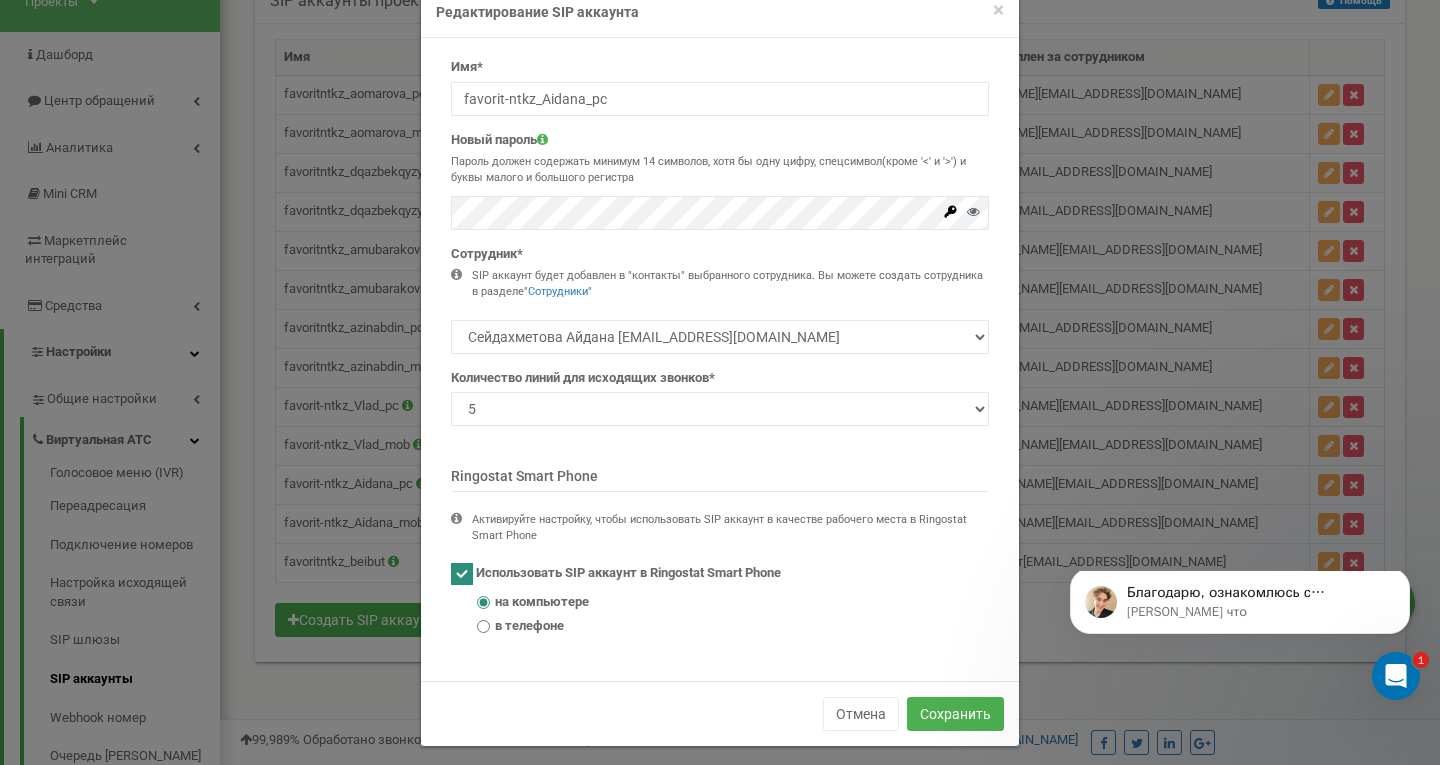 scroll, scrollTop: 55, scrollLeft: 0, axis: vertical 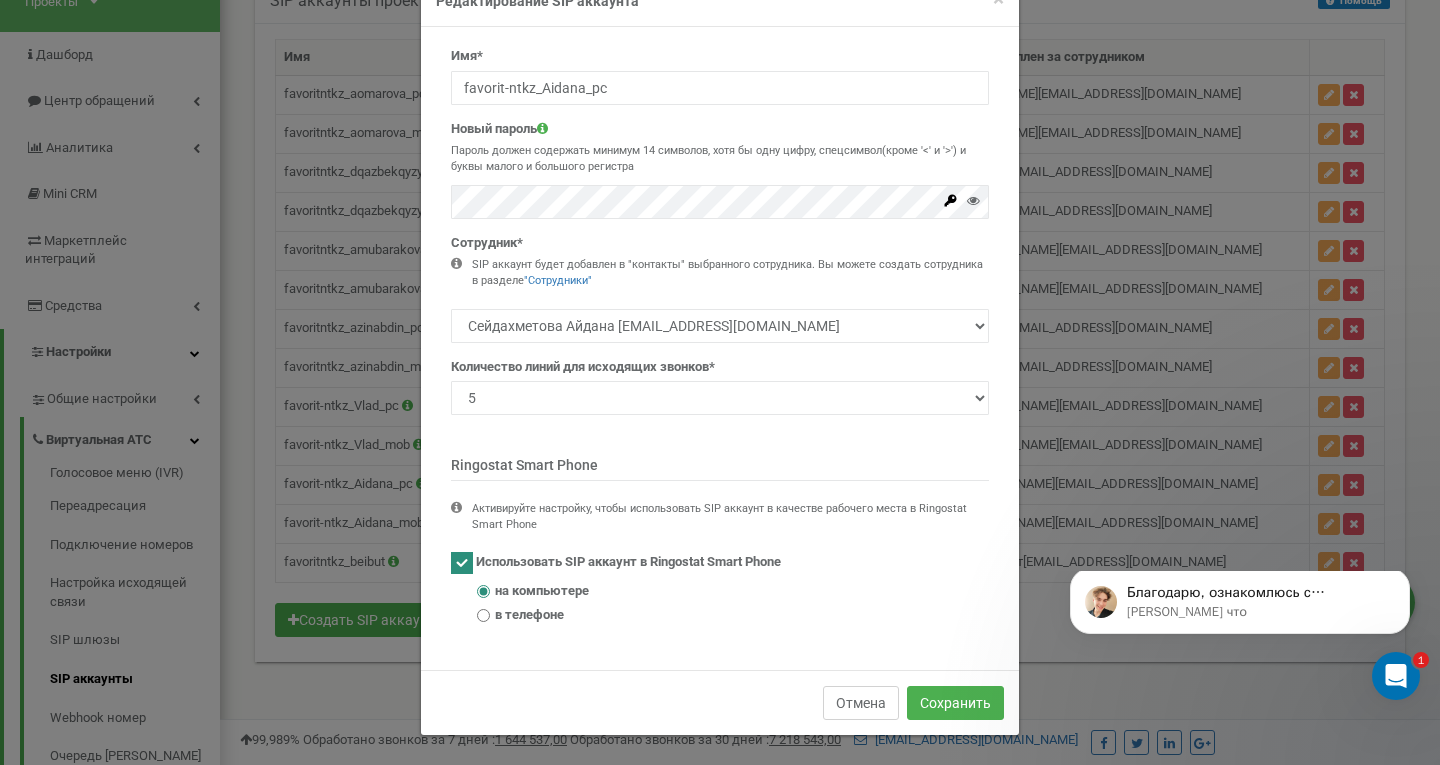click on "Отмена" at bounding box center (861, 703) 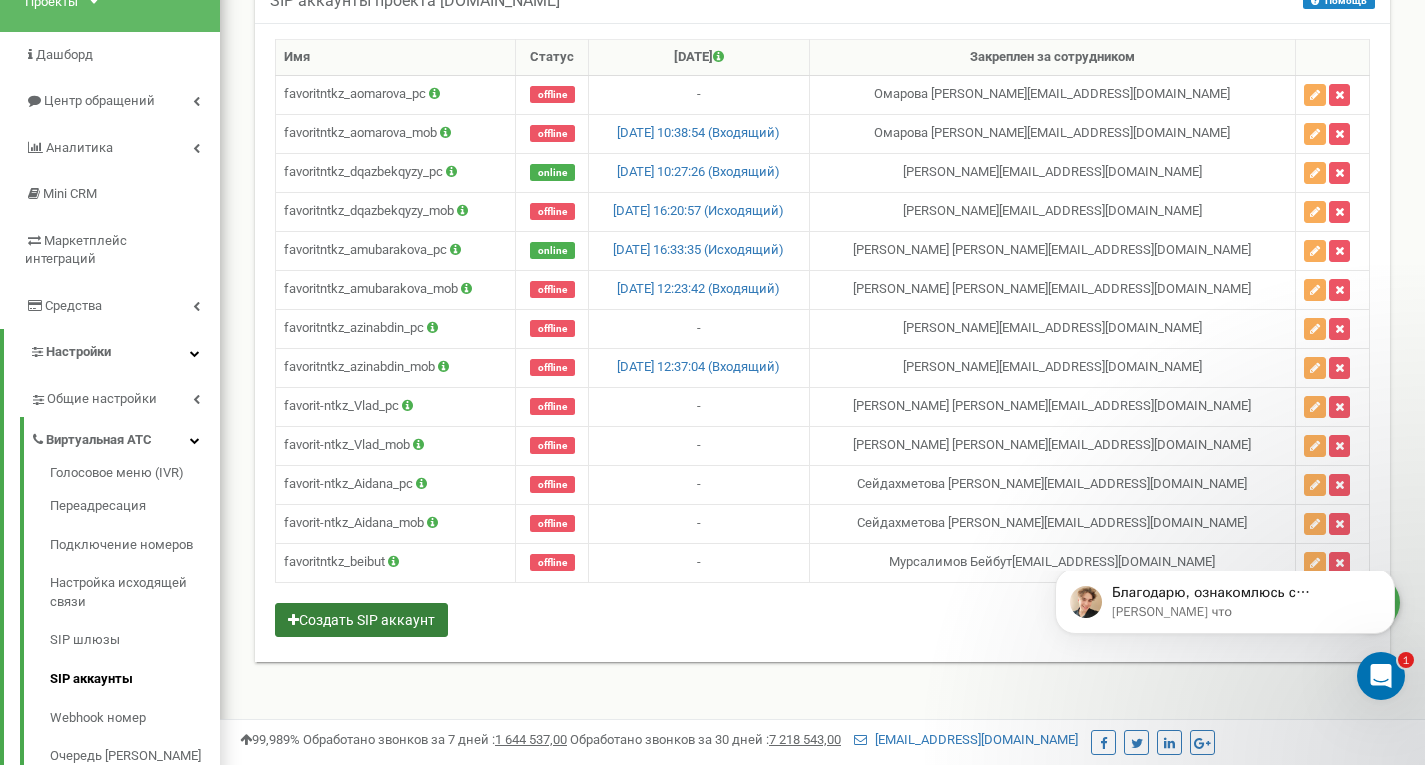 click on "Создать SIP аккаунт" at bounding box center [361, 620] 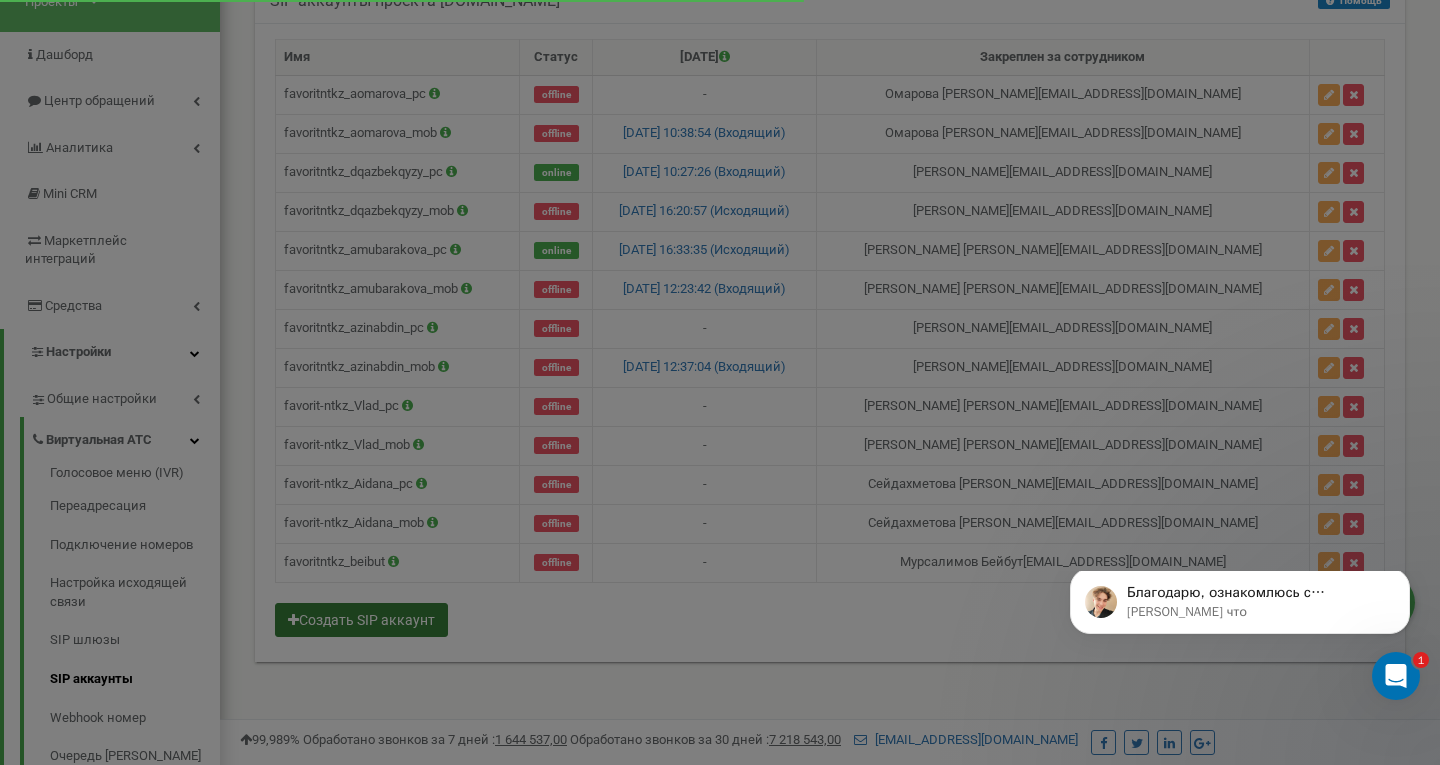 scroll, scrollTop: 0, scrollLeft: 0, axis: both 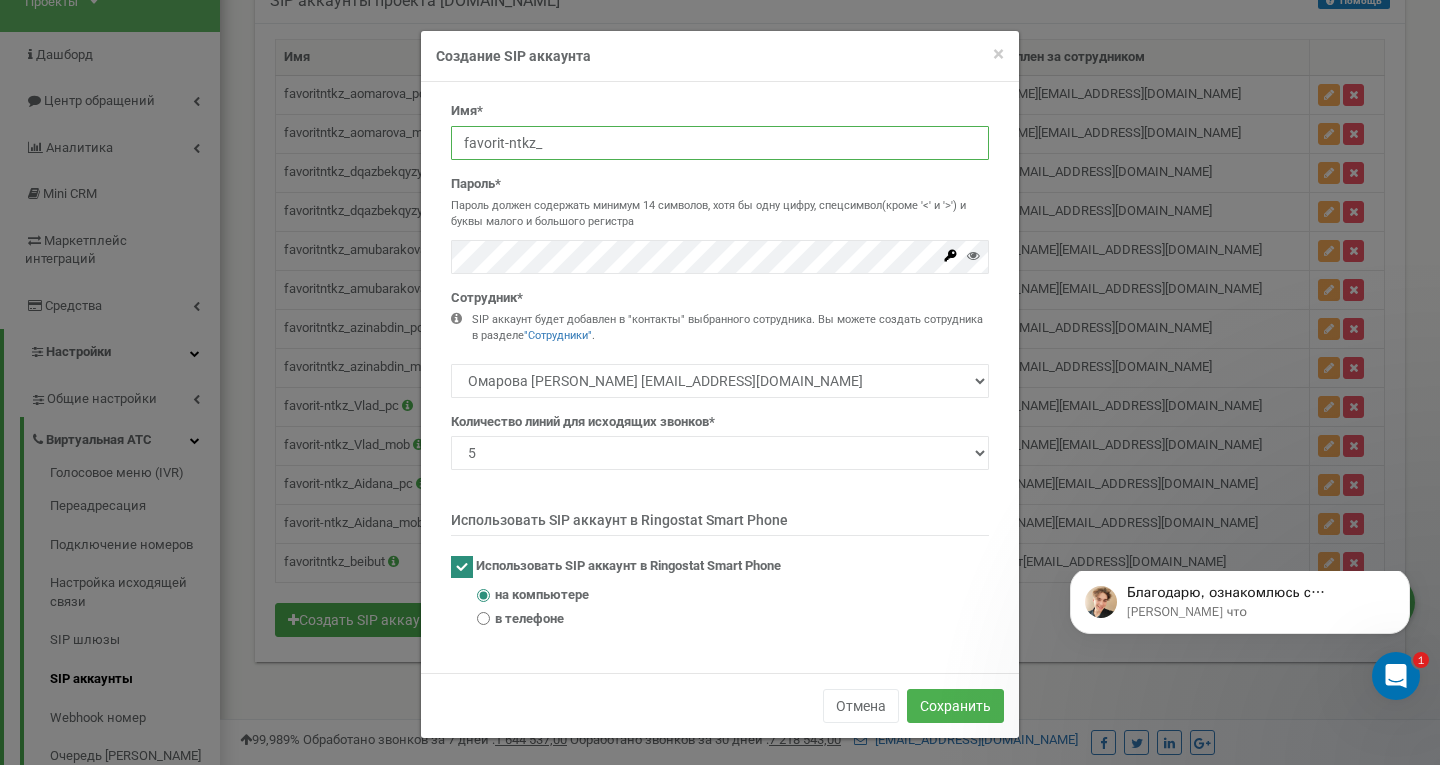click on "favorit-ntkz_" at bounding box center (720, 143) 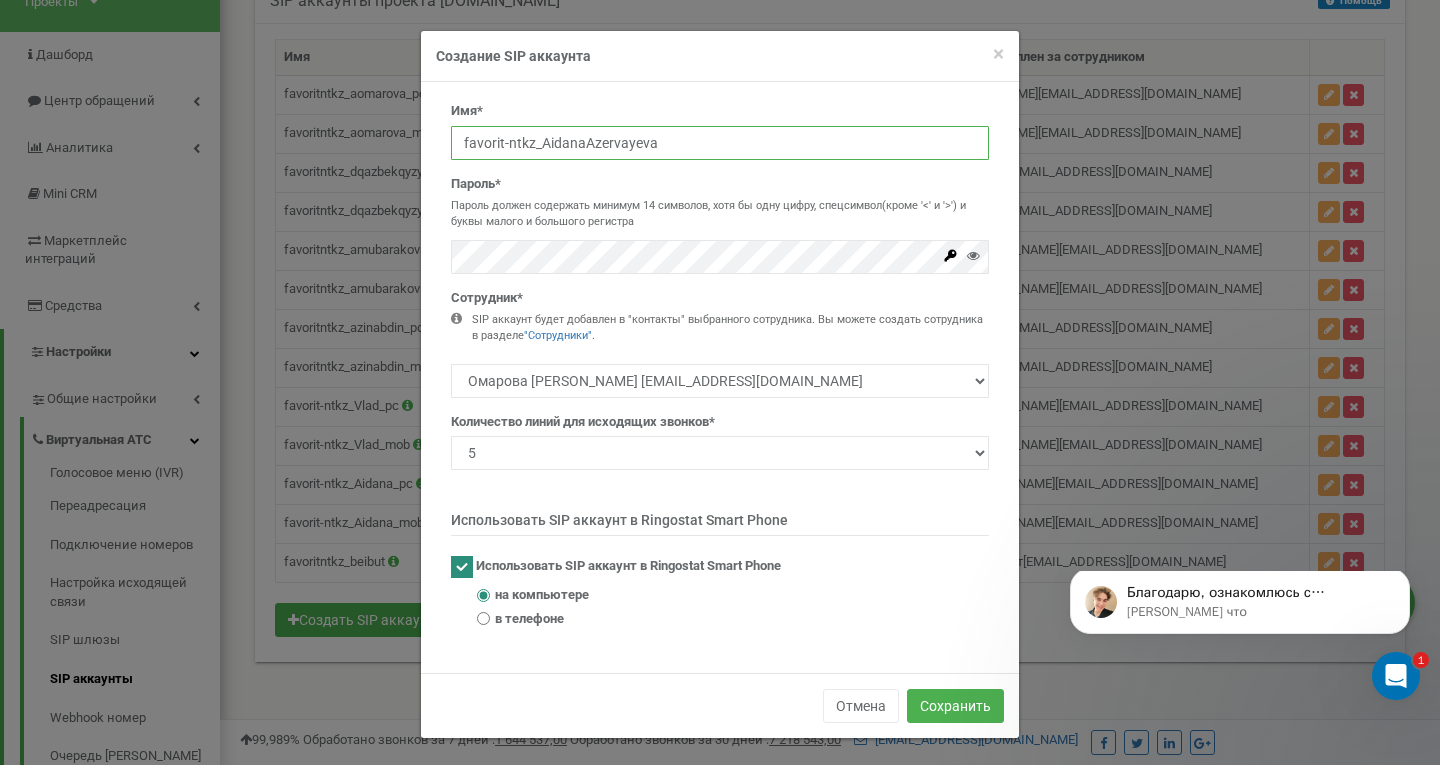 click on "favorit-ntkz_AidanaAzervayeva" at bounding box center [720, 143] 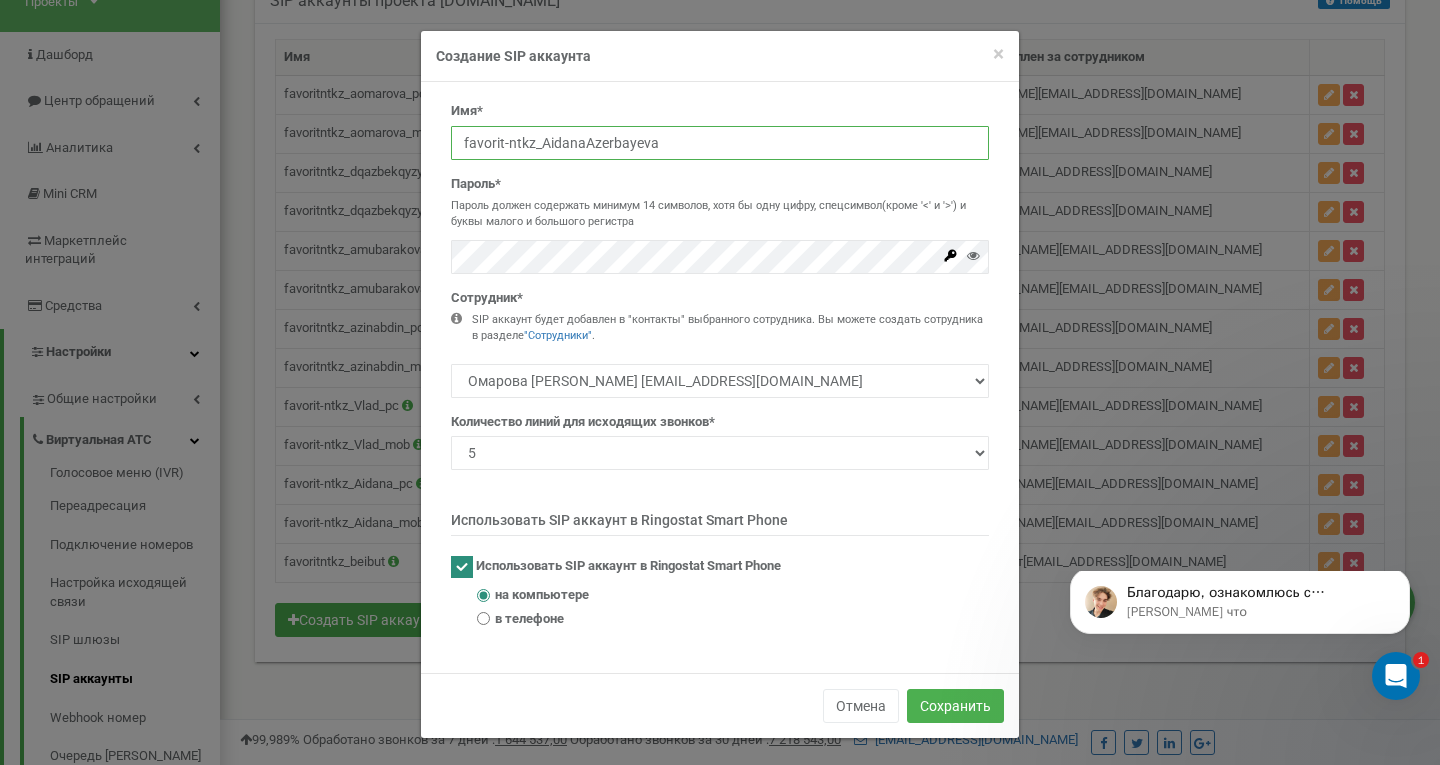 click on "favorit-ntkz_AidanaAzerbayeva" at bounding box center [720, 143] 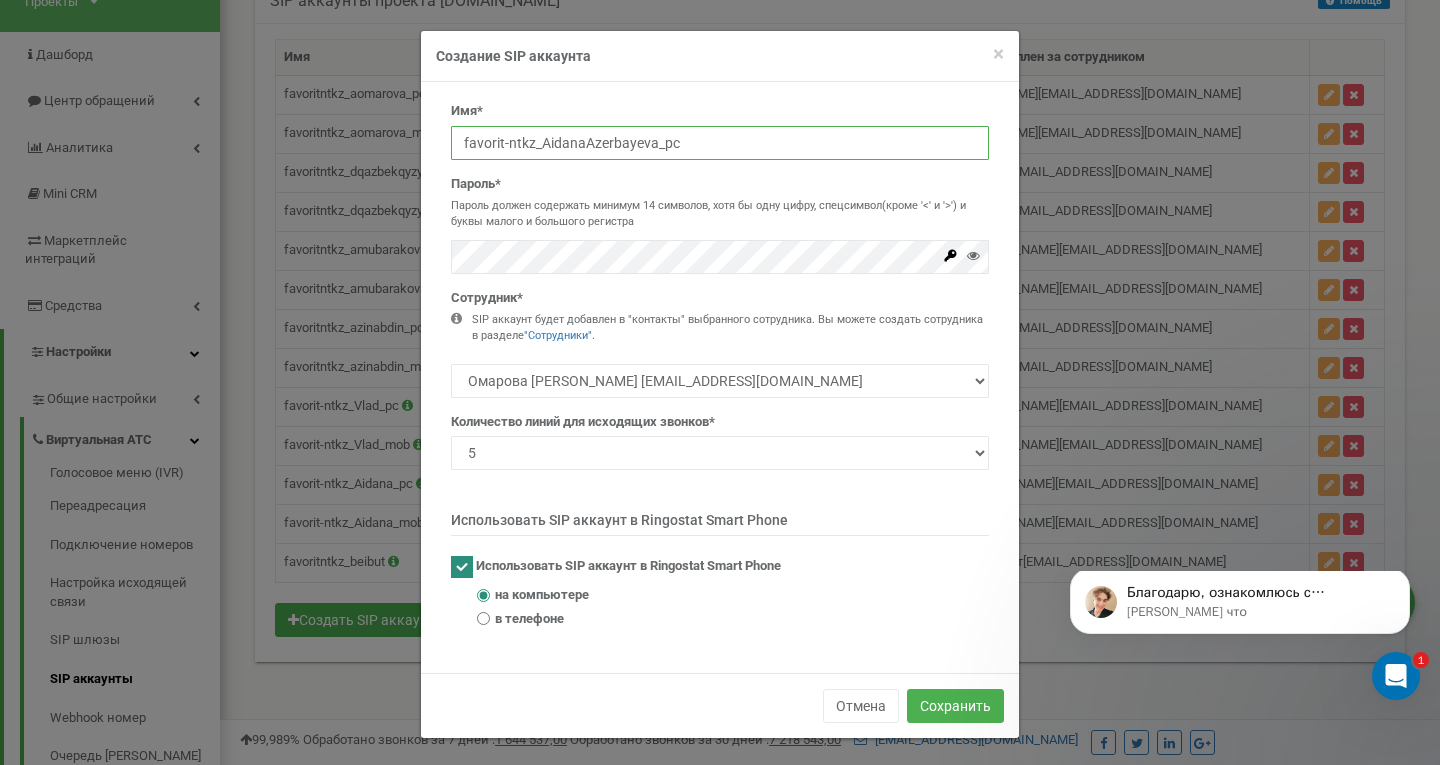 type on "favorit-ntkz_AidanaAzerbayeva_pc" 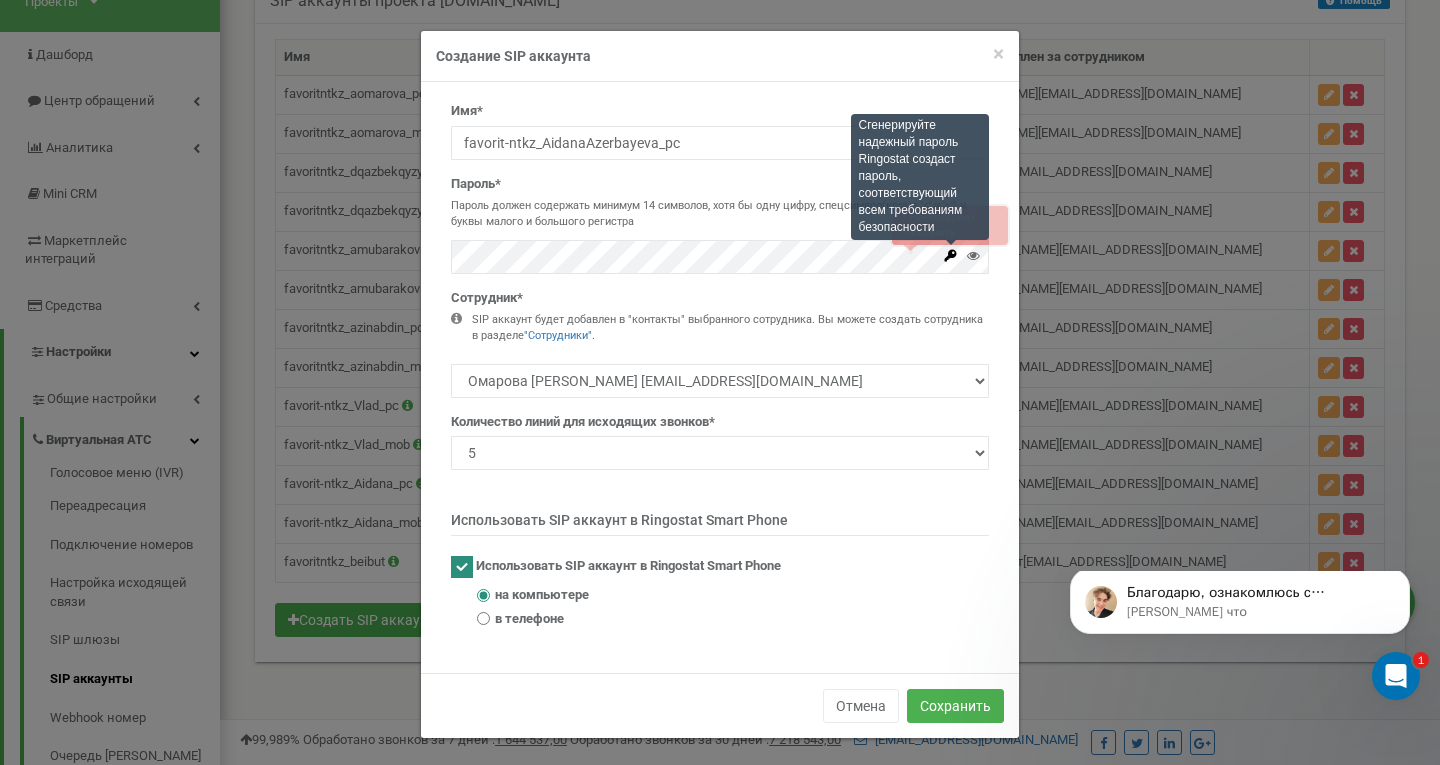 click 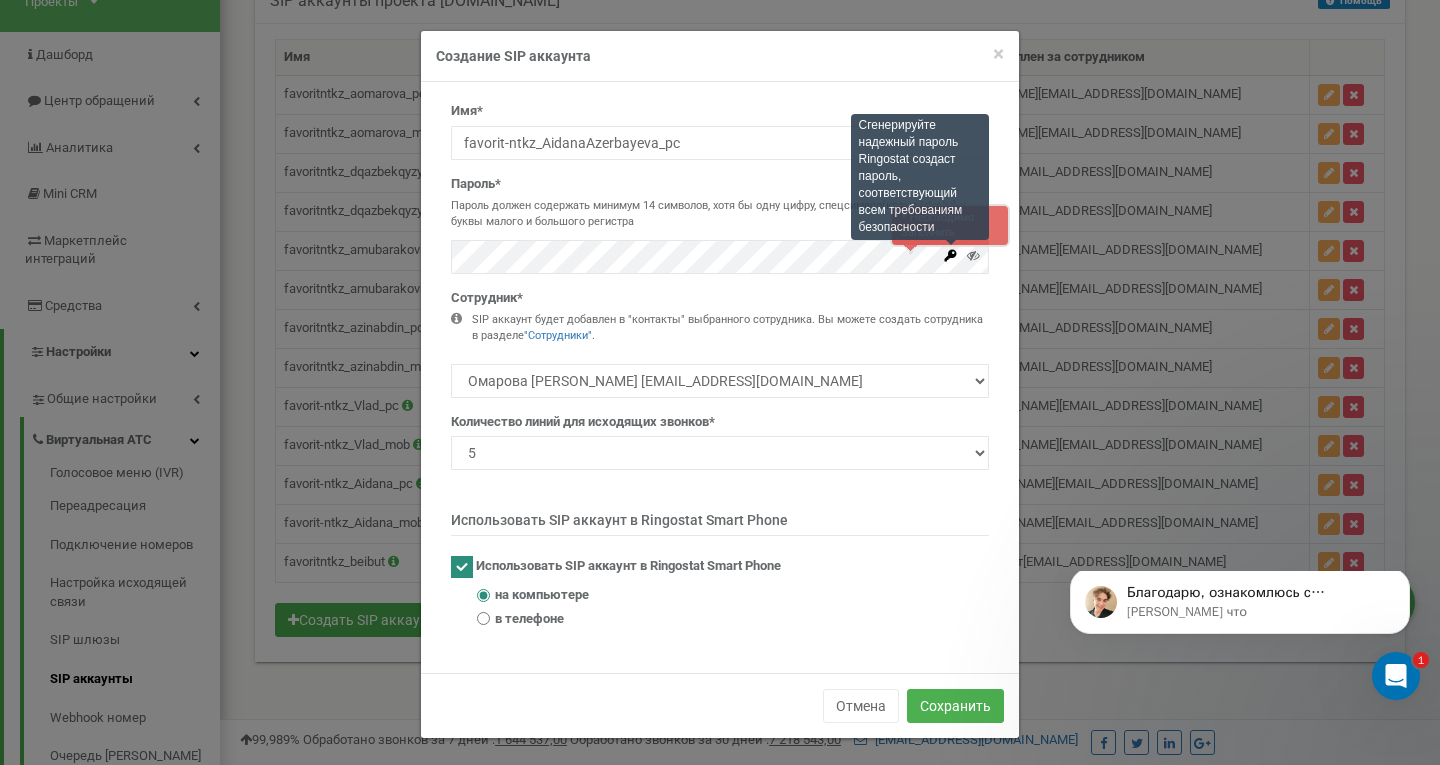 click 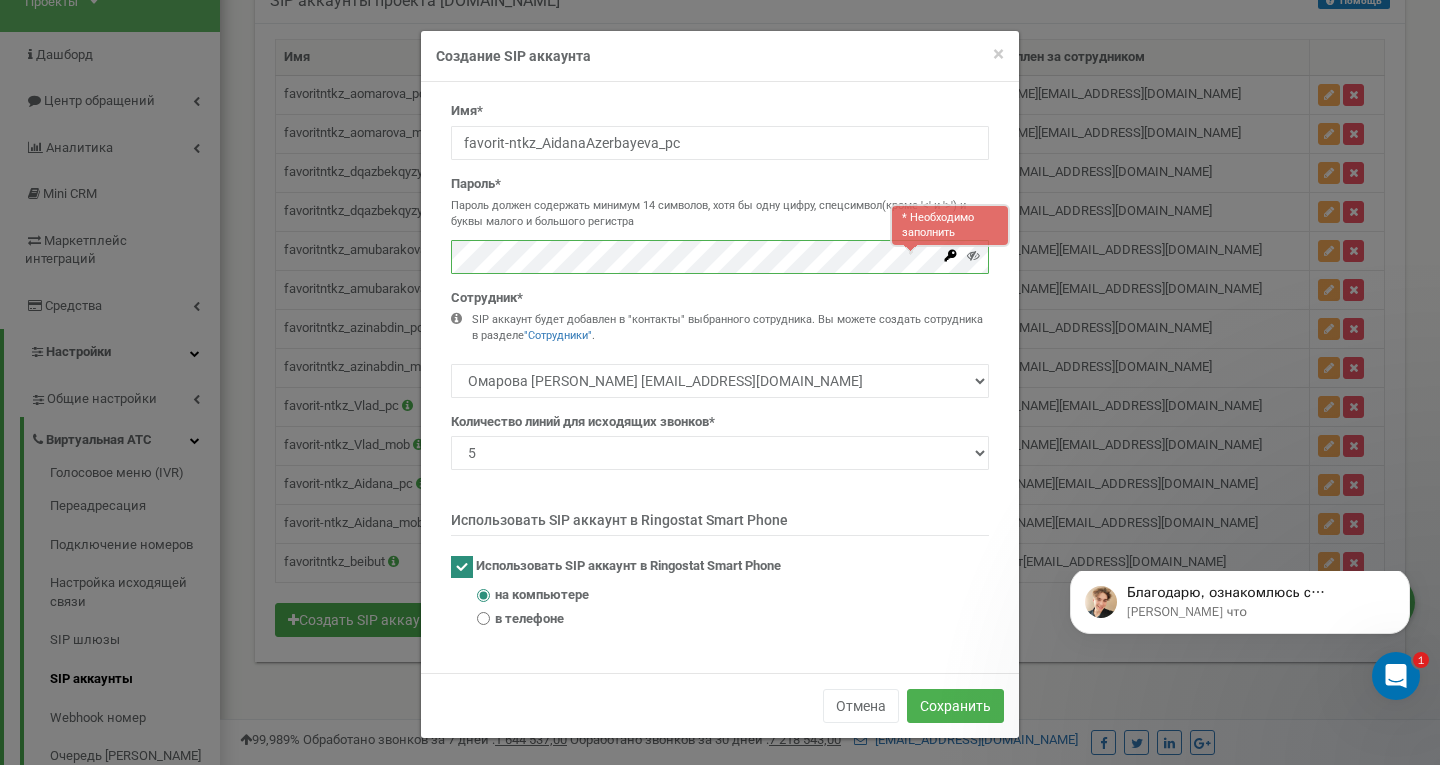 click on "Имя*
favorit-ntkz_AidanaAzerbayeva_pc
Пароль*
Пароль должен содержать минимум 14 символов, хотя бы одну цифру, спецсимвол(кроме '<' и '>') и буквы малого и большого регистра
* Необходимо заполнить
Сотрудник* 1" at bounding box center (720, 377) 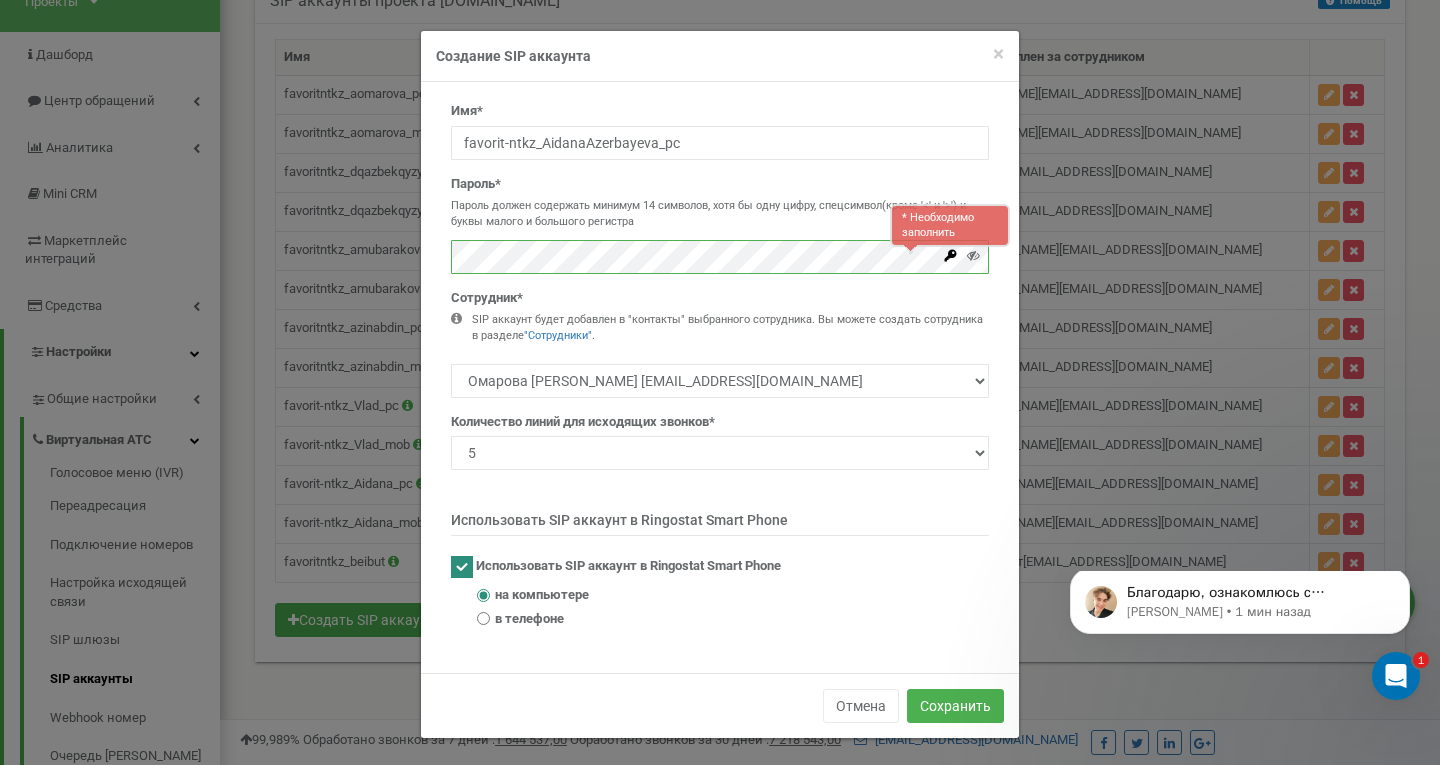 click on "Имя*
favorit-ntkz_AidanaAzerbayeva_pc
Пароль*
Пароль должен содержать минимум 14 символов, хотя бы одну цифру, спецсимвол(кроме '<' и '>') и буквы малого и большого регистра
* Необходимо заполнить
Сотрудник* 1" at bounding box center [720, 377] 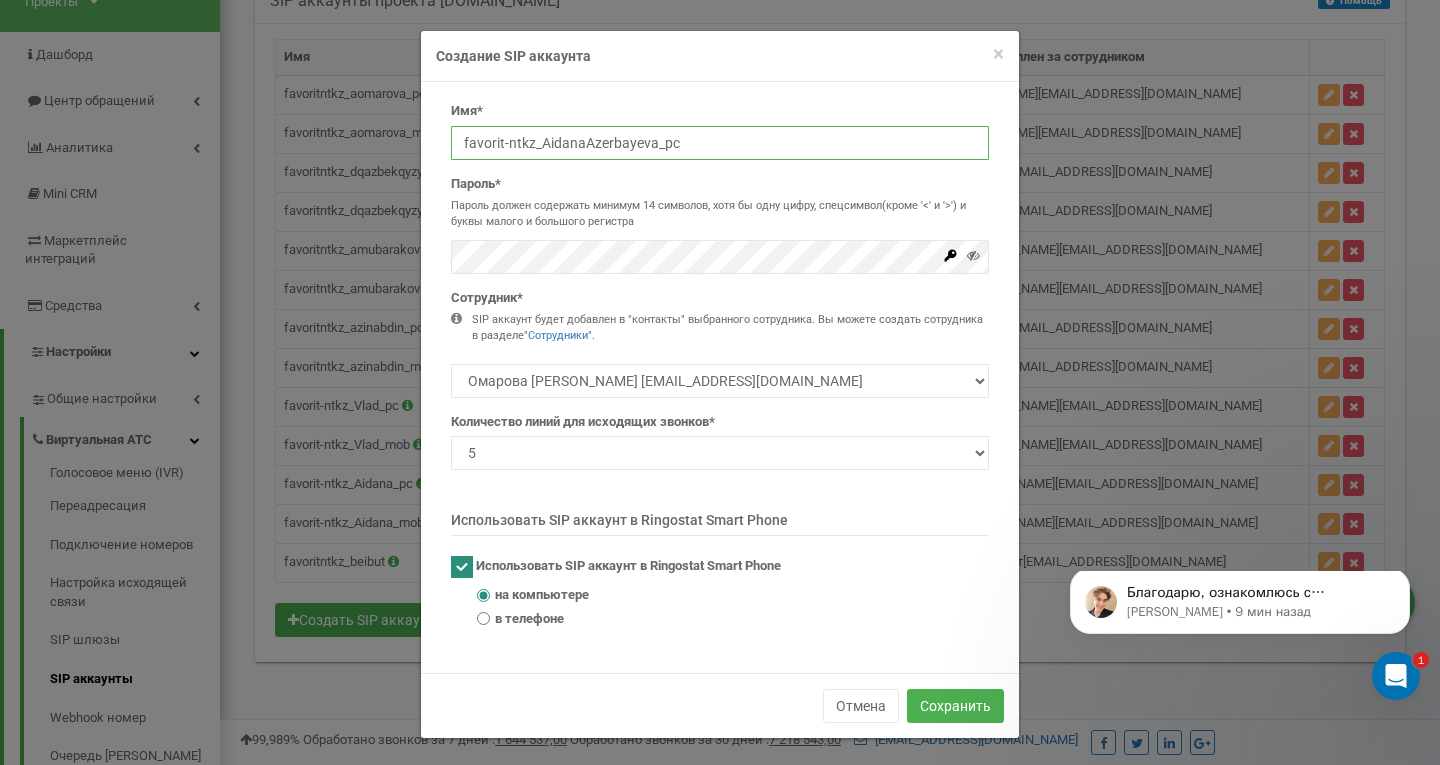 drag, startPoint x: 685, startPoint y: 135, endPoint x: 409, endPoint y: 125, distance: 276.1811 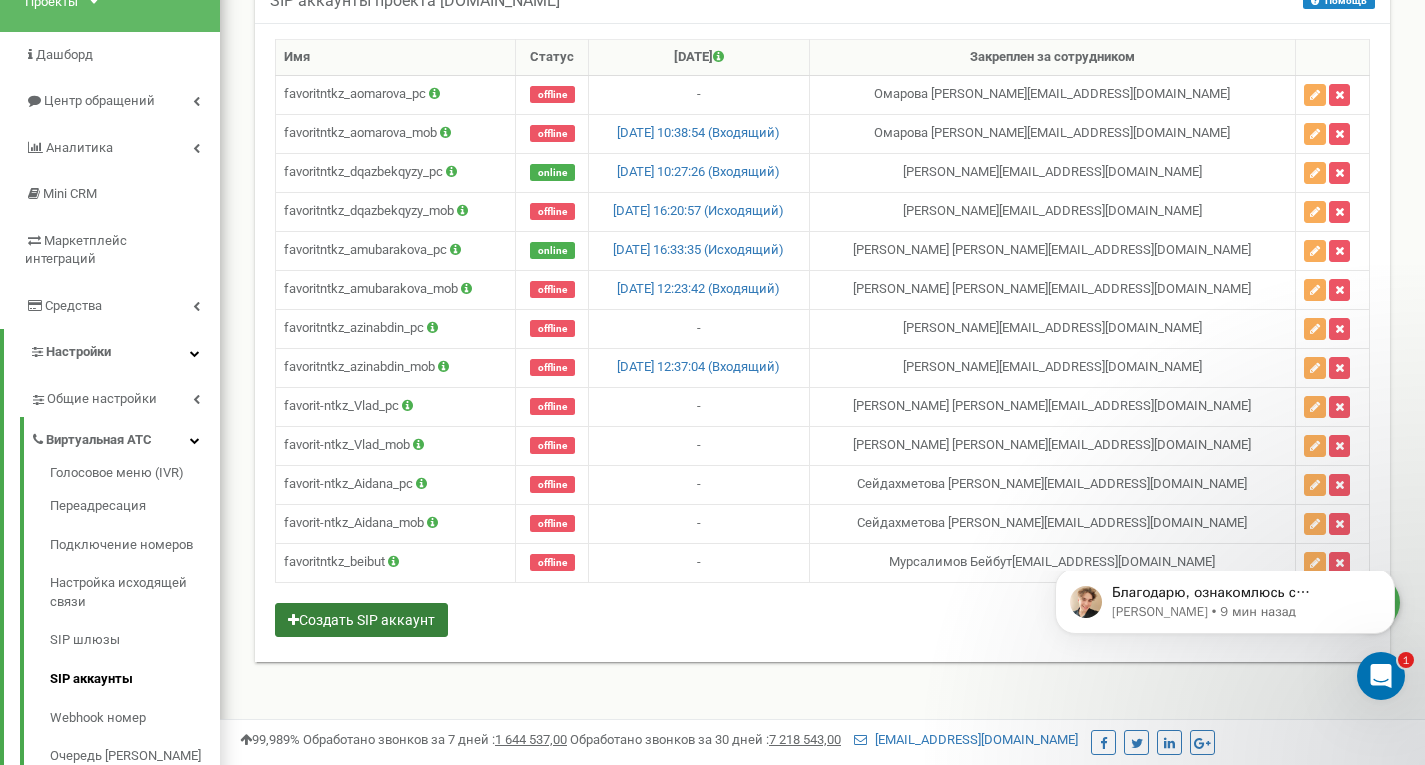 click on "Создать SIP аккаунт" at bounding box center (361, 620) 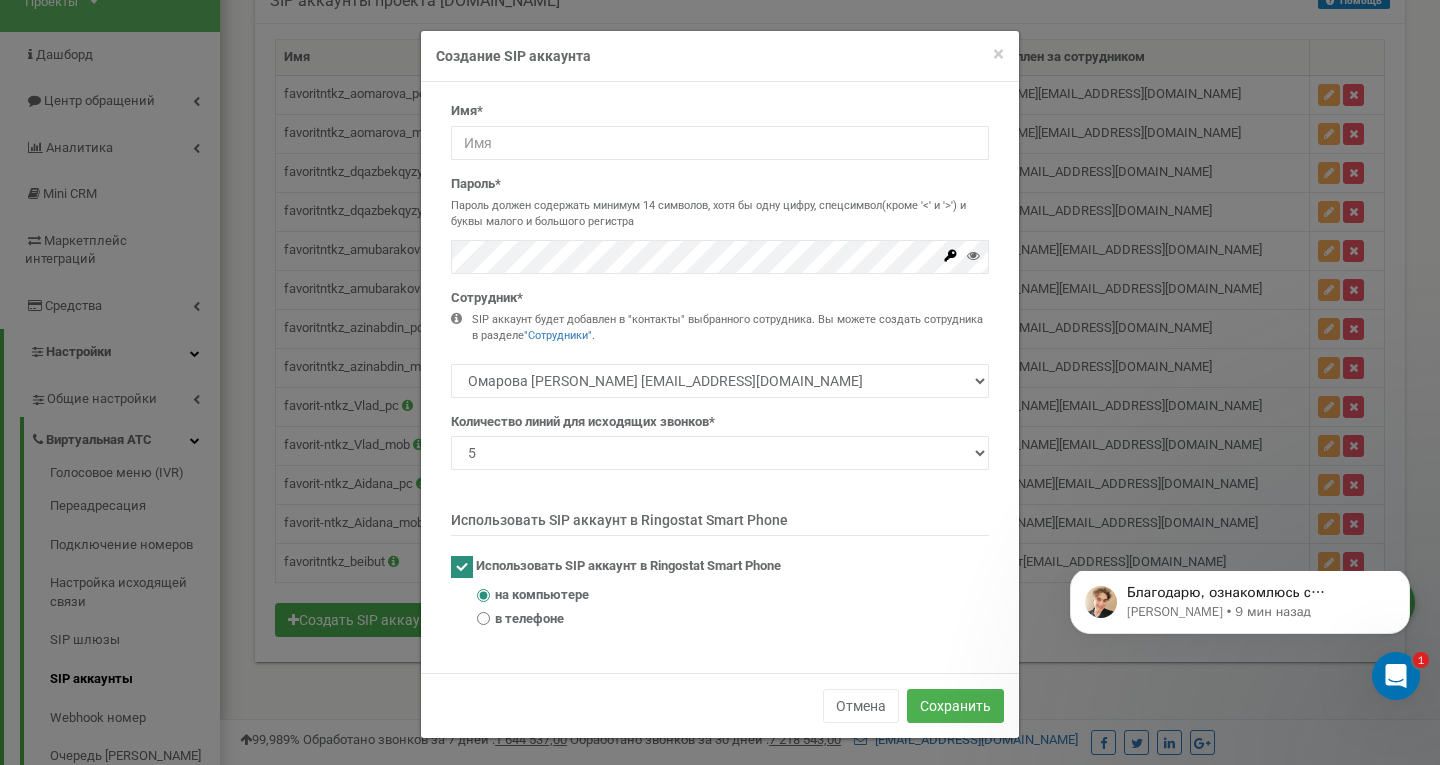 scroll, scrollTop: 4, scrollLeft: 0, axis: vertical 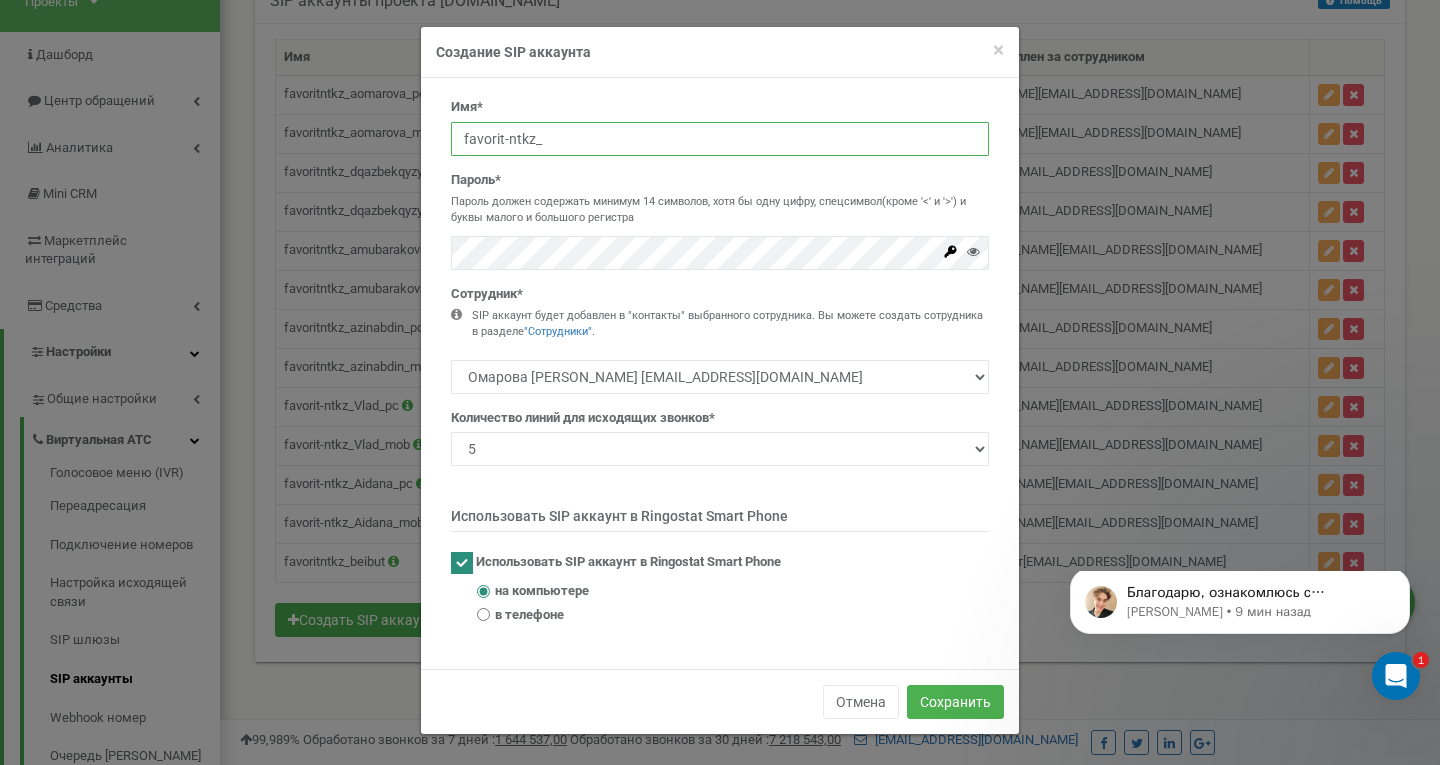 click on "favorit-ntkz_" at bounding box center (720, 139) 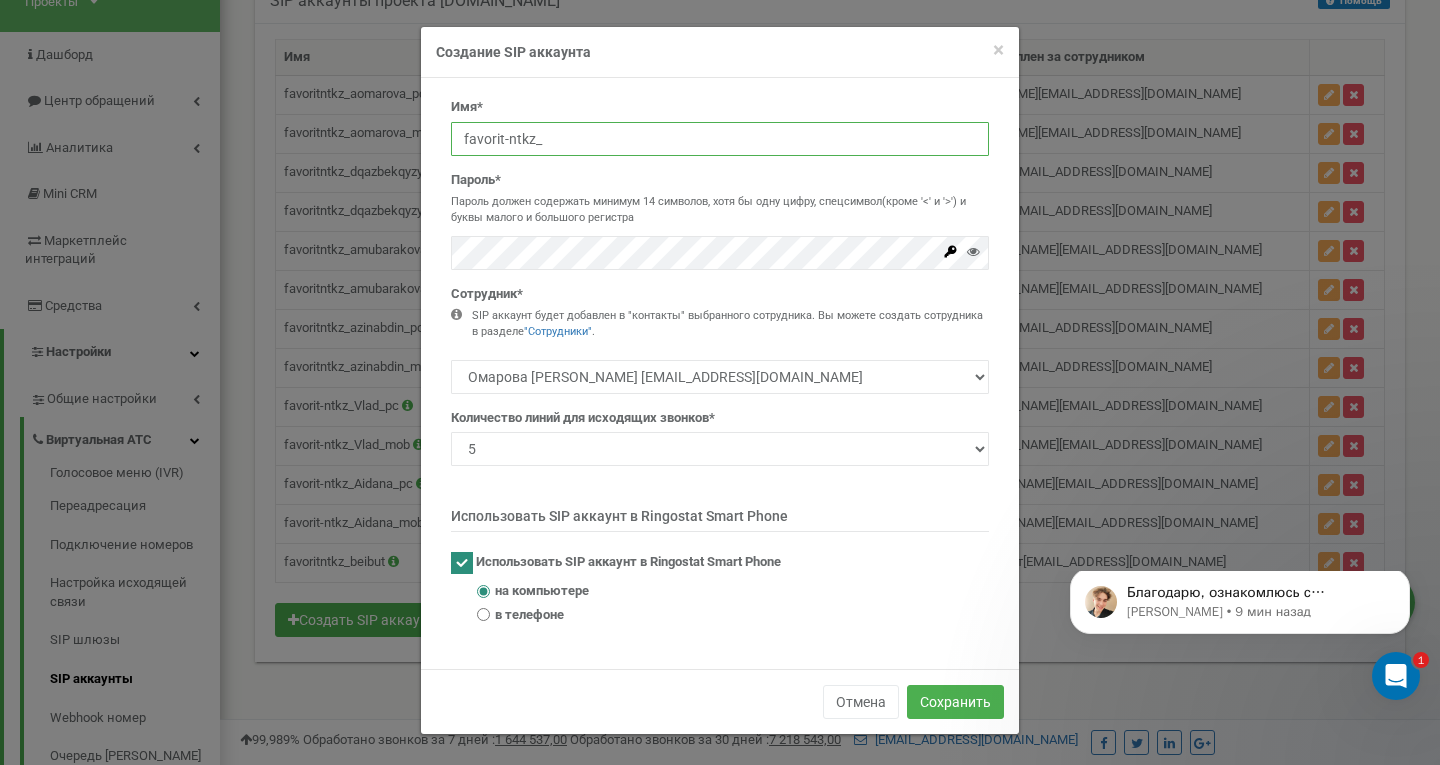 paste on "AidanaAzerbayeva2025!" 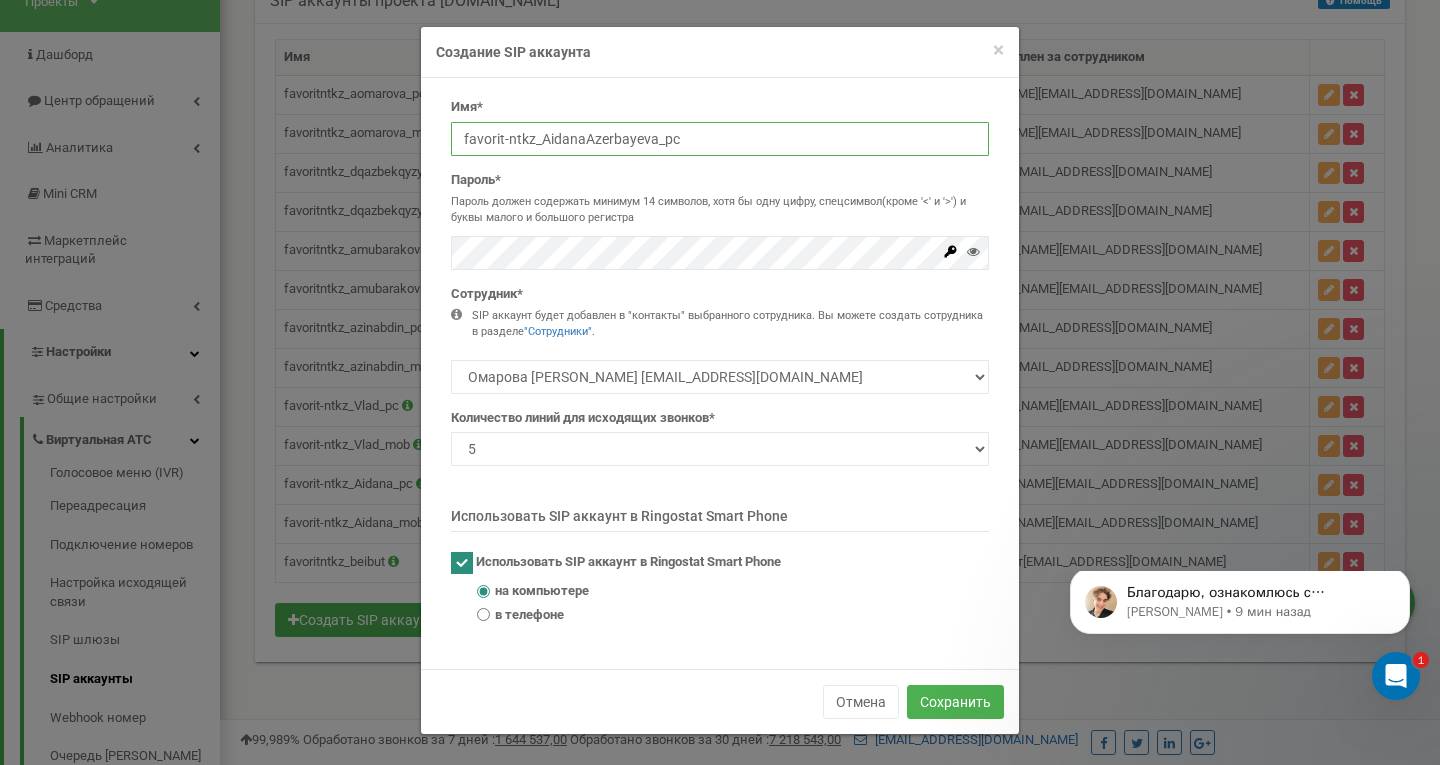 type on "favorit-ntkz_AidanaAzerbayeva_pc" 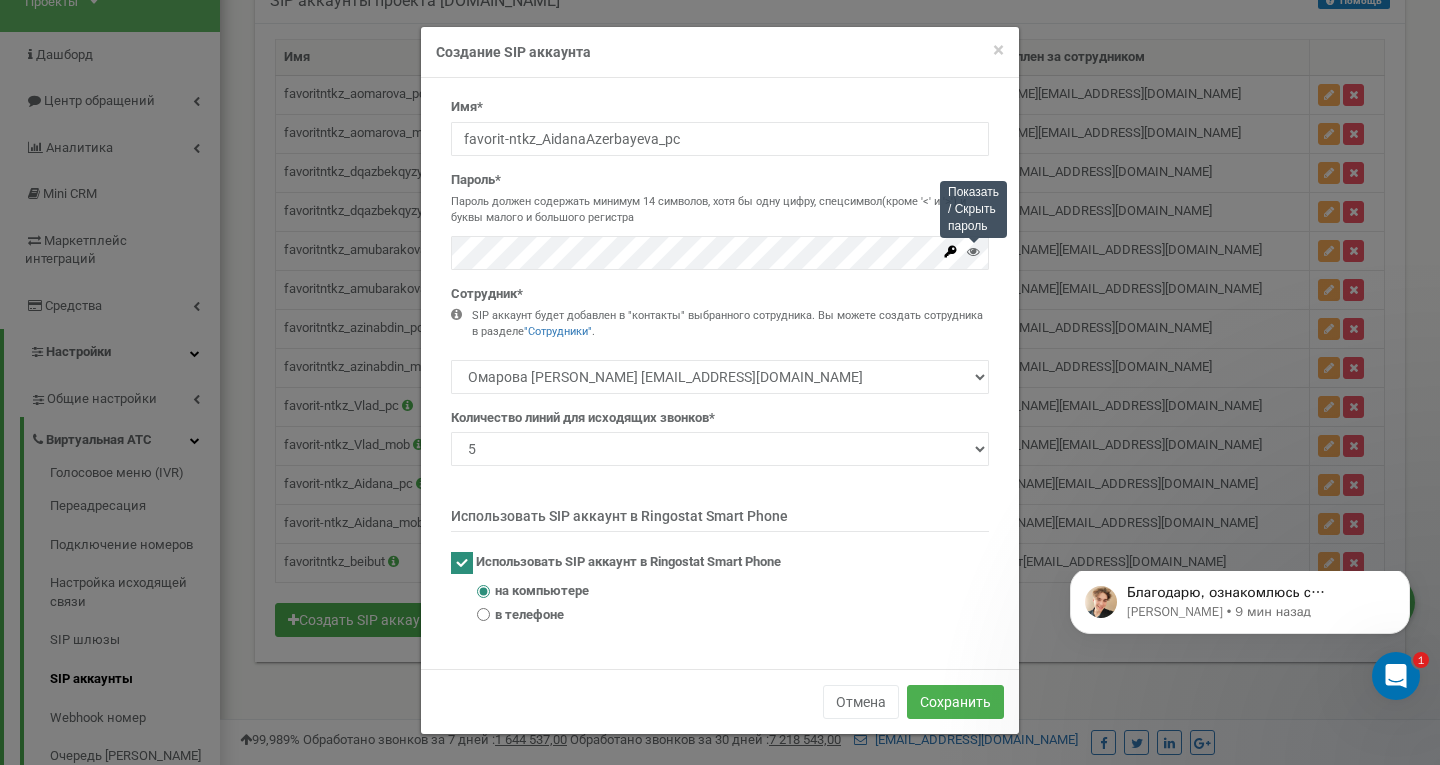 click at bounding box center [973, 251] 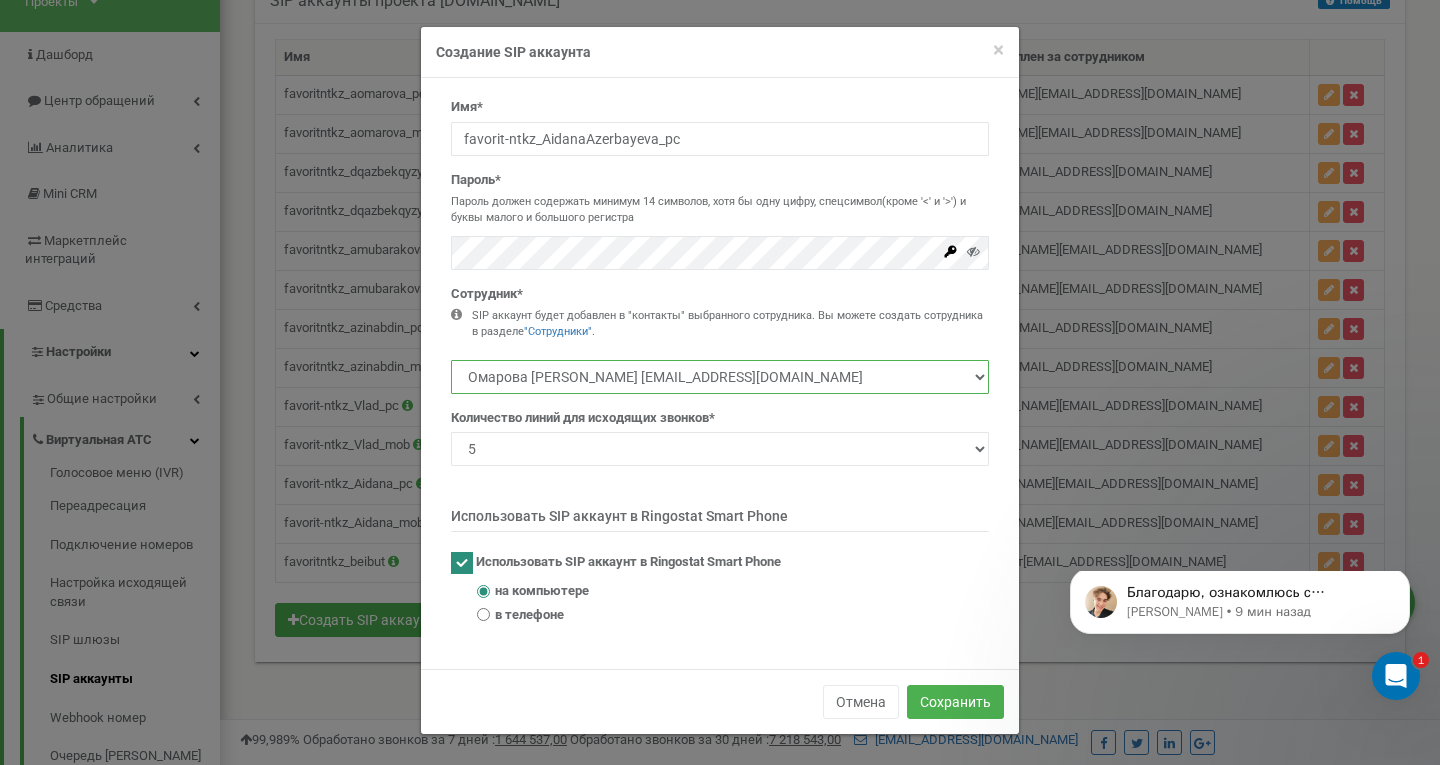 click on "Омарова [PERSON_NAME] [EMAIL_ADDRESS][DOMAIN_NAME]
Казбеккызы Дильназ [EMAIL_ADDRESS][DOMAIN_NAME]
[PERSON_NAME] [PERSON_NAME] [PERSON_NAME][EMAIL_ADDRESS][DOMAIN_NAME]
[PERSON_NAME] [EMAIL_ADDRESS][DOMAIN_NAME]" at bounding box center [720, 377] 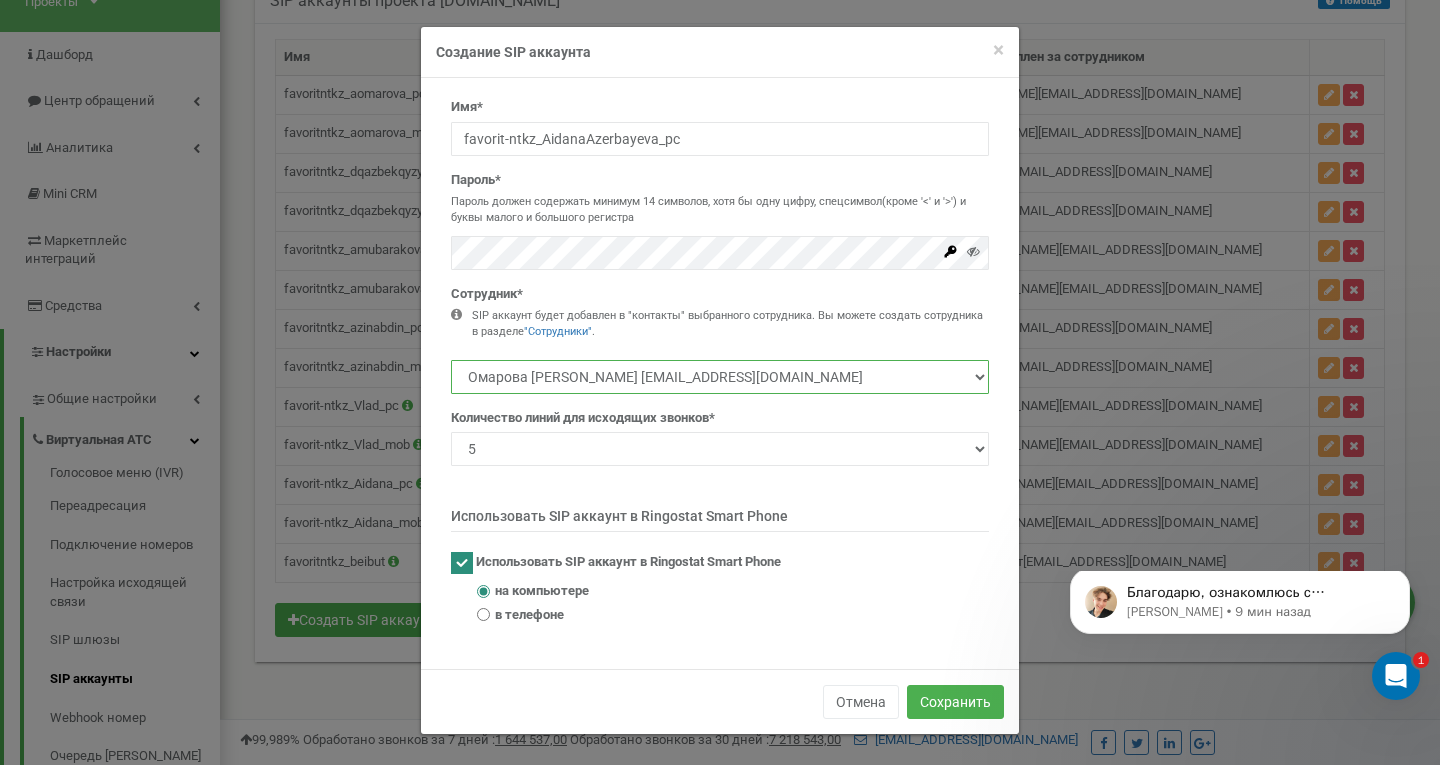 select on "470416" 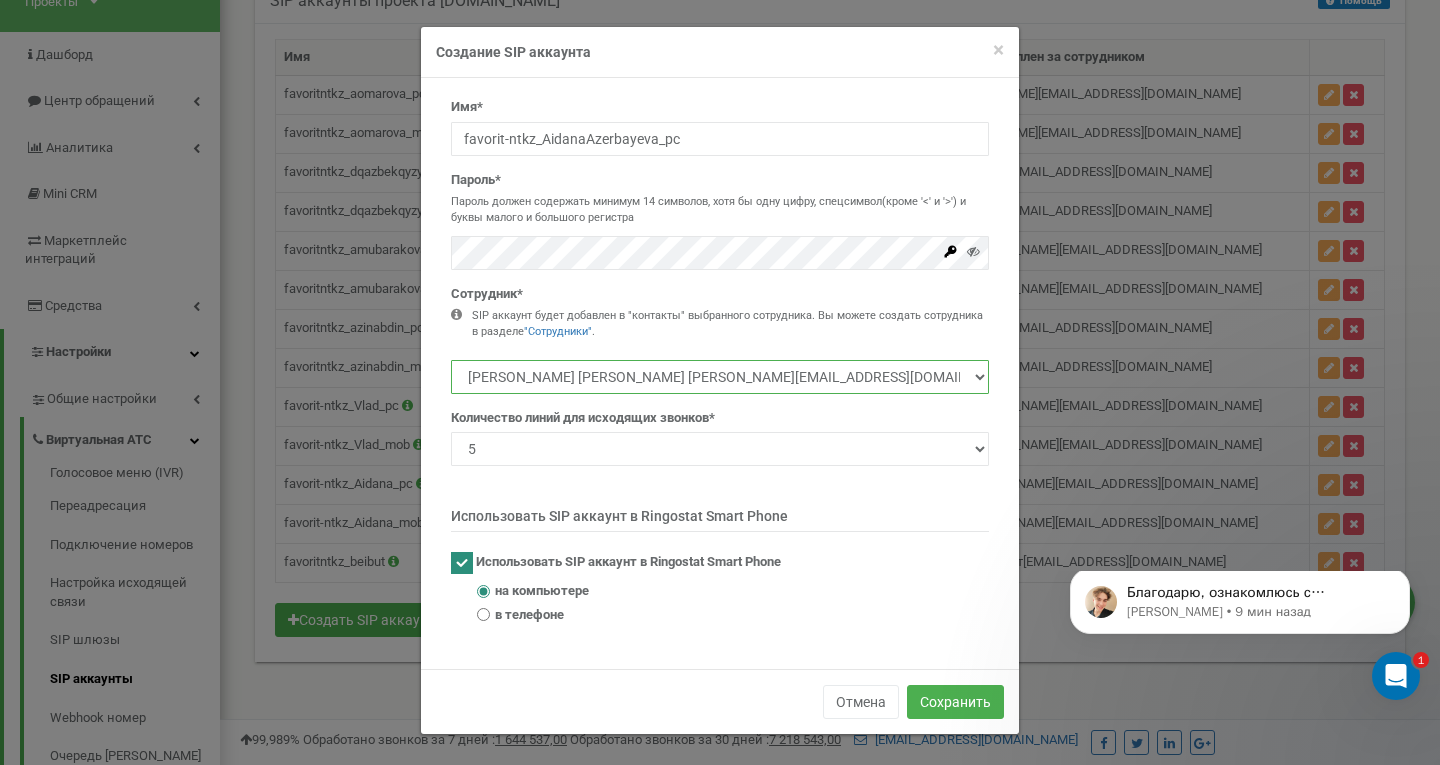 click on "Омарова [PERSON_NAME] [EMAIL_ADDRESS][DOMAIN_NAME]
Казбеккызы Дильназ [EMAIL_ADDRESS][DOMAIN_NAME]
[PERSON_NAME] [PERSON_NAME] [PERSON_NAME][EMAIL_ADDRESS][DOMAIN_NAME]
[PERSON_NAME] [EMAIL_ADDRESS][DOMAIN_NAME]" at bounding box center [720, 377] 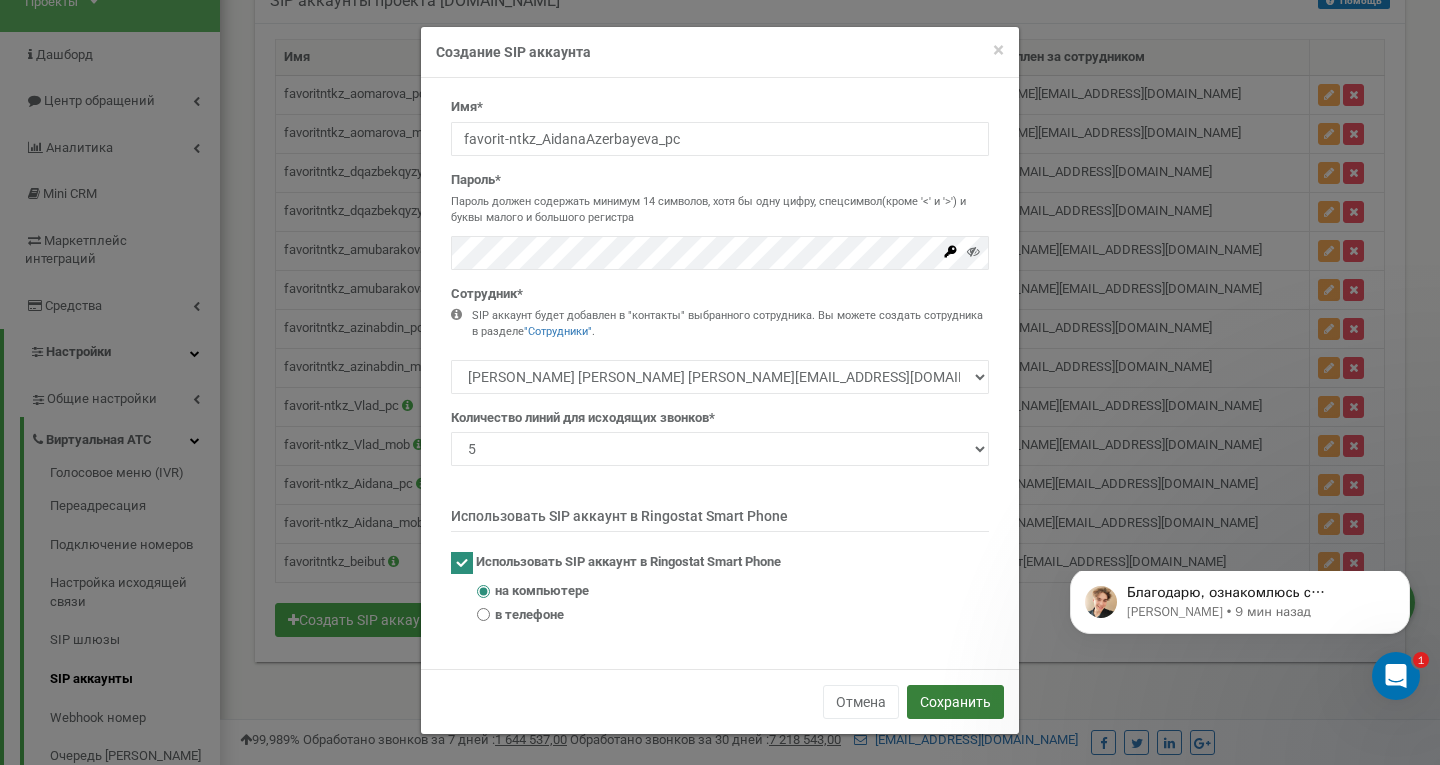 click on "Сохранить" at bounding box center (955, 702) 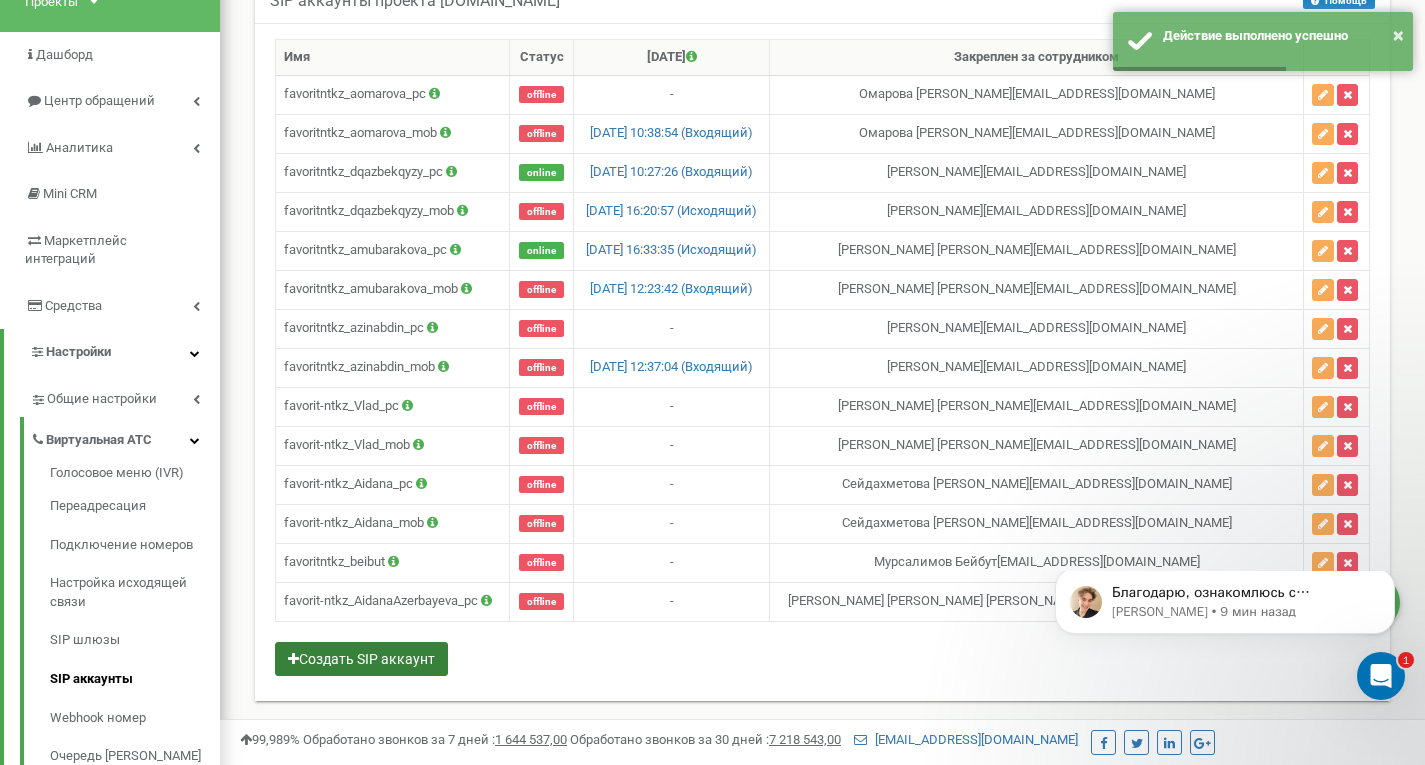 click on "Создать SIP аккаунт" at bounding box center [361, 659] 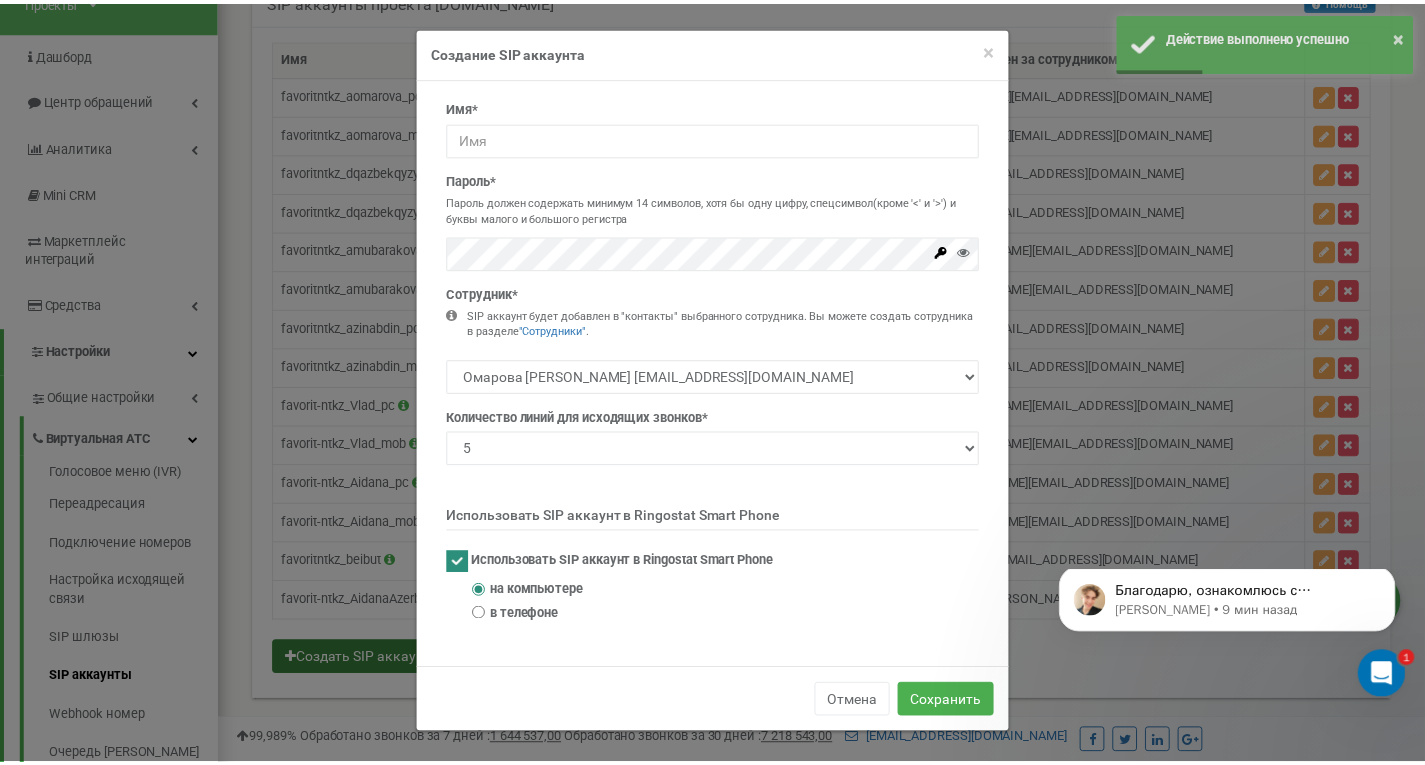 scroll, scrollTop: 0, scrollLeft: 0, axis: both 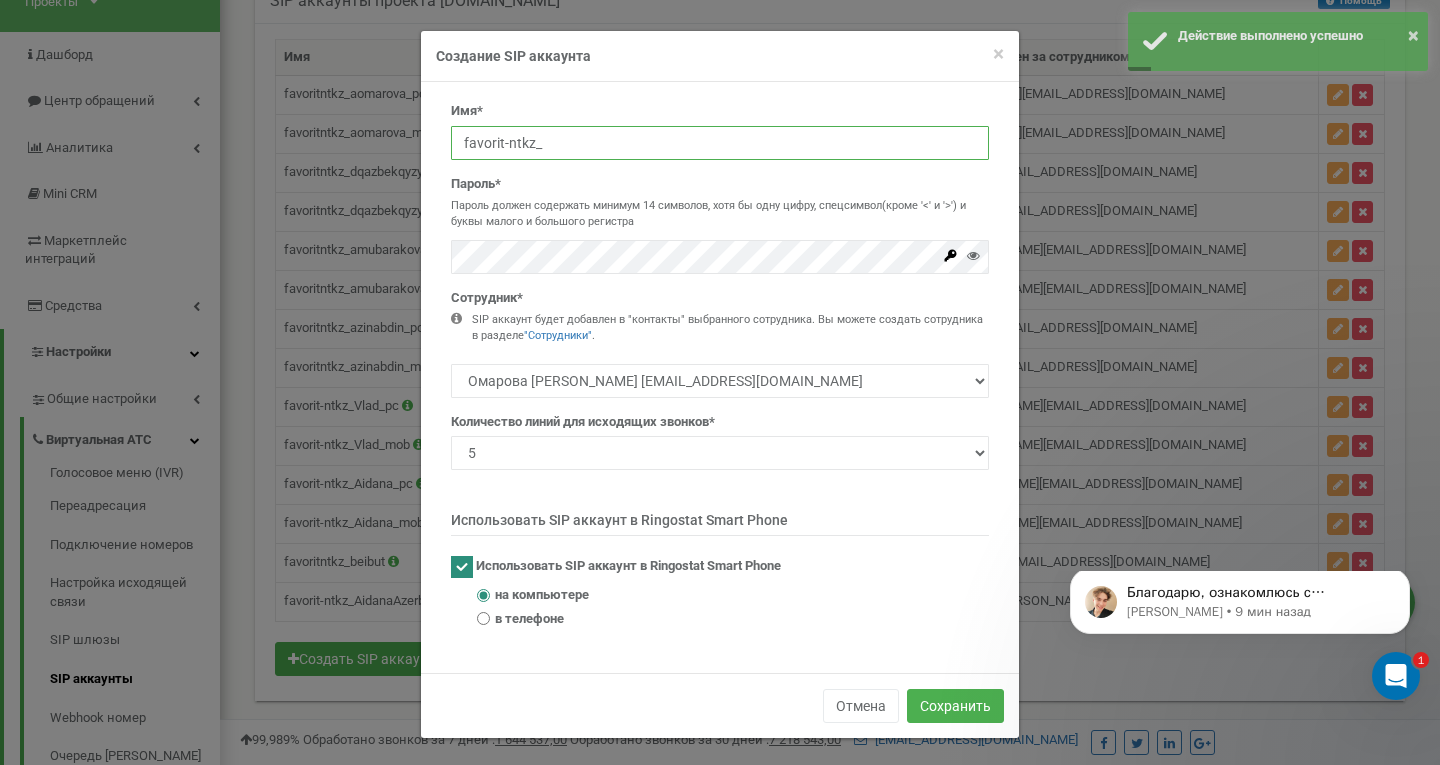 click on "favorit-ntkz_" at bounding box center (720, 143) 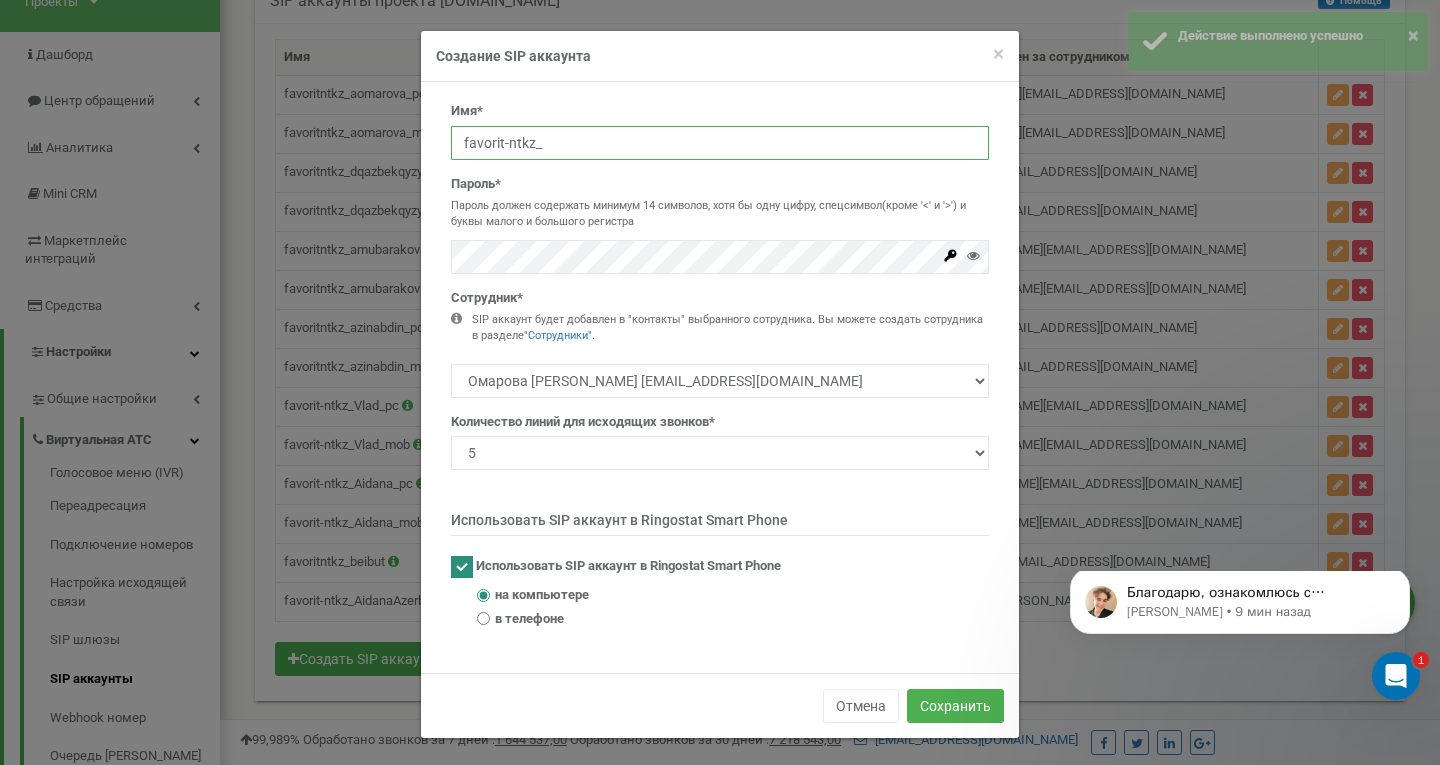 click on "favorit-ntkz_" at bounding box center (720, 143) 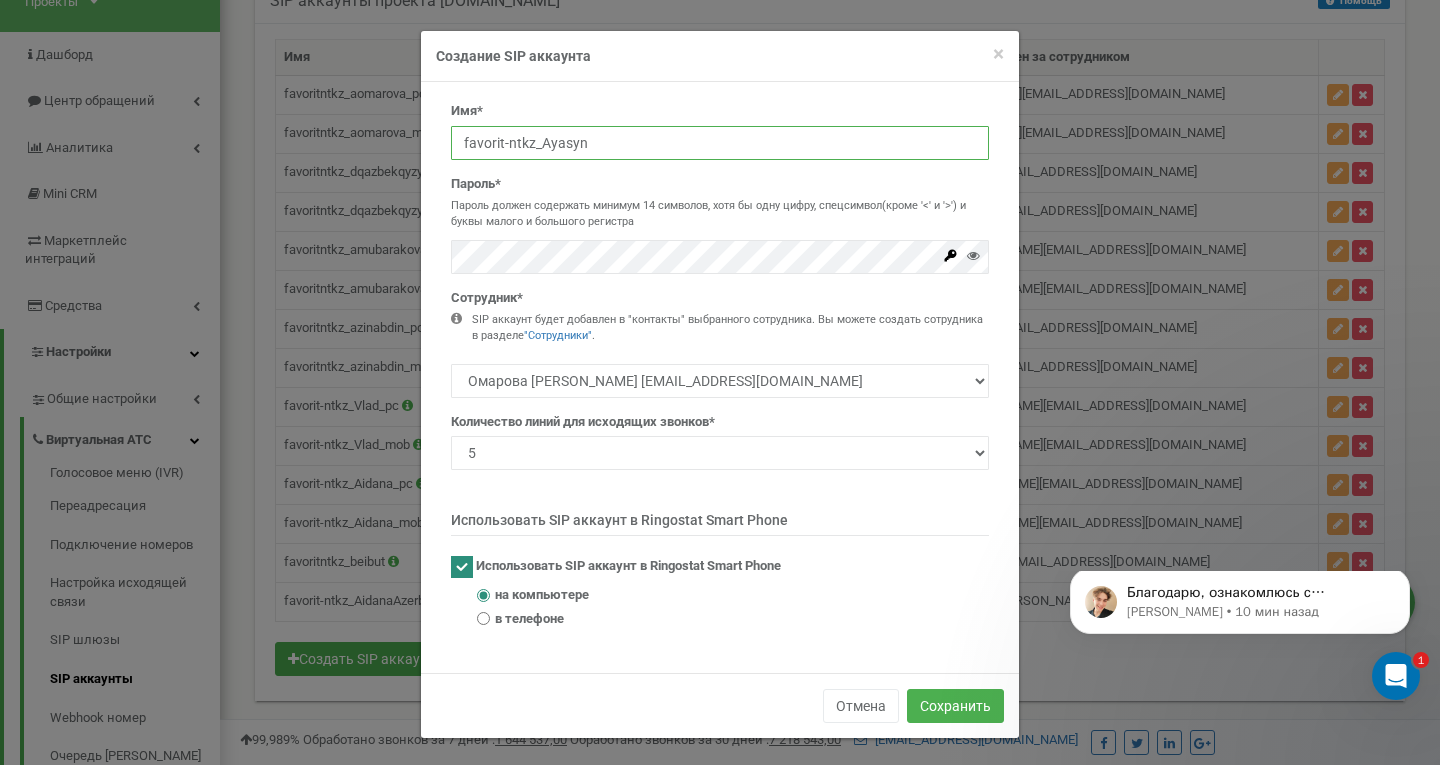 type on "favorit-ntkz_Ayasyn" 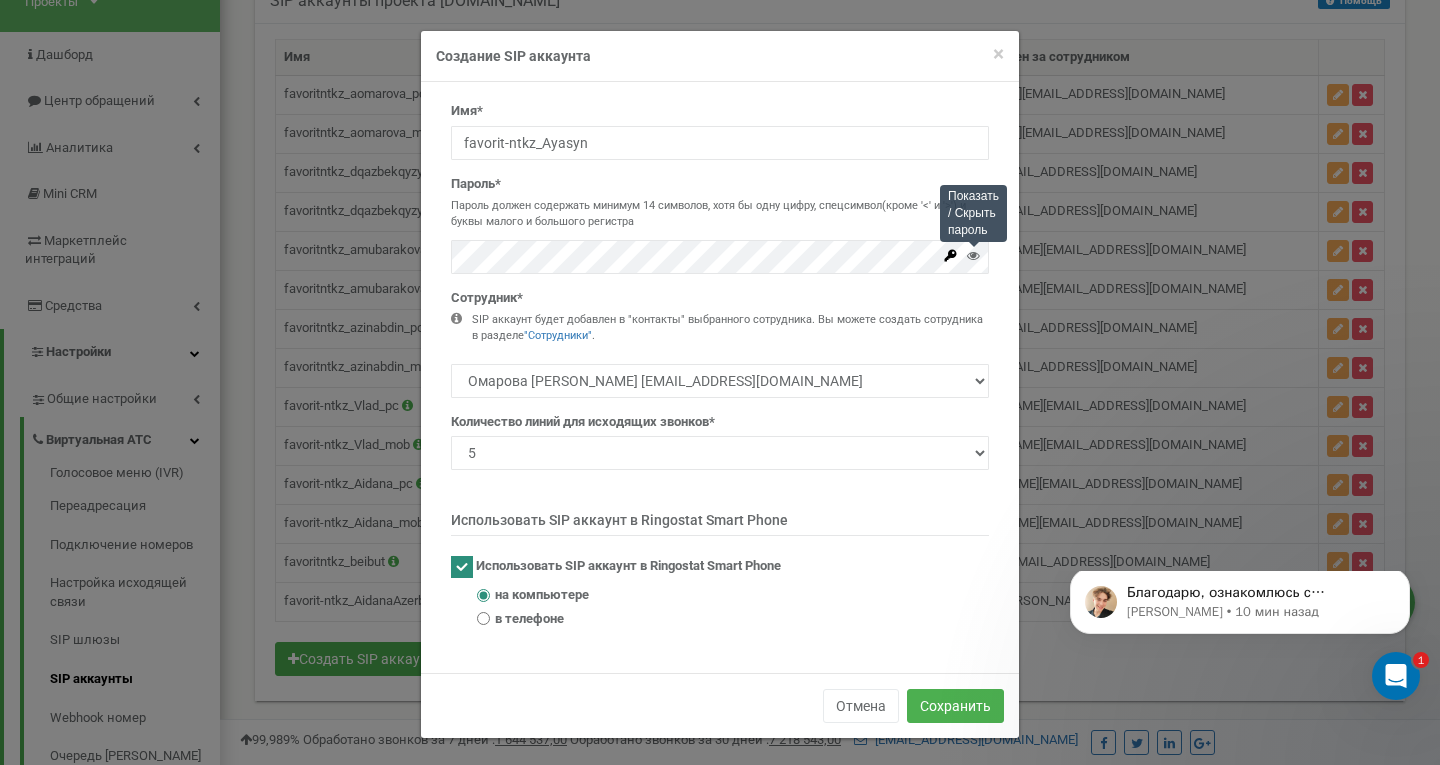 click at bounding box center (973, 255) 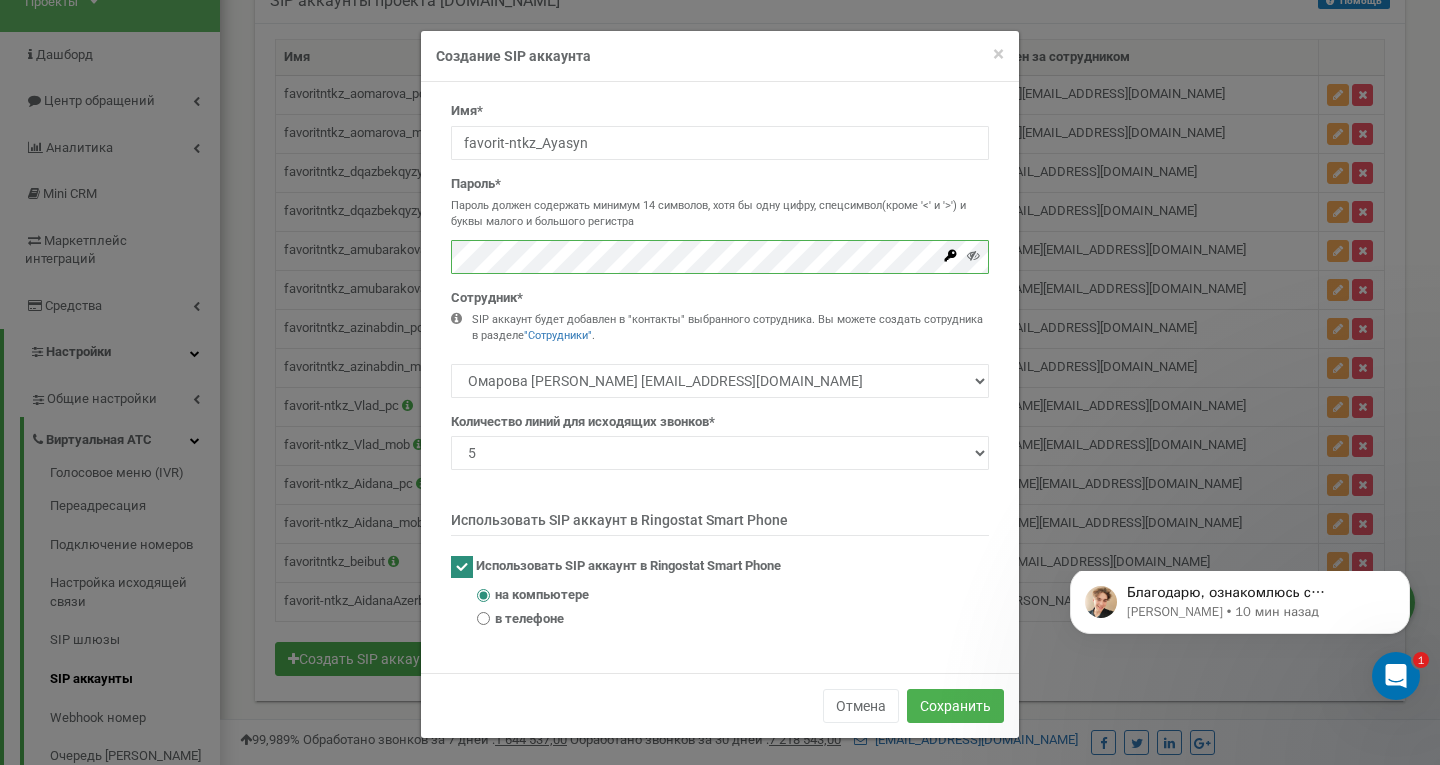 click on "Имя*
favorit-ntkz_Ayasyn
Пароль*
Пароль должен содержать минимум 14 символов, хотя бы одну цифру, спецсимвол(кроме '<' и '>') и буквы малого и большого регистра
Сотрудник* "Сотрудники"" at bounding box center (720, 377) 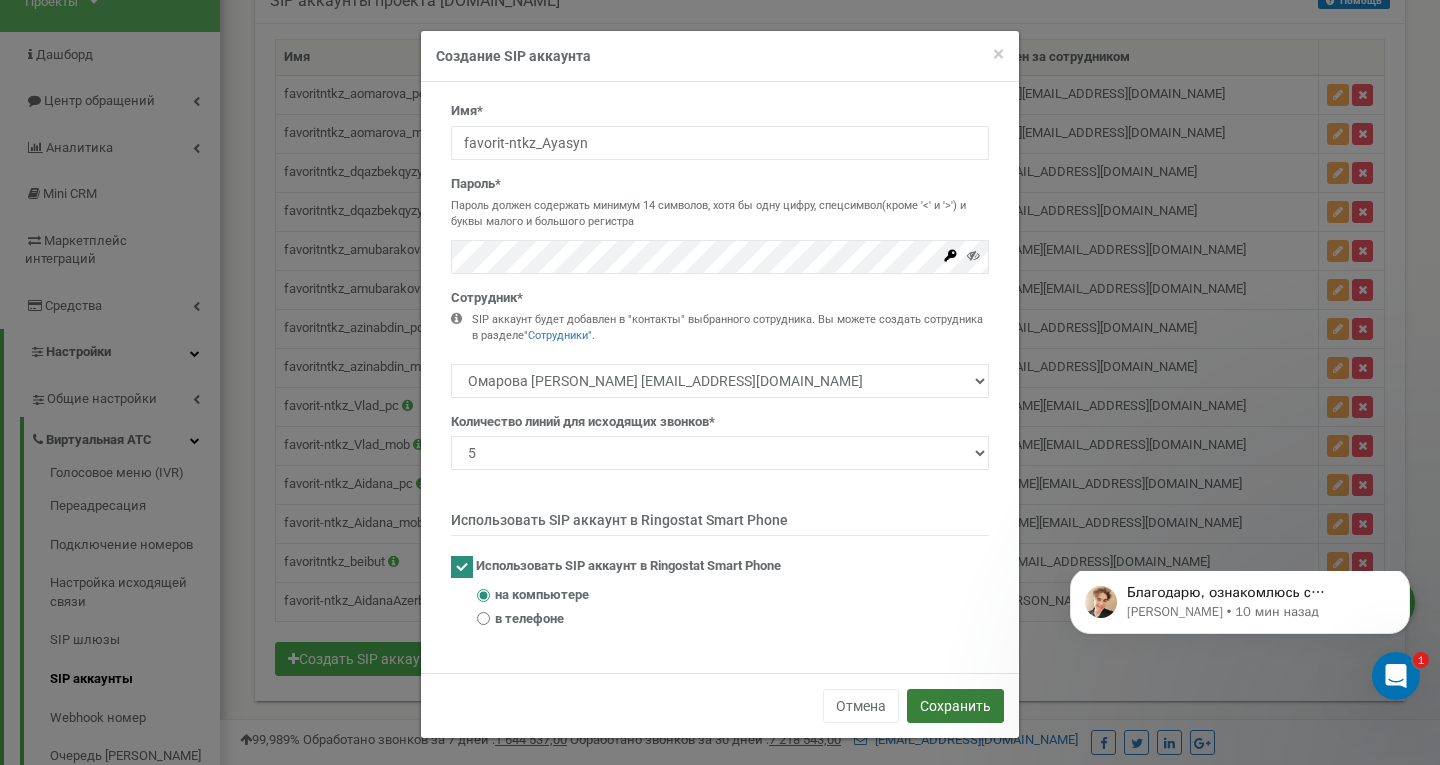 click on "Сохранить" at bounding box center (955, 706) 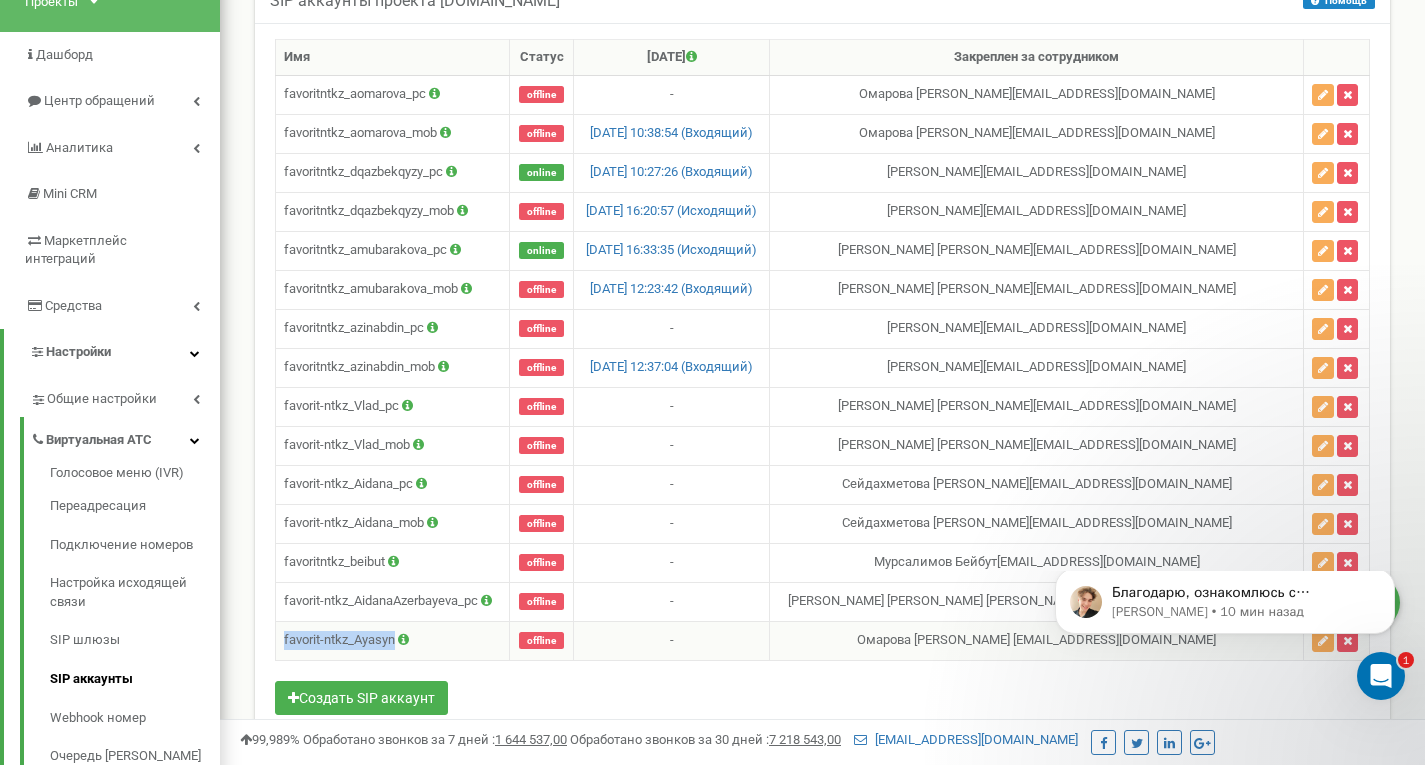 drag, startPoint x: 284, startPoint y: 644, endPoint x: 397, endPoint y: 644, distance: 113 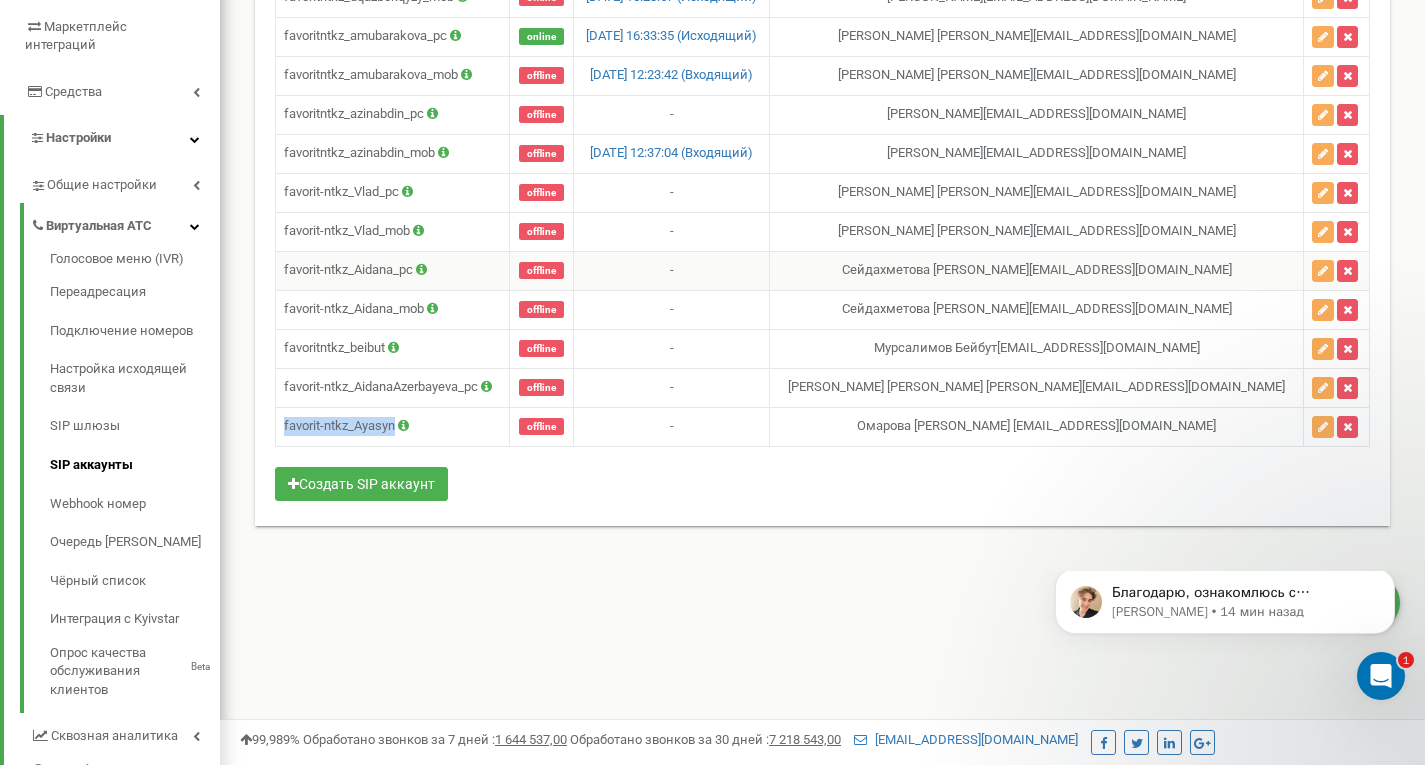 scroll, scrollTop: 351, scrollLeft: 0, axis: vertical 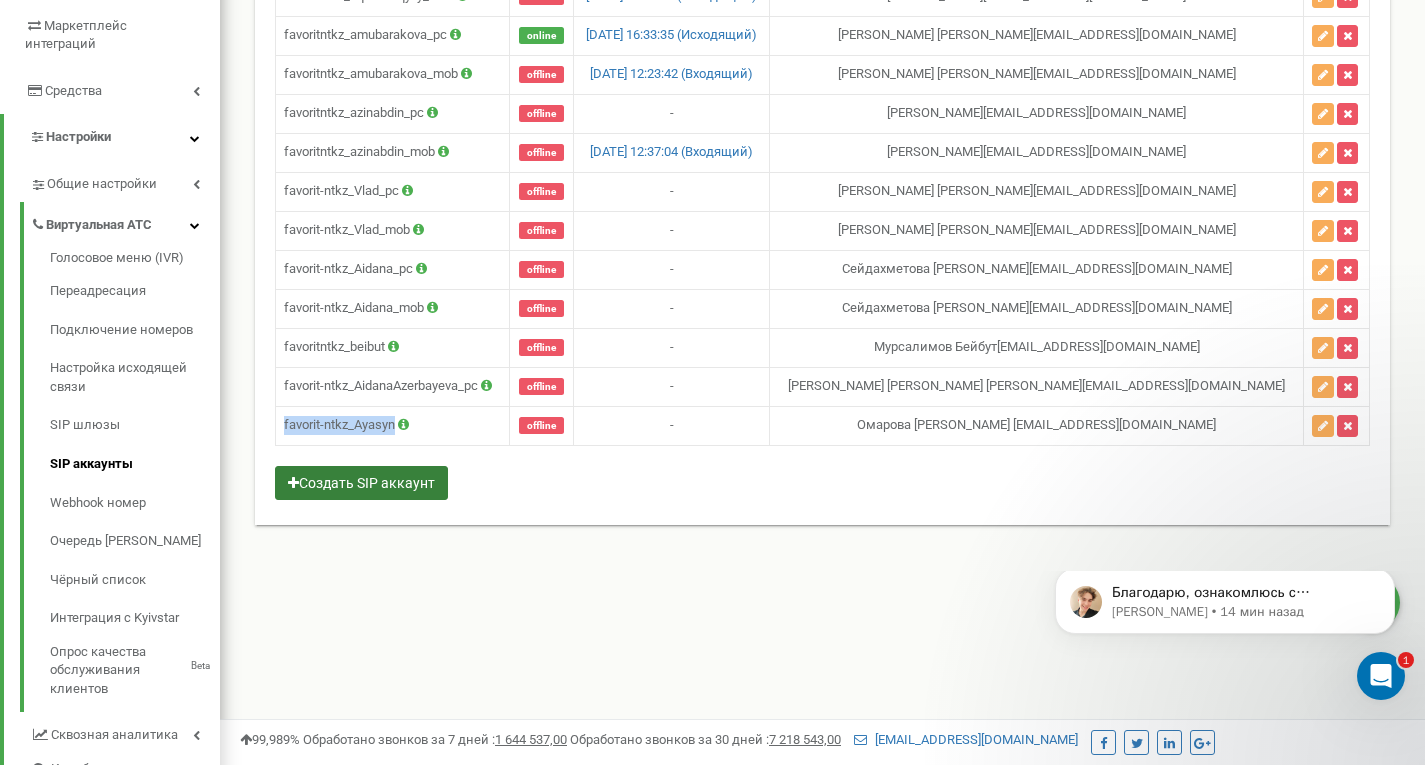 click on "Создать SIP аккаунт" at bounding box center (361, 483) 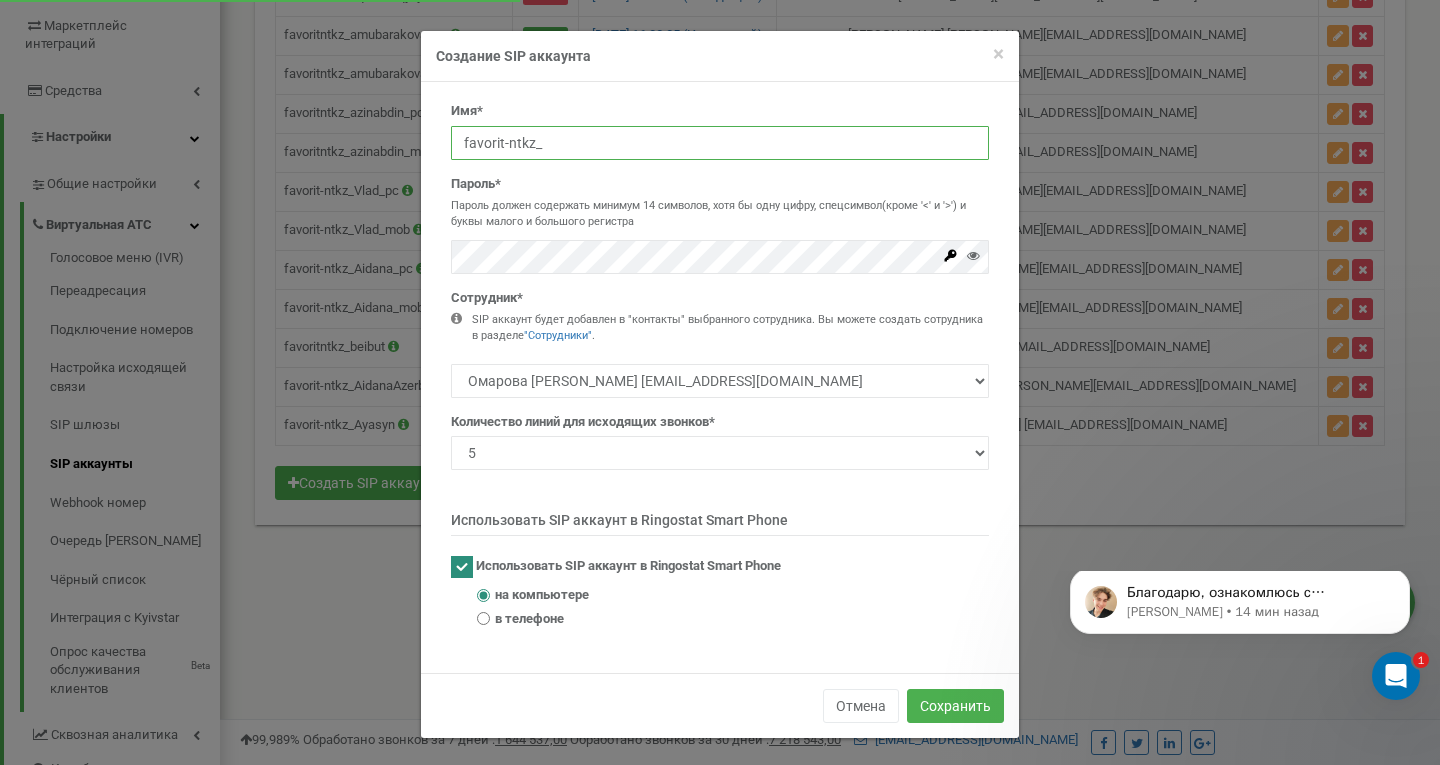 click on "favorit-ntkz_" at bounding box center [720, 143] 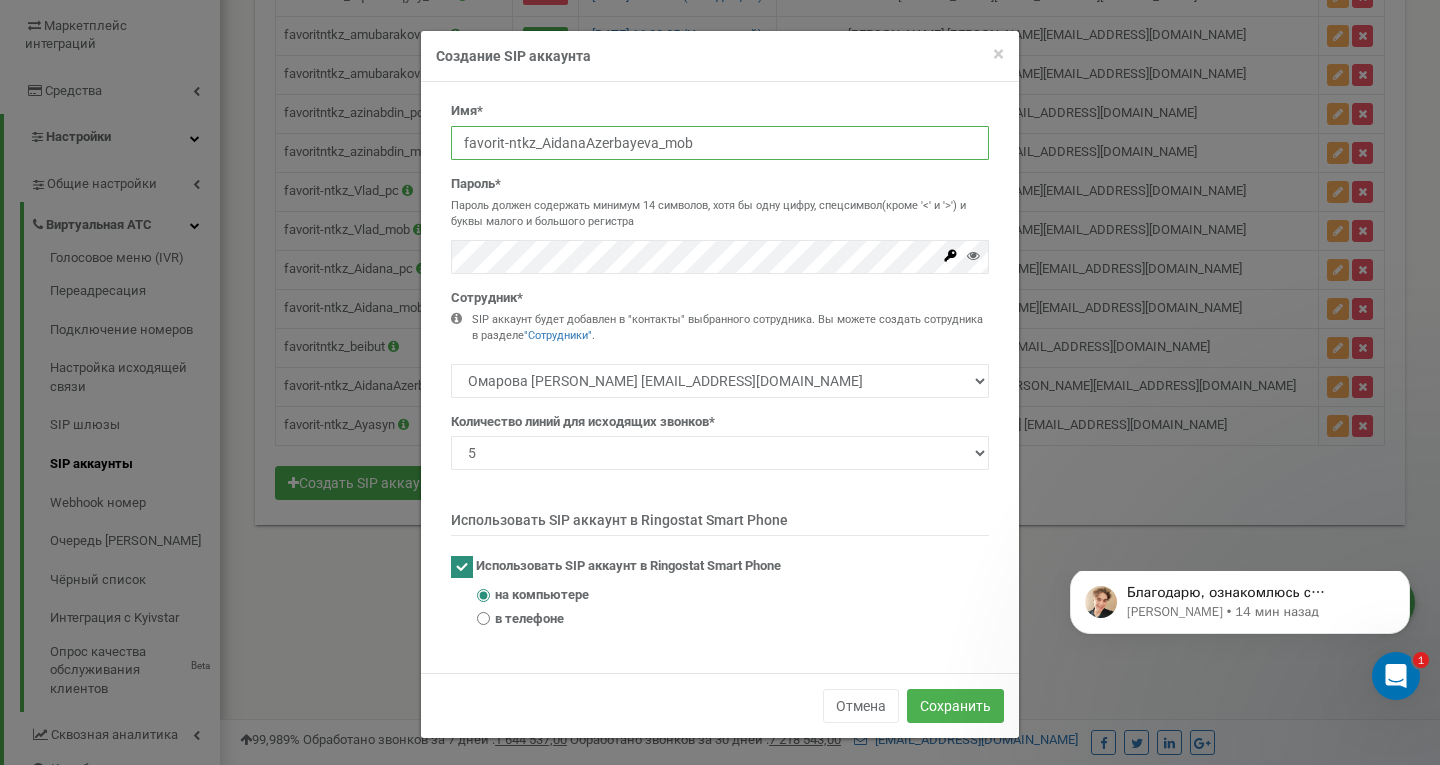 type on "favorit-ntkz_AidanaAzerbayeva_mob" 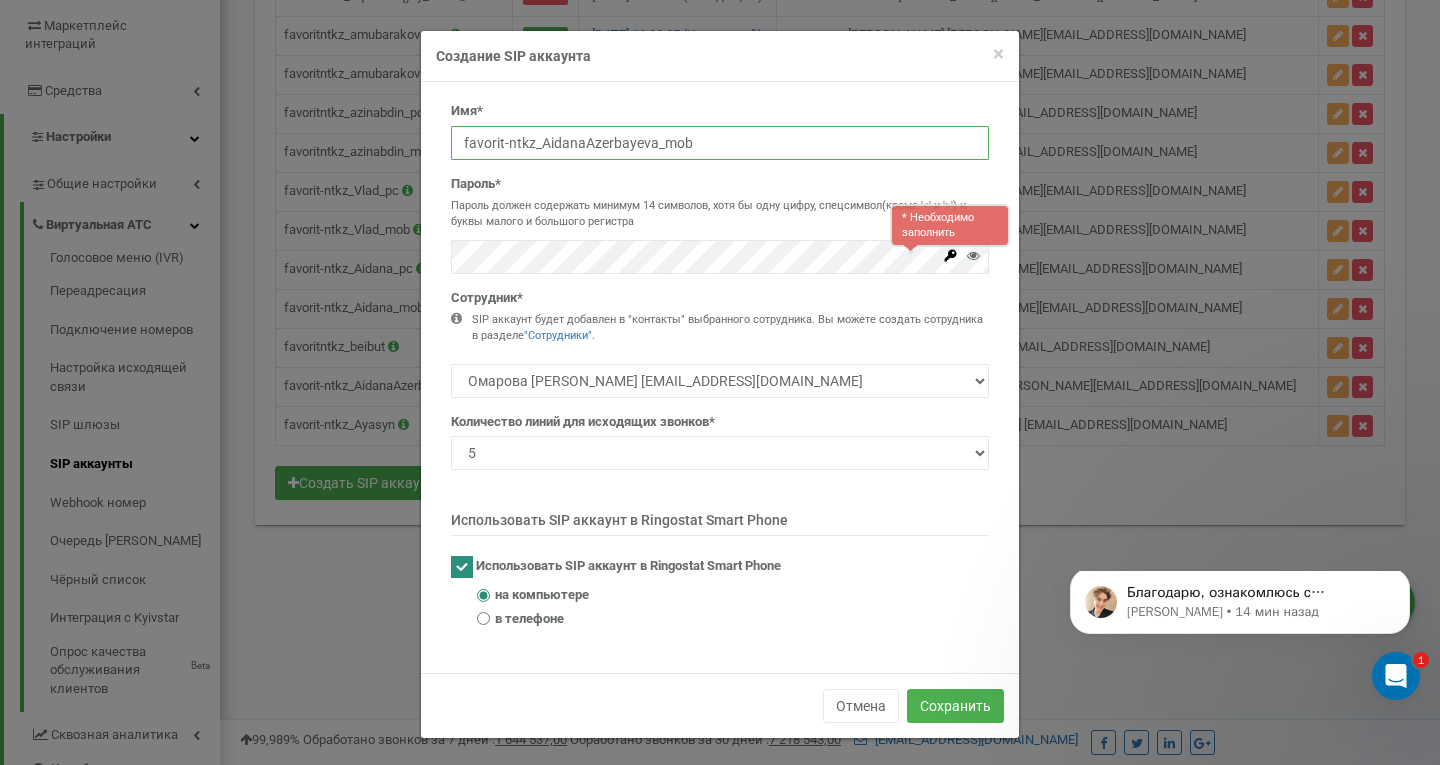 drag, startPoint x: 536, startPoint y: 140, endPoint x: 647, endPoint y: 143, distance: 111.040535 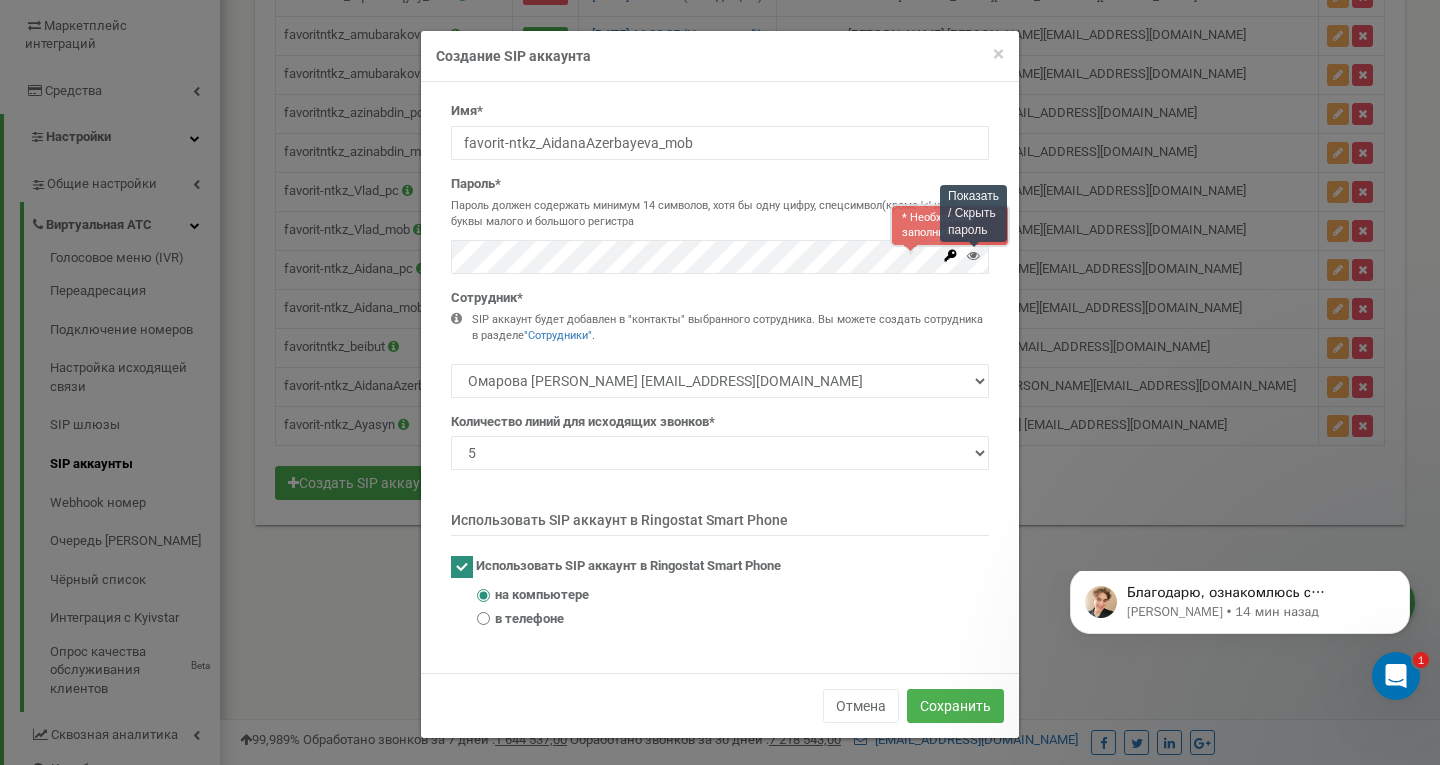 click at bounding box center [973, 255] 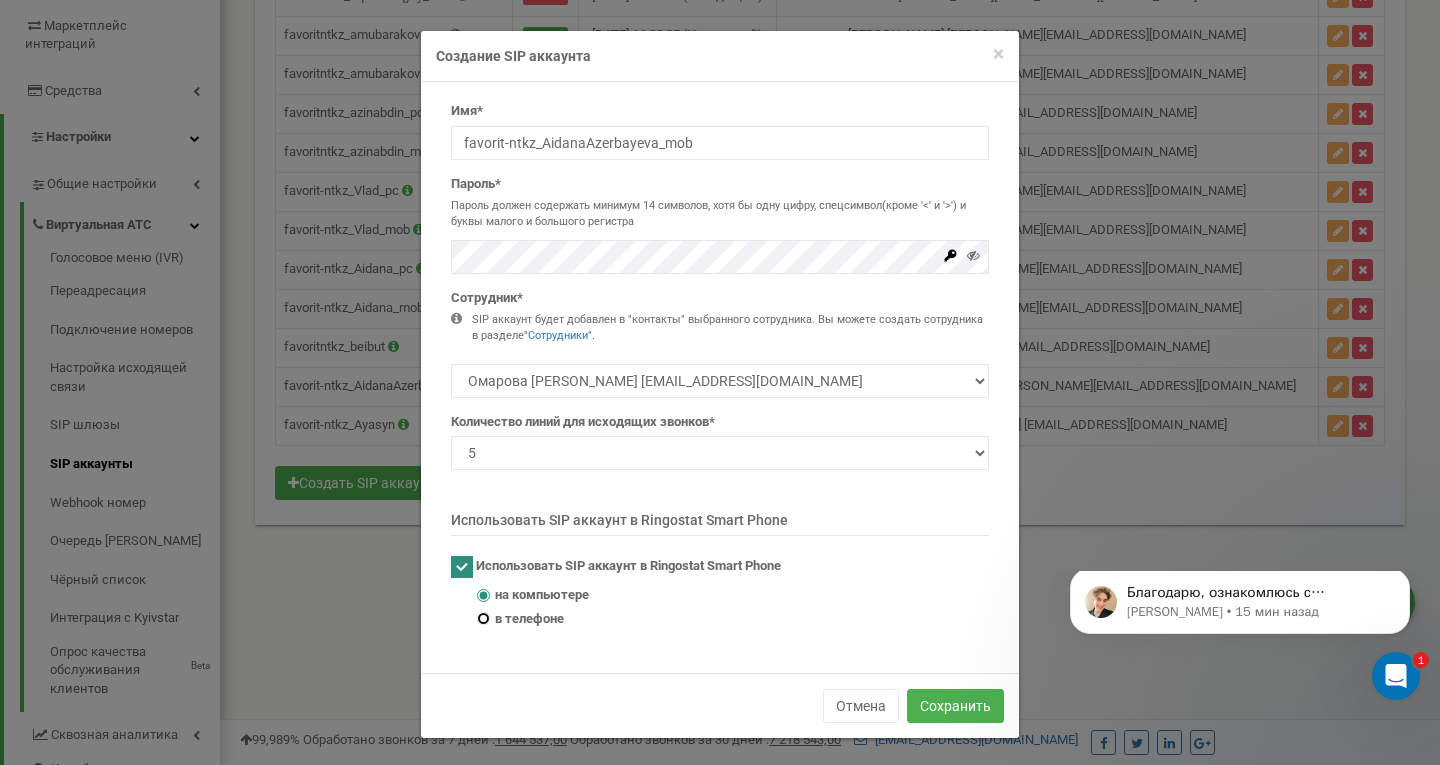click on "в телефоне" at bounding box center [483, 618] 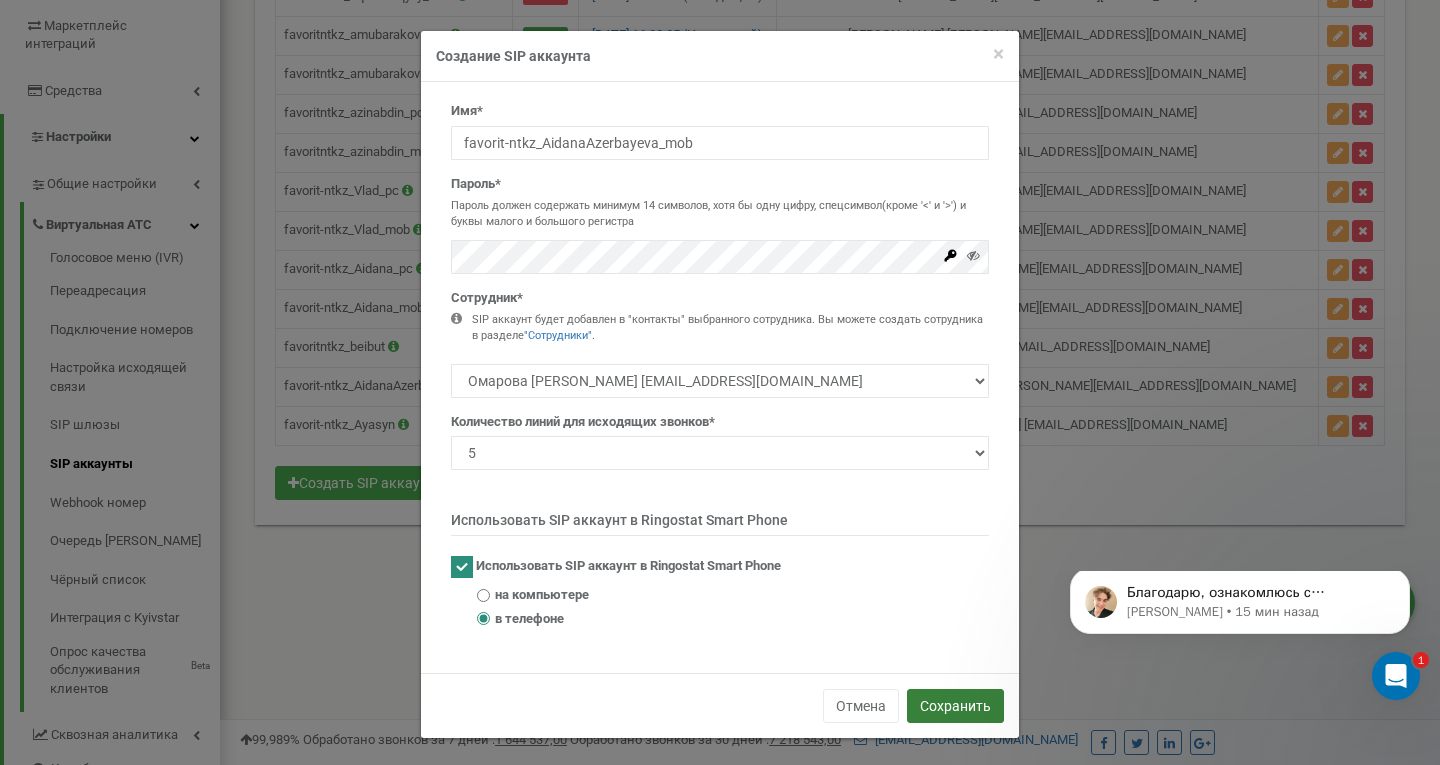 click on "Сохранить" at bounding box center [955, 706] 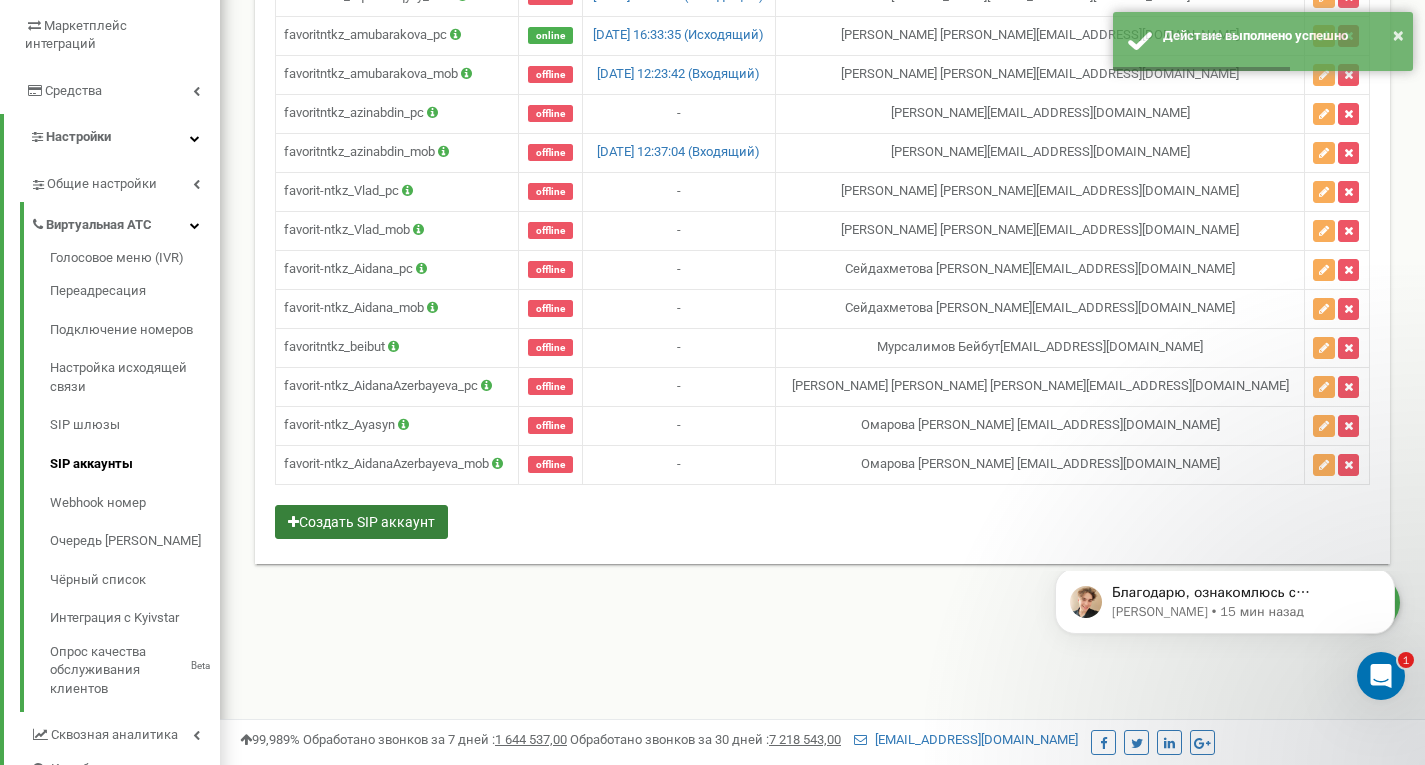 click on "Создать SIP аккаунт" at bounding box center (361, 522) 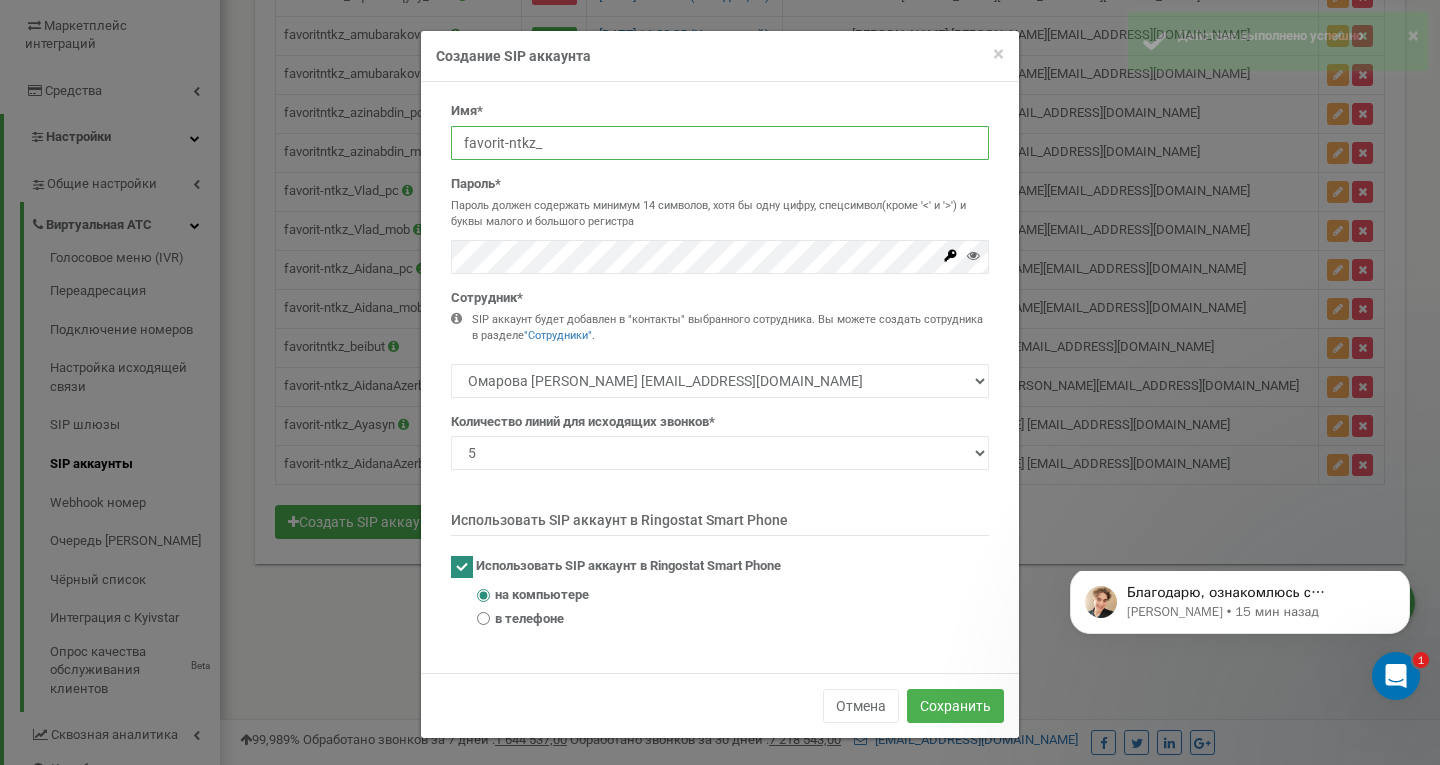 click on "favorit-ntkz_" at bounding box center [720, 143] 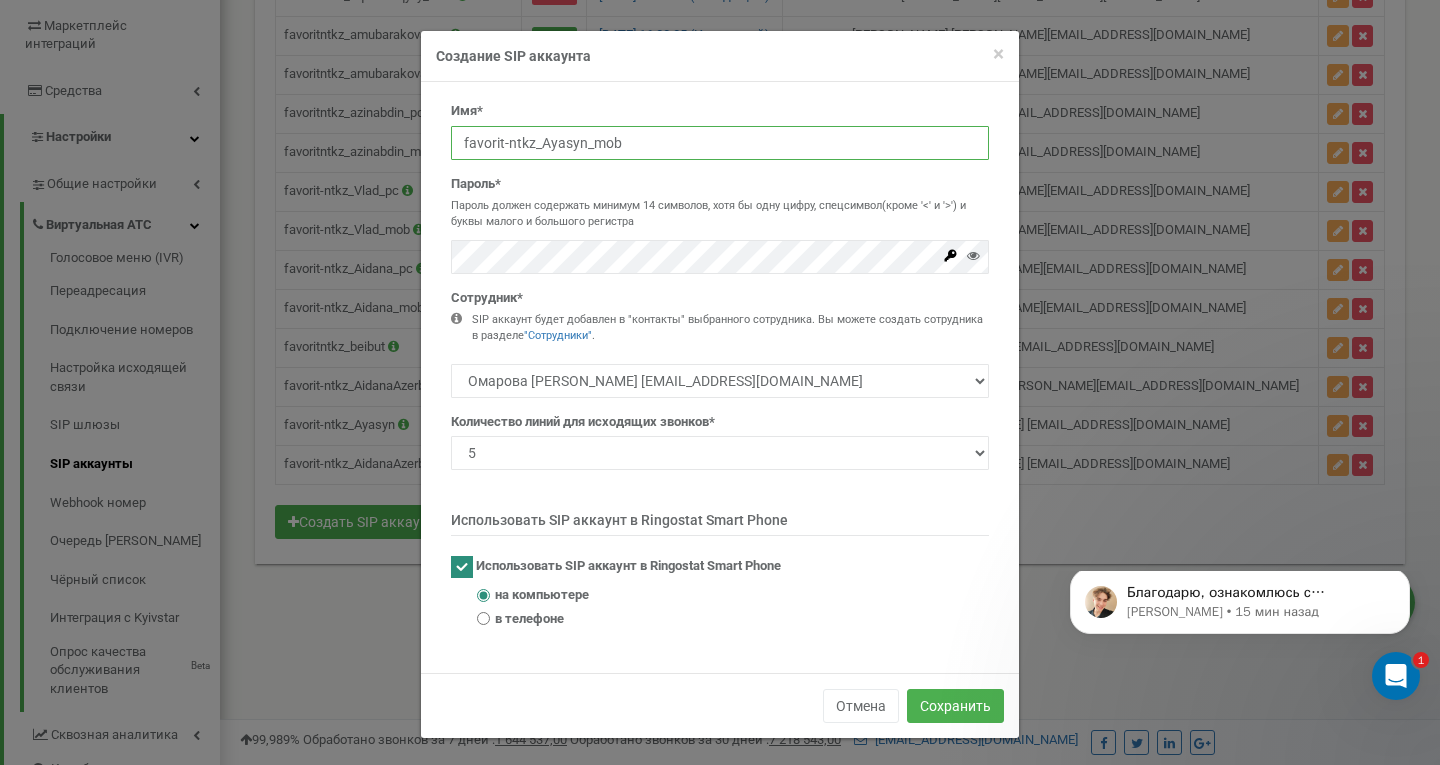 type on "favorit-ntkz_Ayasyn_mob" 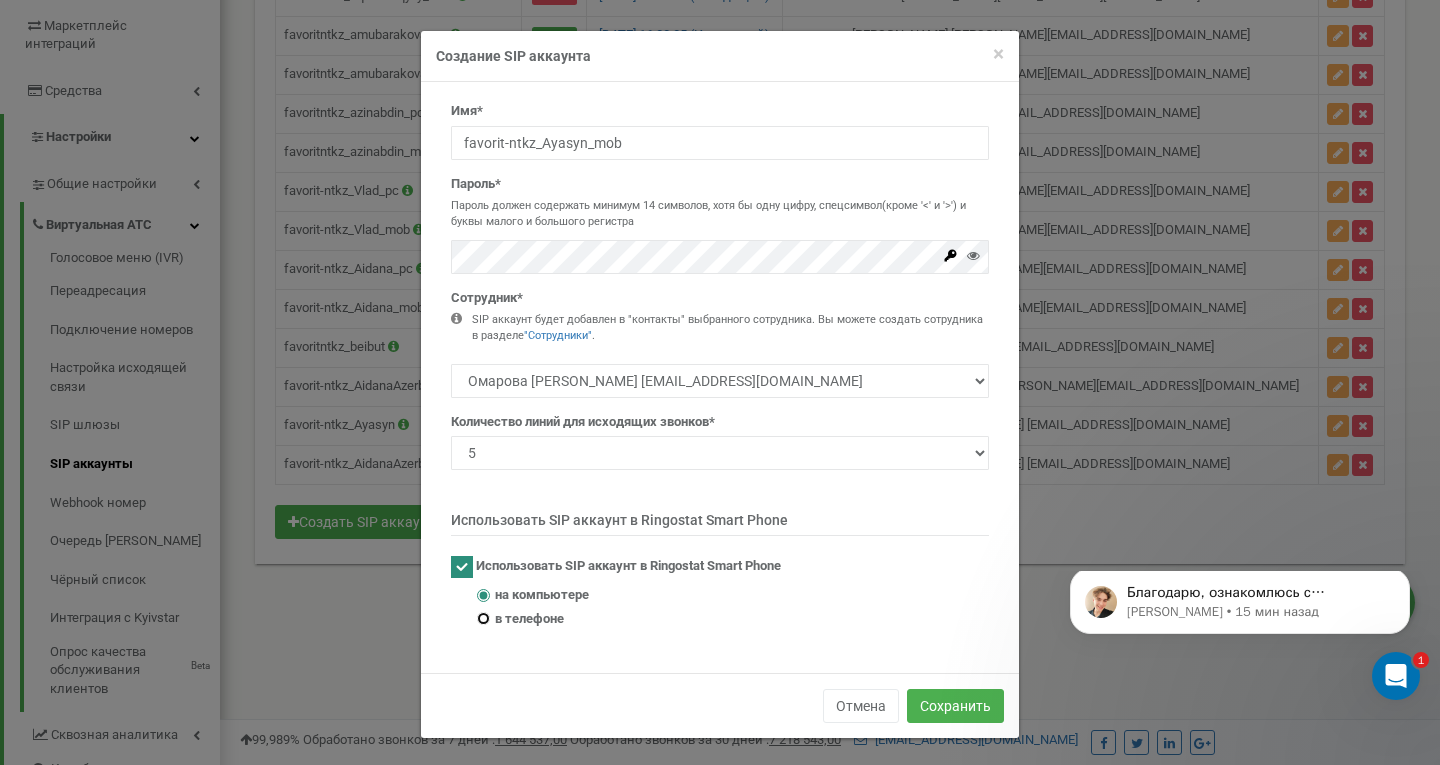 click on "в телефоне" at bounding box center [483, 618] 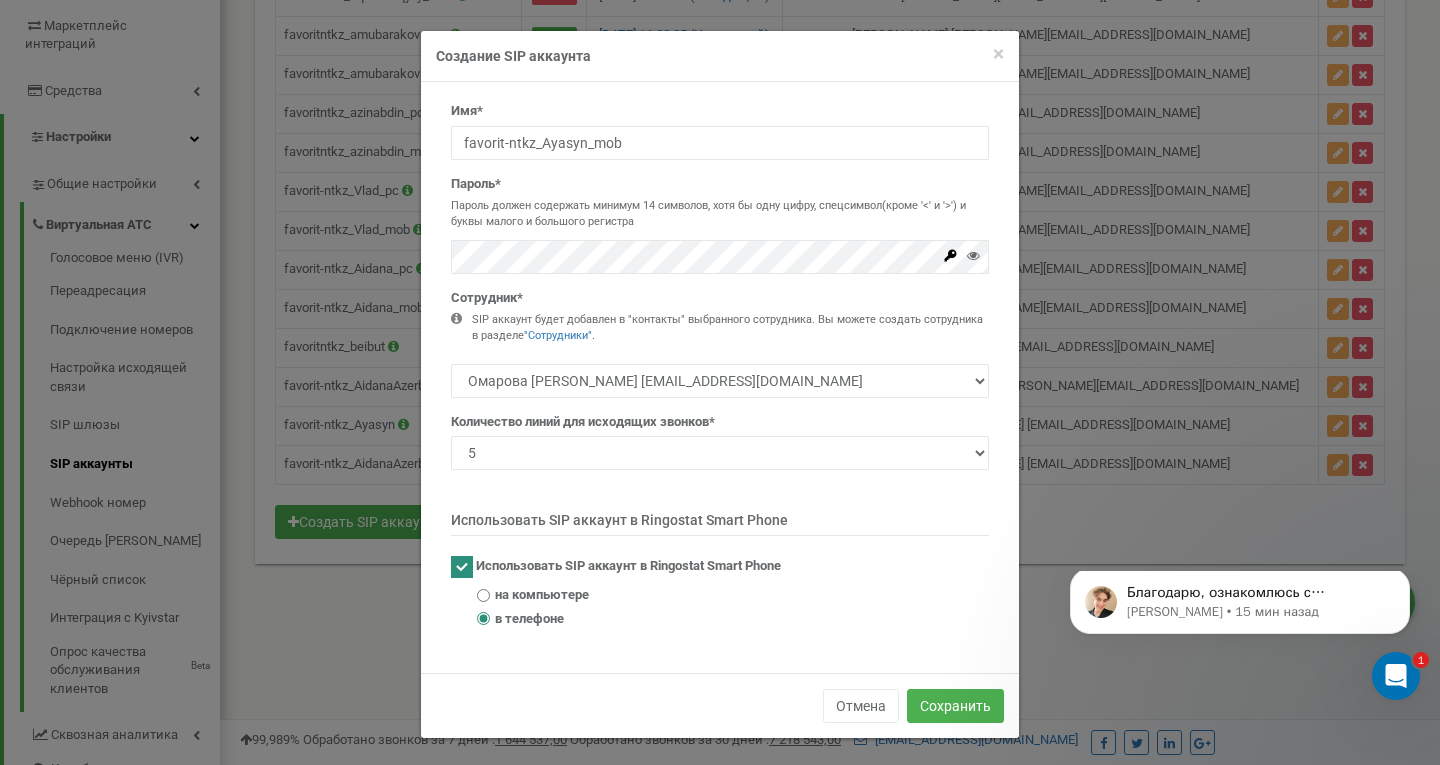 click at bounding box center (973, 260) 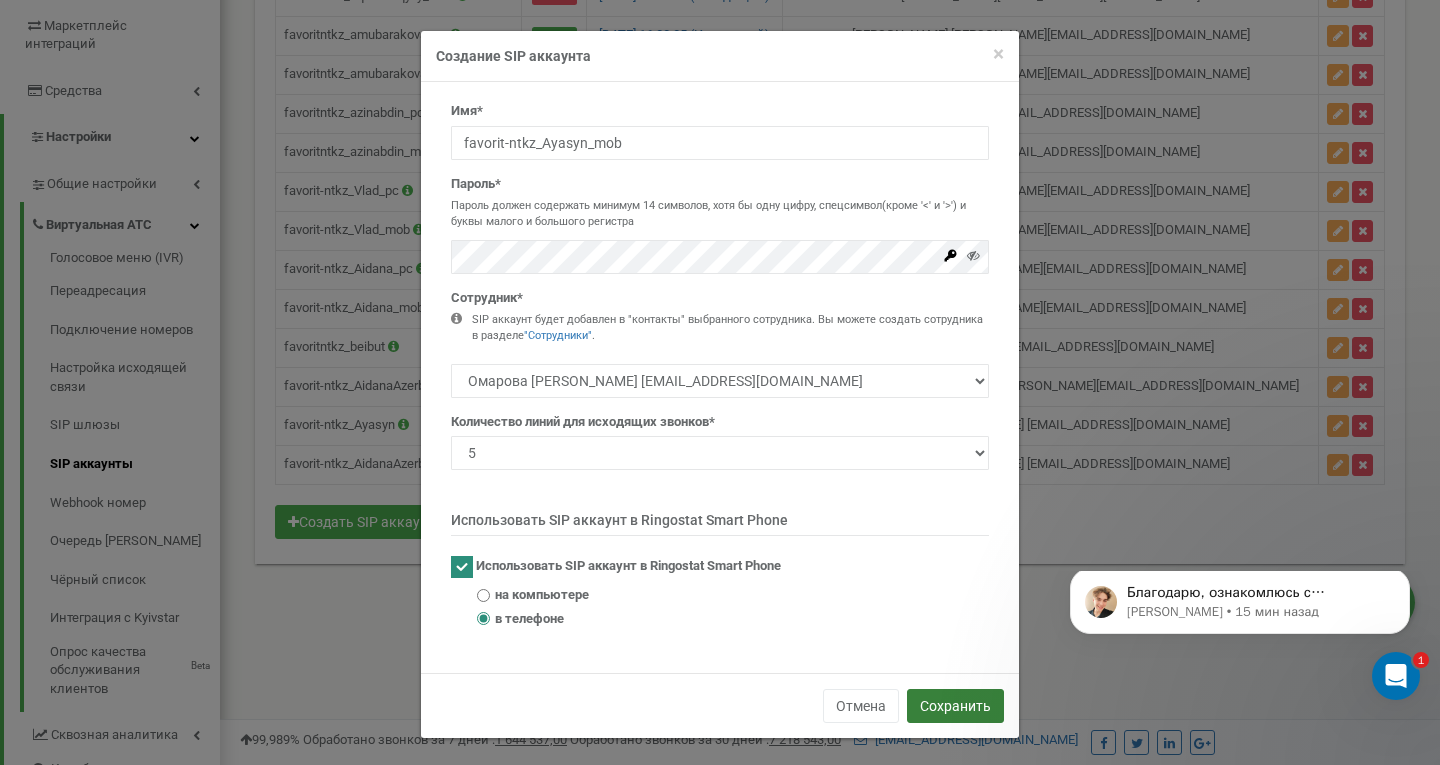 click on "Сохранить" at bounding box center (955, 706) 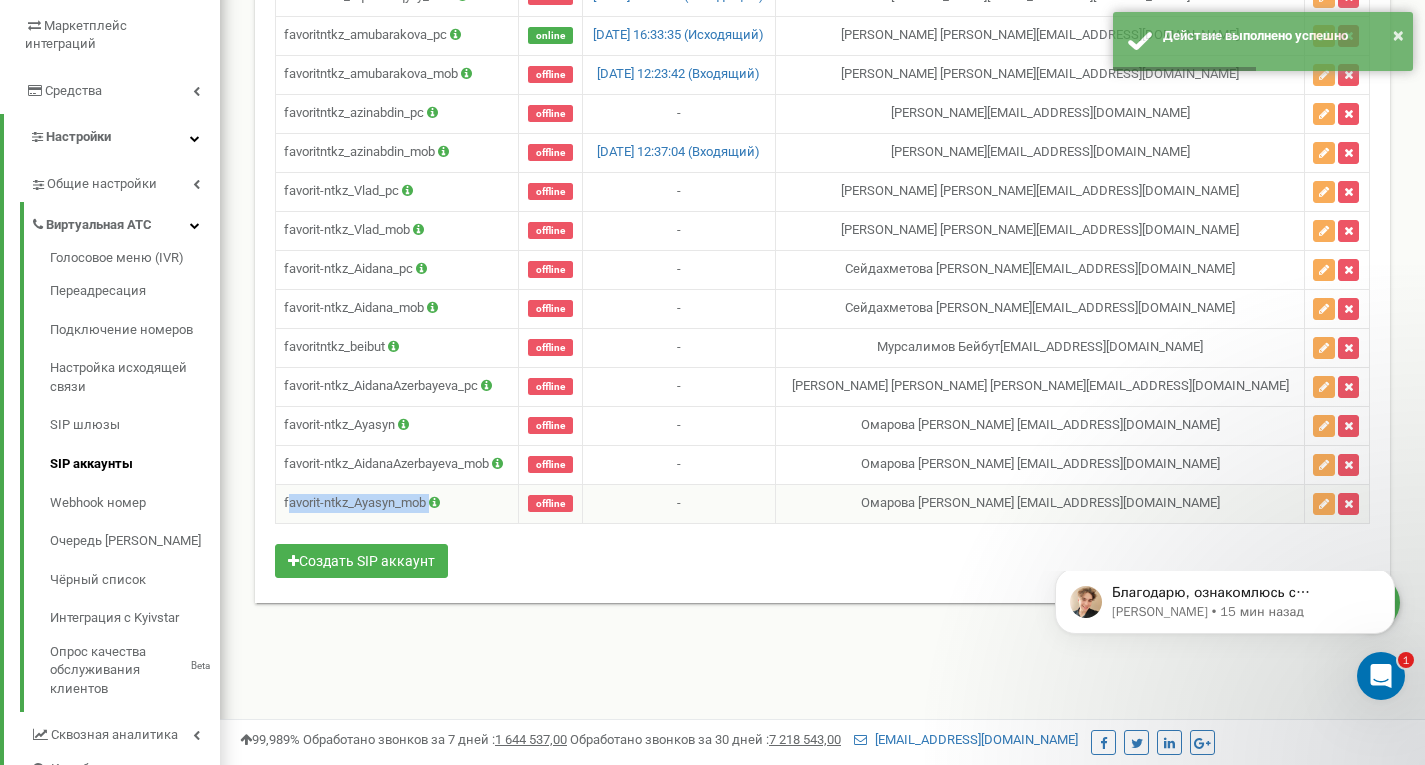 drag, startPoint x: 461, startPoint y: 509, endPoint x: 286, endPoint y: 508, distance: 175.00285 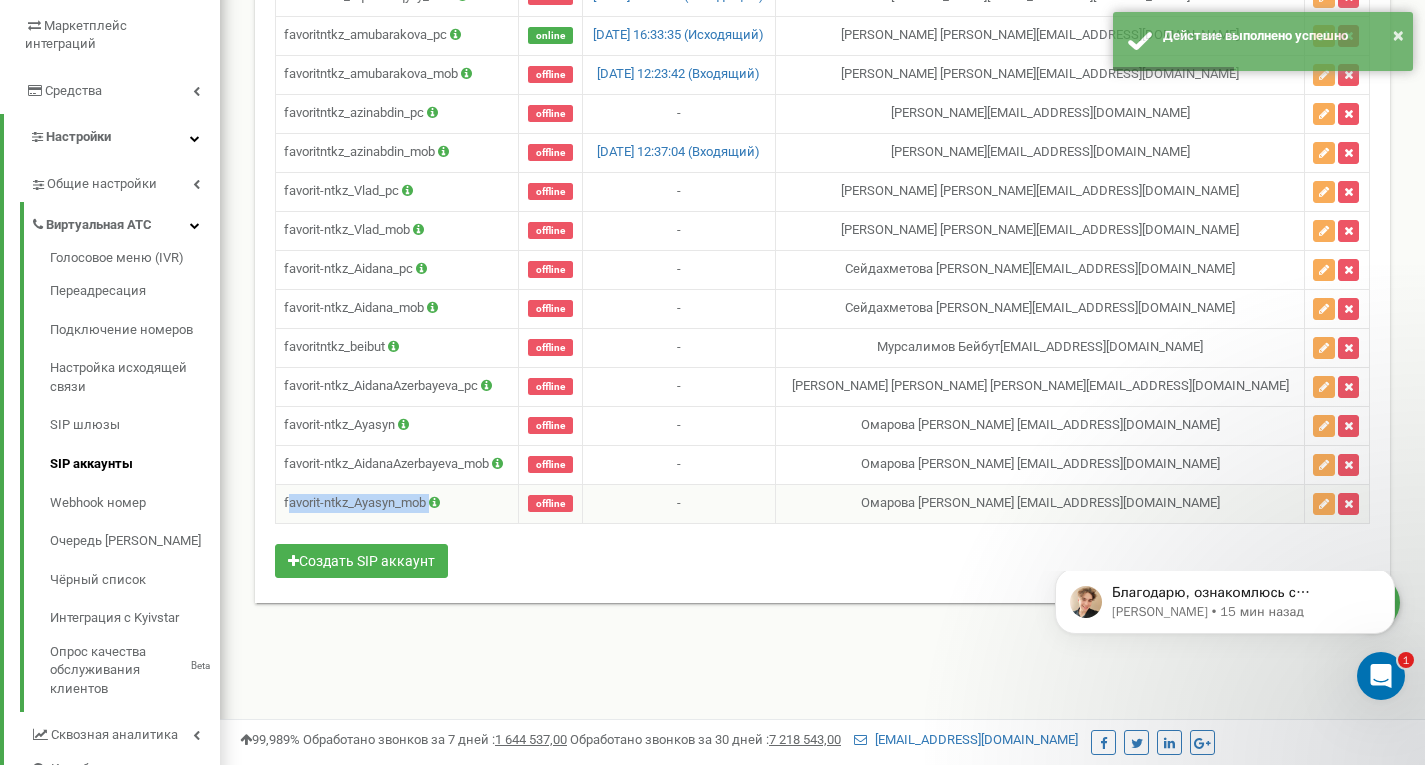 click on "favorit-ntkz_Ayasyn_mob" at bounding box center (397, 503) 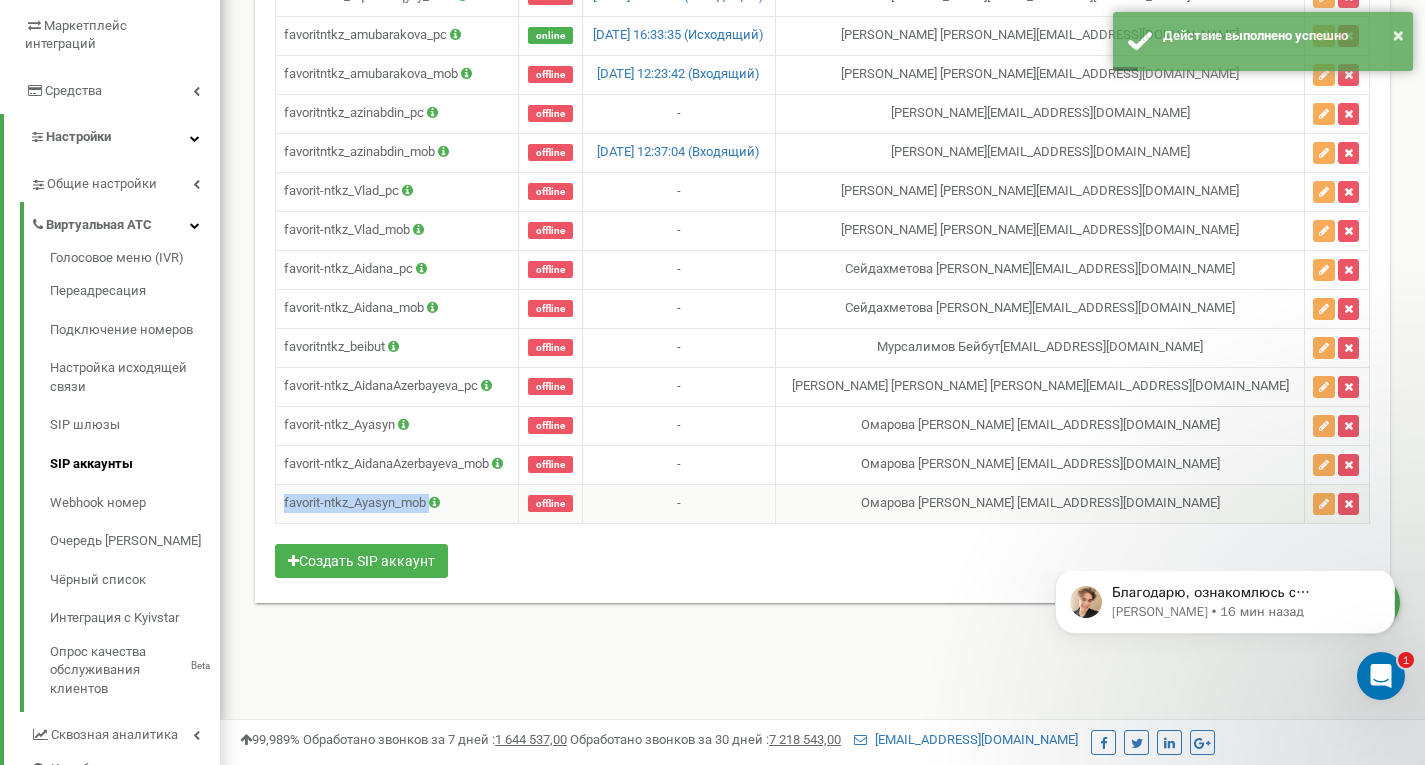 drag, startPoint x: 451, startPoint y: 506, endPoint x: 277, endPoint y: 497, distance: 174.2326 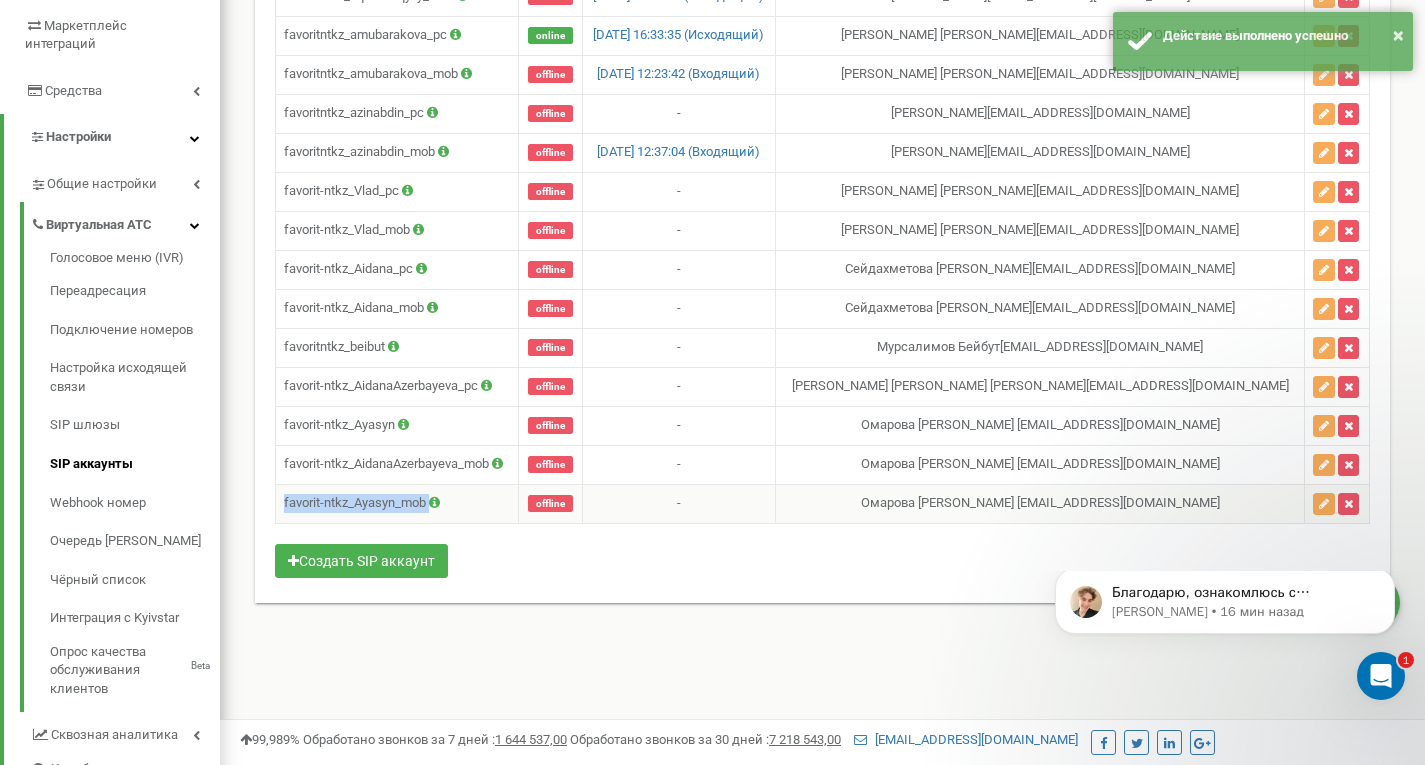 copy on "favorit-ntkz_Ayasyn_mob" 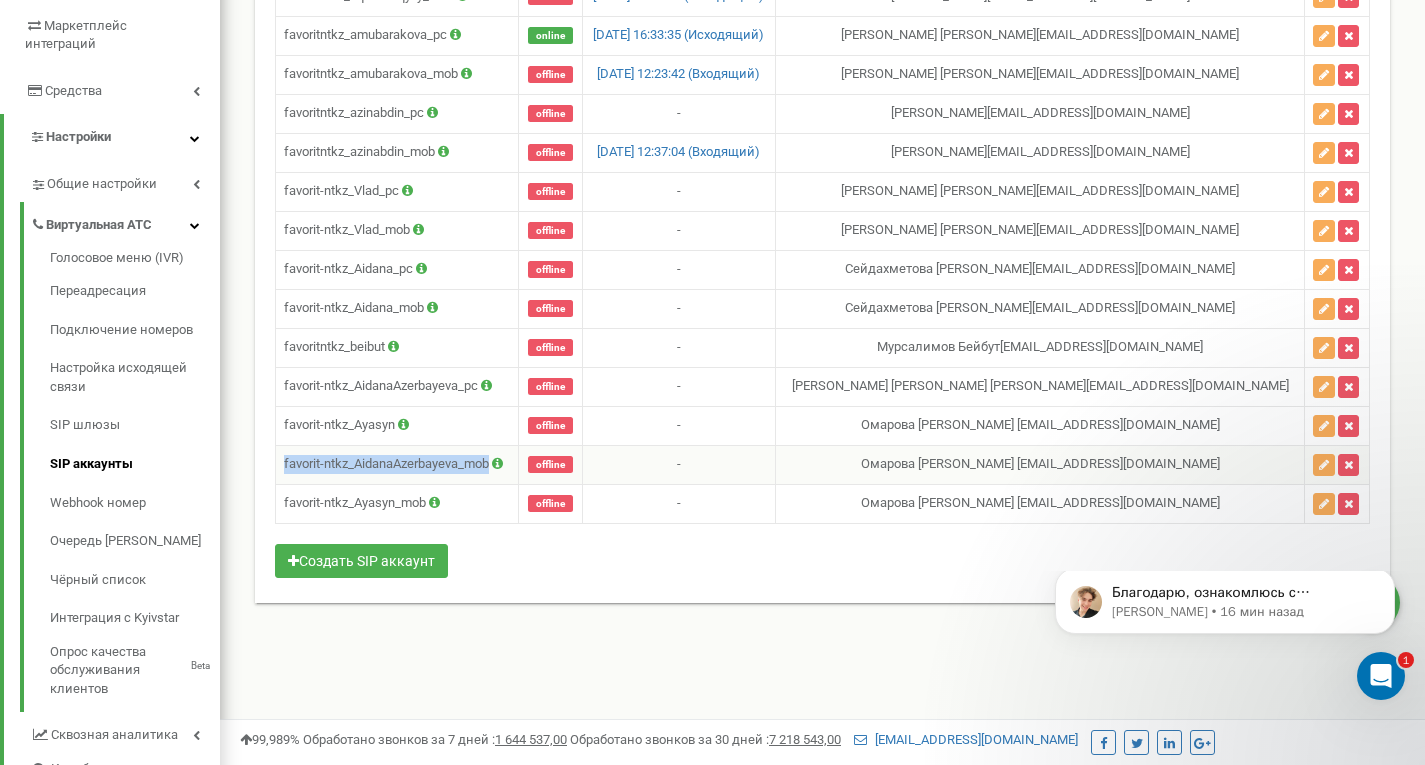 drag, startPoint x: 493, startPoint y: 468, endPoint x: 281, endPoint y: 467, distance: 212.00237 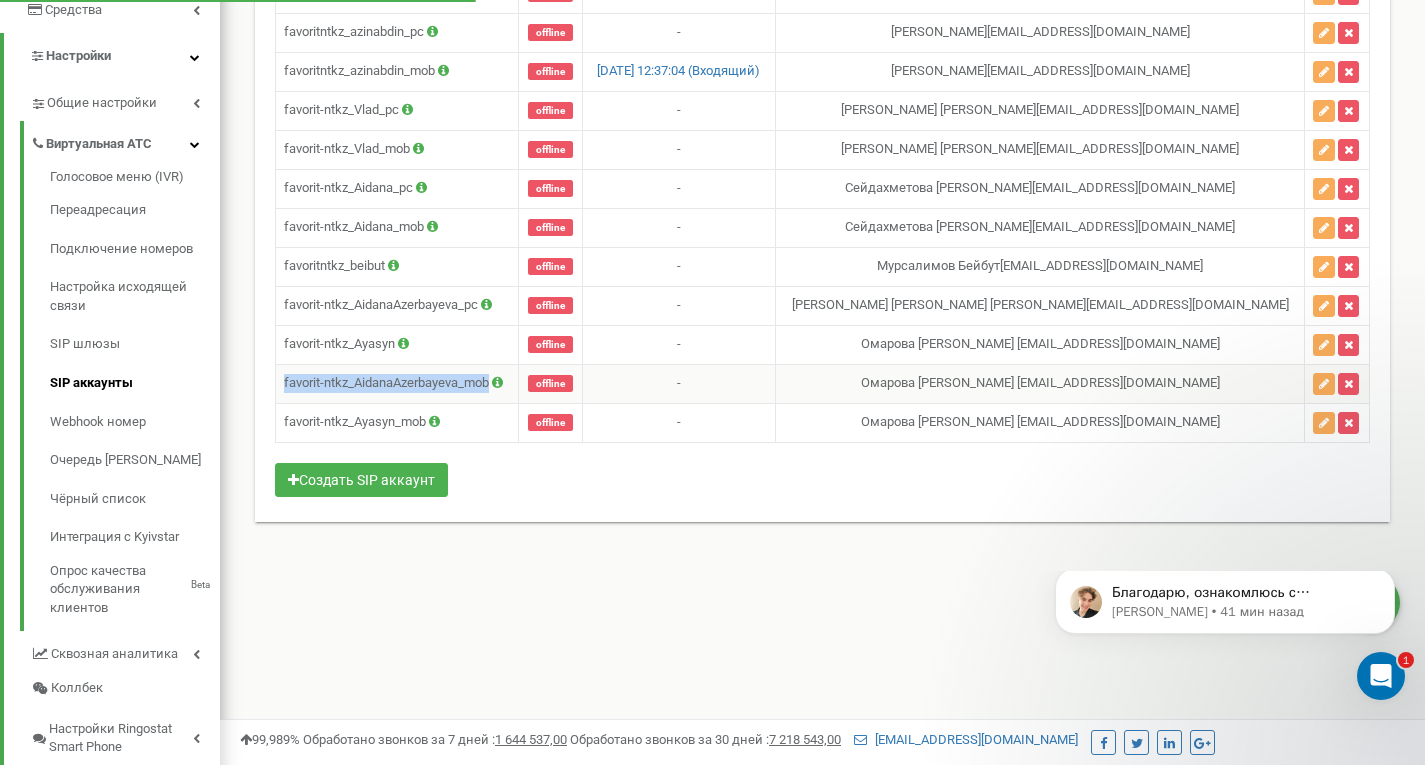 scroll, scrollTop: 406, scrollLeft: 0, axis: vertical 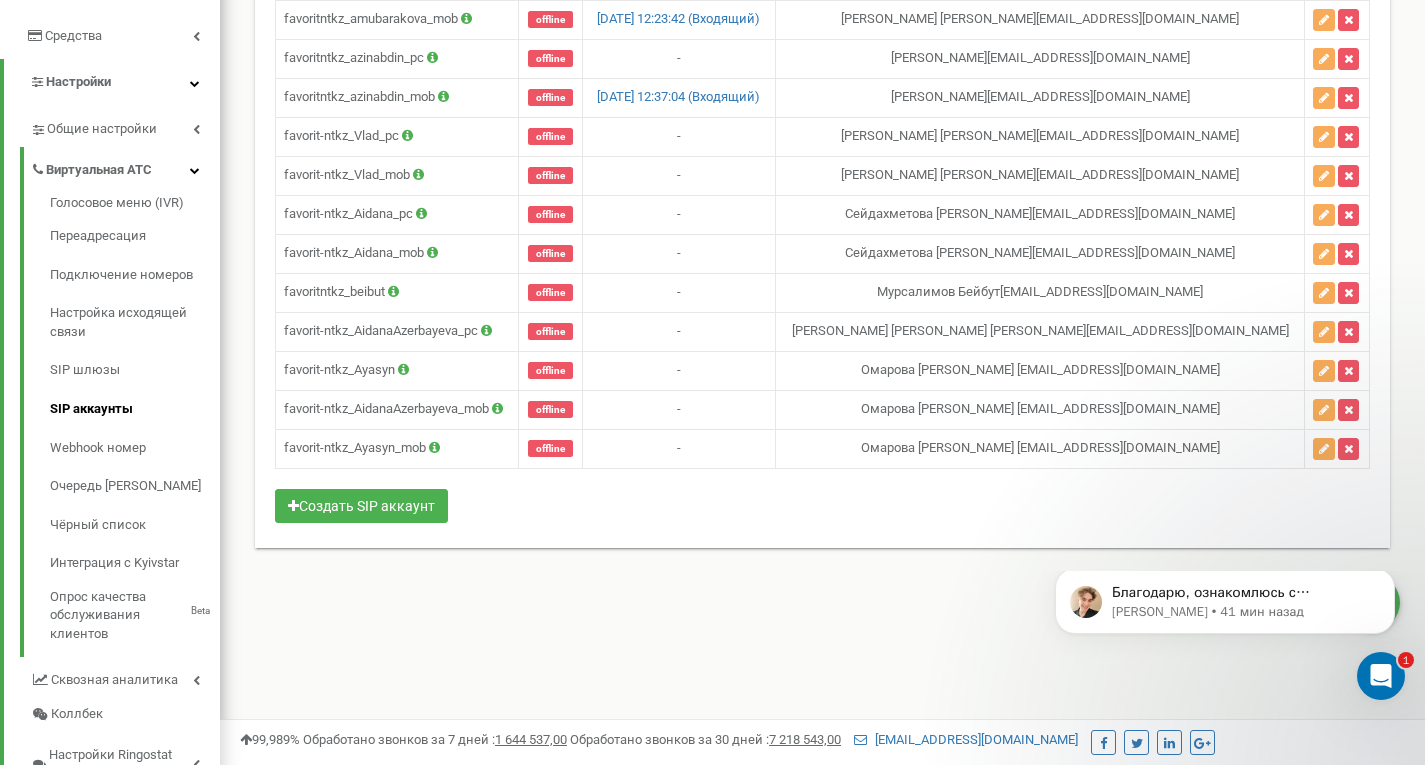 click on "Имя
Статус
[DATE]
Закреплен за сотрудником
favoritntkz_aomarova_pc
offline
-
[PERSON_NAME] [PERSON_NAME]  [EMAIL_ADDRESS][DOMAIN_NAME]                                      favoritntkz_aomarova_mob" at bounding box center (822, 148) 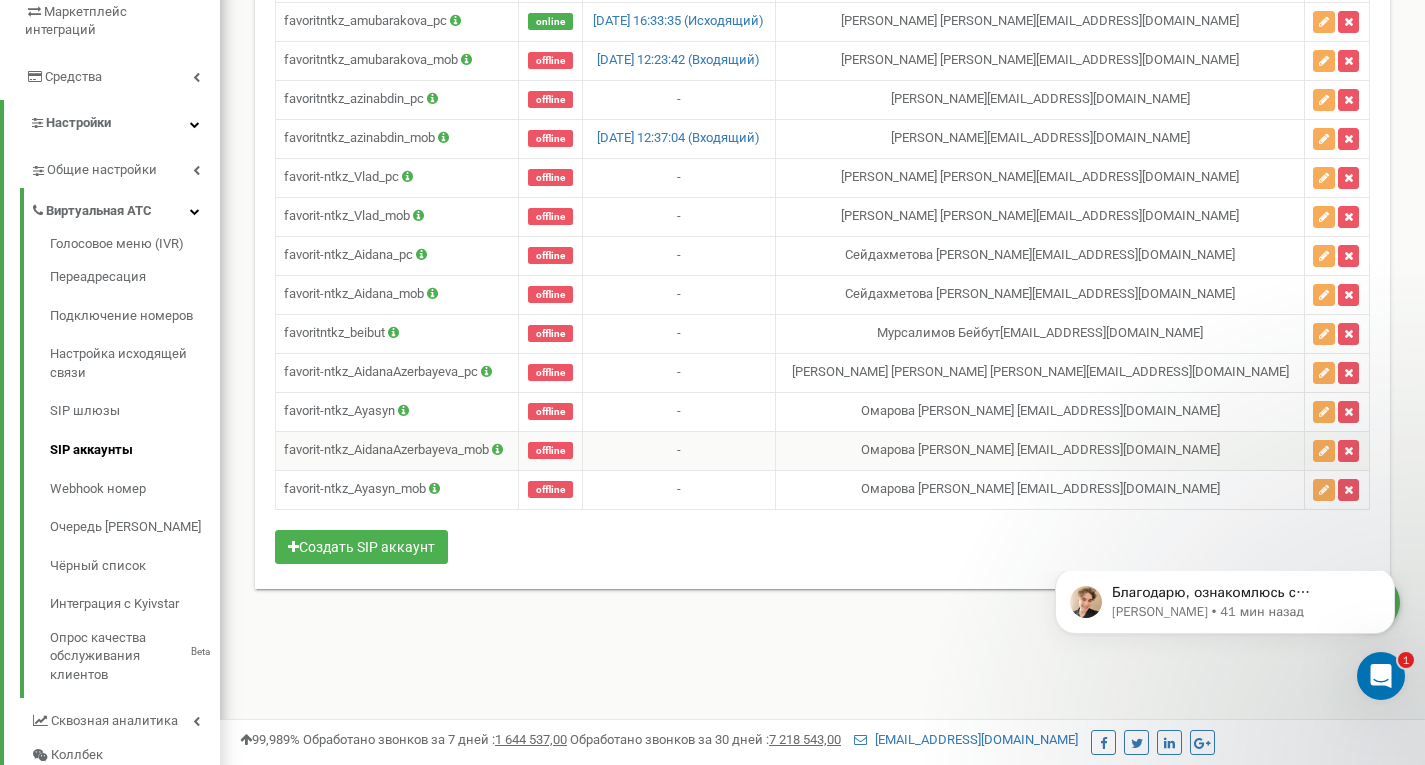 scroll, scrollTop: 364, scrollLeft: 0, axis: vertical 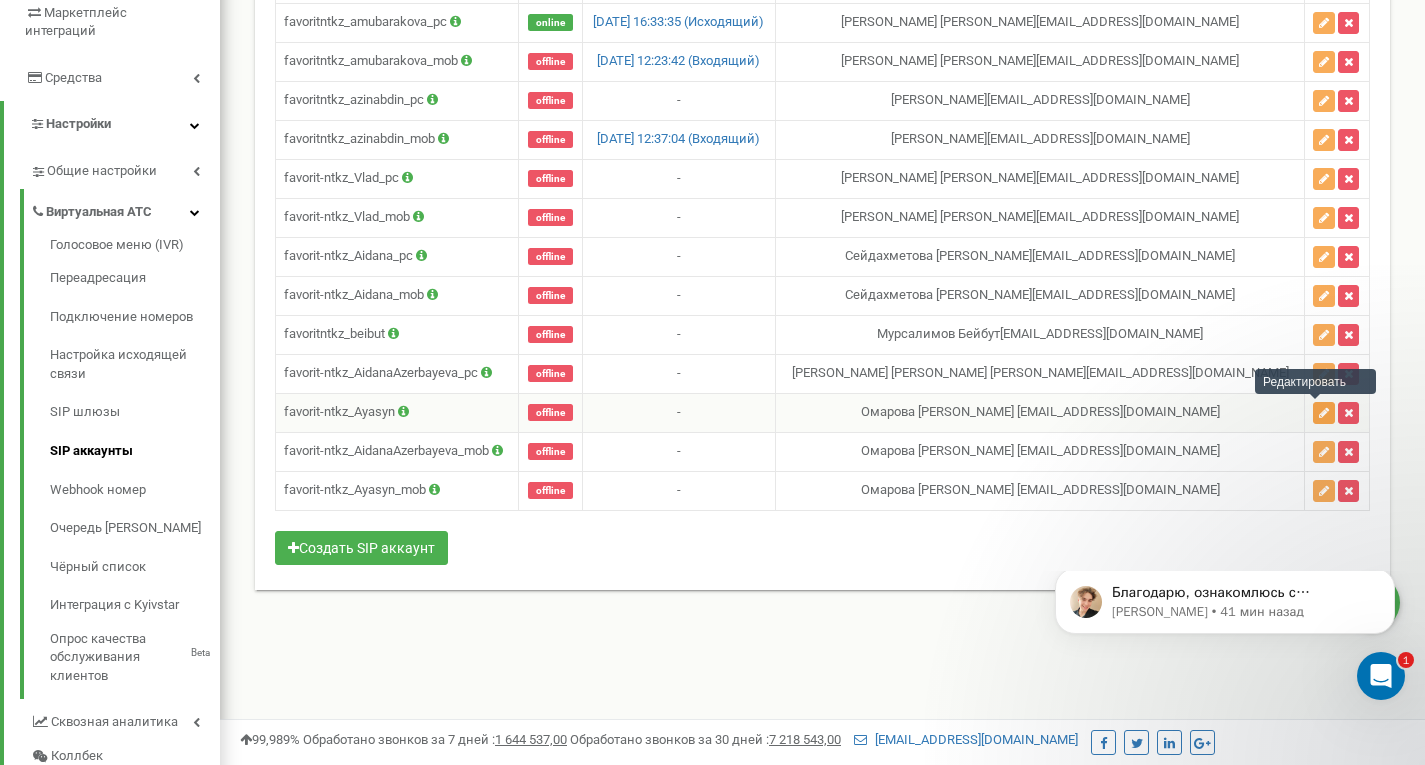 click at bounding box center (1324, 413) 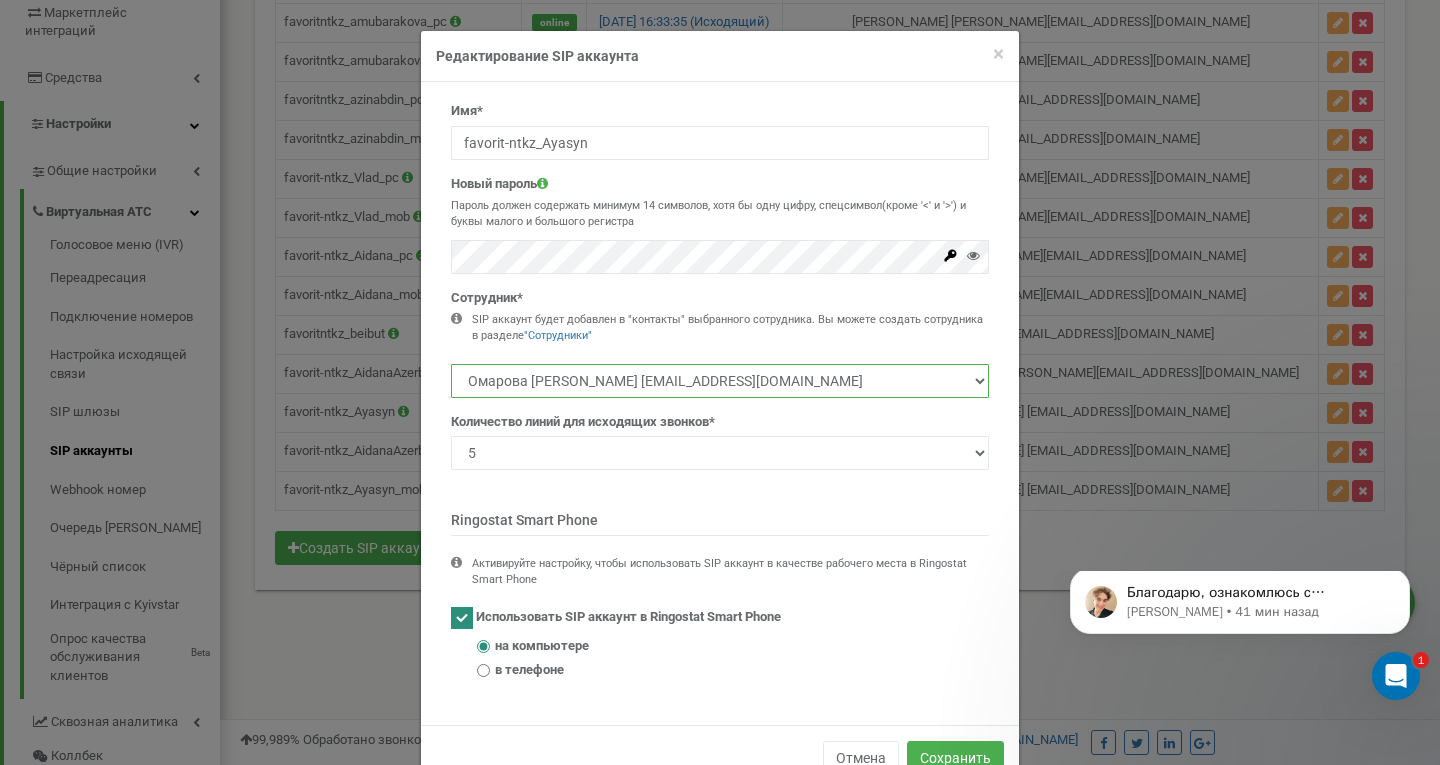 click on "Омарова [PERSON_NAME] [EMAIL_ADDRESS][DOMAIN_NAME]
Казбеккызы Дильназ [EMAIL_ADDRESS][DOMAIN_NAME]
[PERSON_NAME] [PERSON_NAME] [PERSON_NAME][EMAIL_ADDRESS][DOMAIN_NAME]
[PERSON_NAME] [EMAIL_ADDRESS][DOMAIN_NAME]" at bounding box center [720, 381] 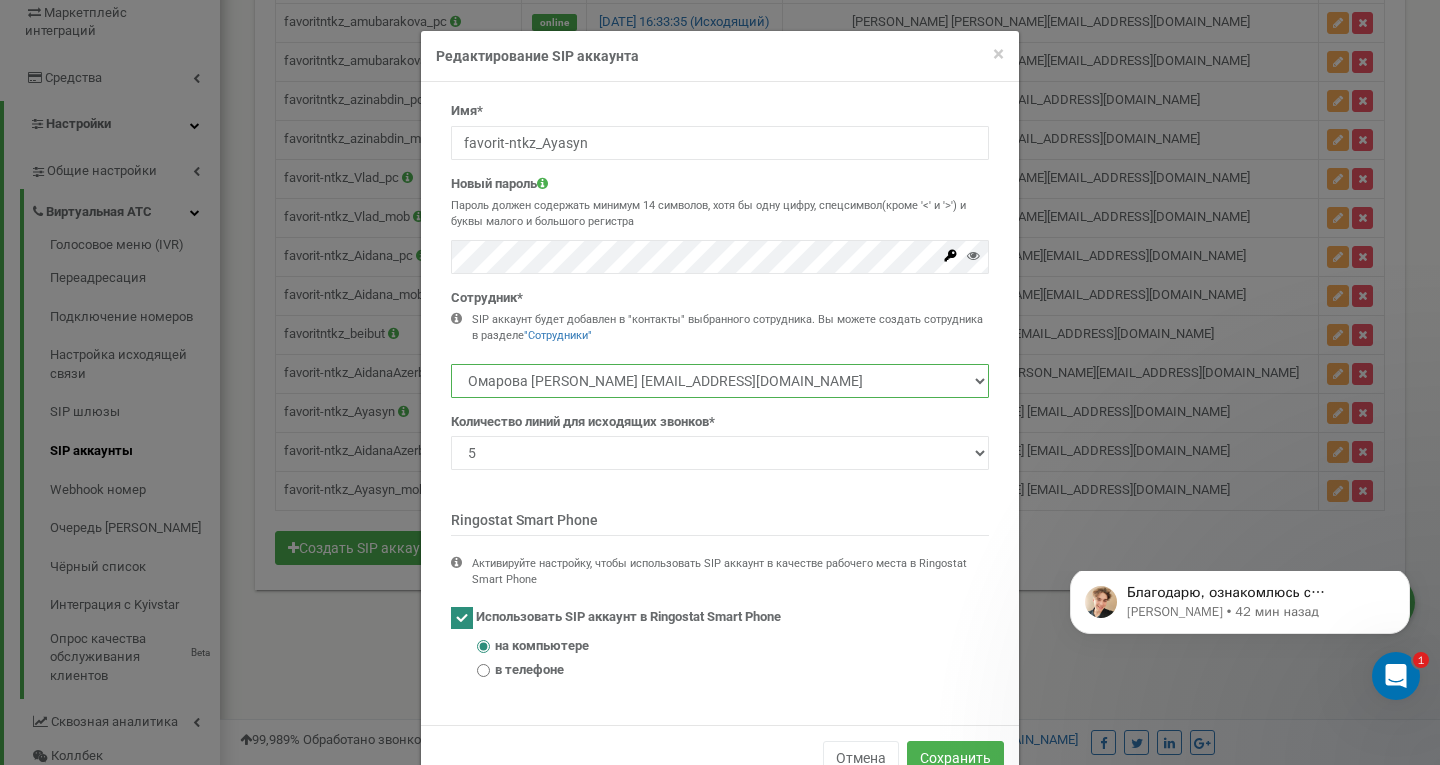 select on "470411" 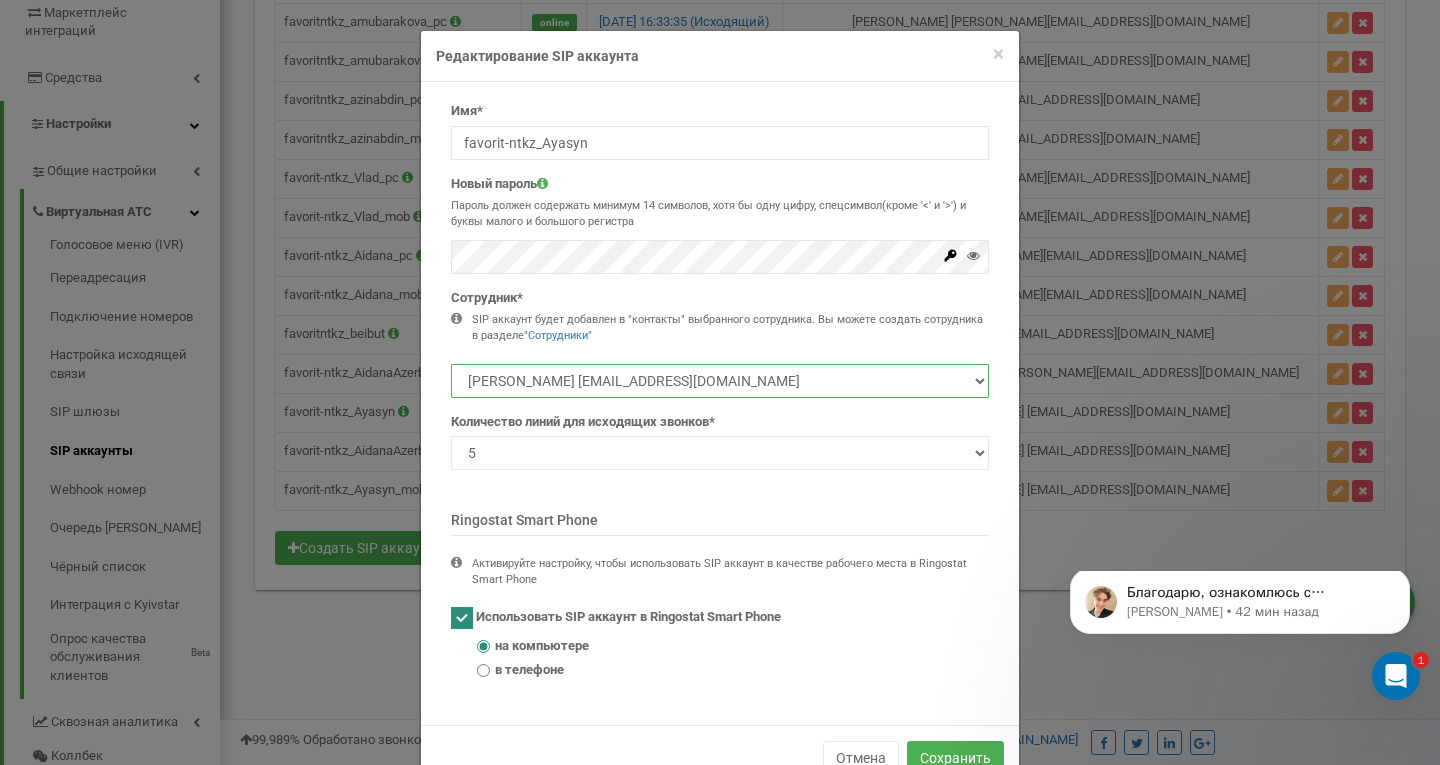 click on "Омарова [PERSON_NAME] [EMAIL_ADDRESS][DOMAIN_NAME]
Казбеккызы Дильназ [EMAIL_ADDRESS][DOMAIN_NAME]
[PERSON_NAME] [PERSON_NAME] [PERSON_NAME][EMAIL_ADDRESS][DOMAIN_NAME]
[PERSON_NAME] [EMAIL_ADDRESS][DOMAIN_NAME]" at bounding box center [720, 381] 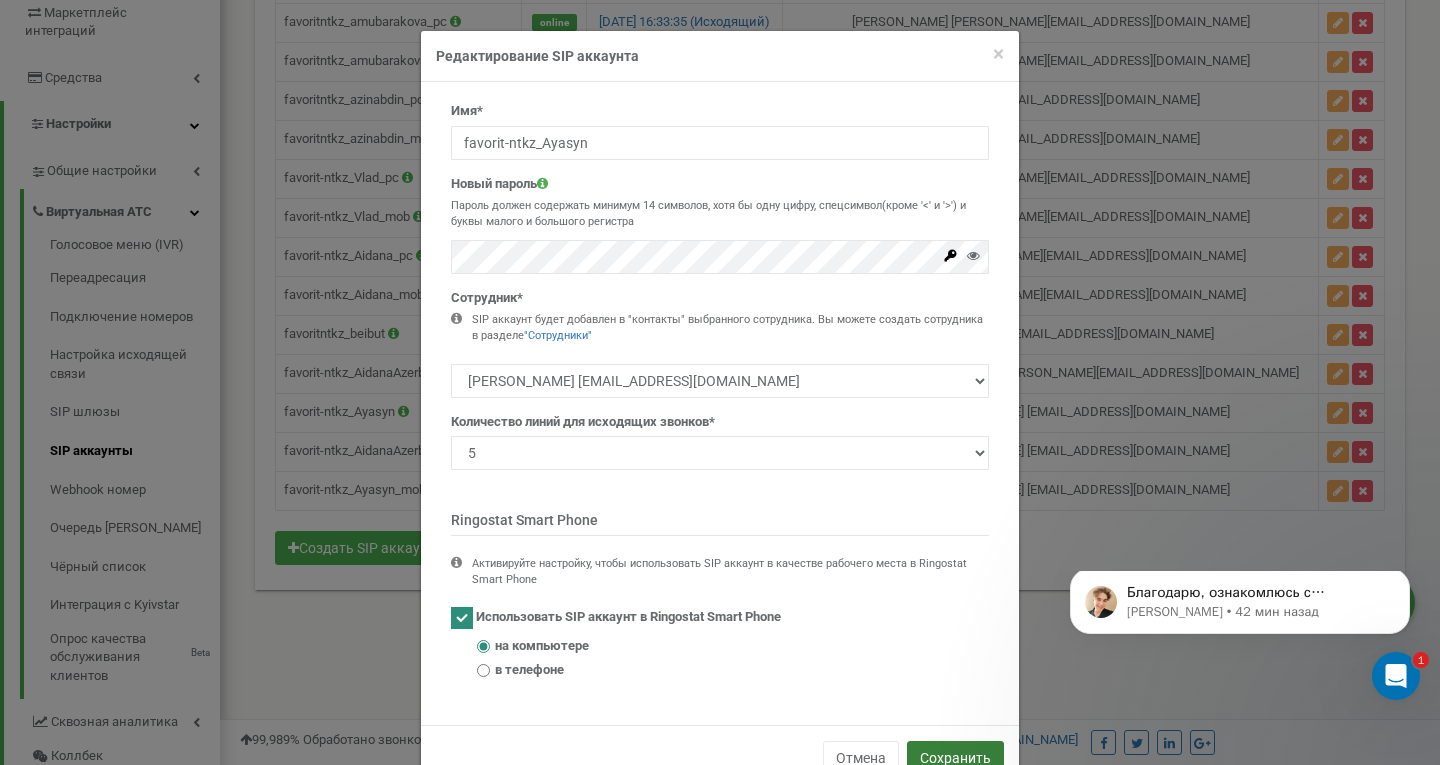 click on "Сохранить" at bounding box center (955, 758) 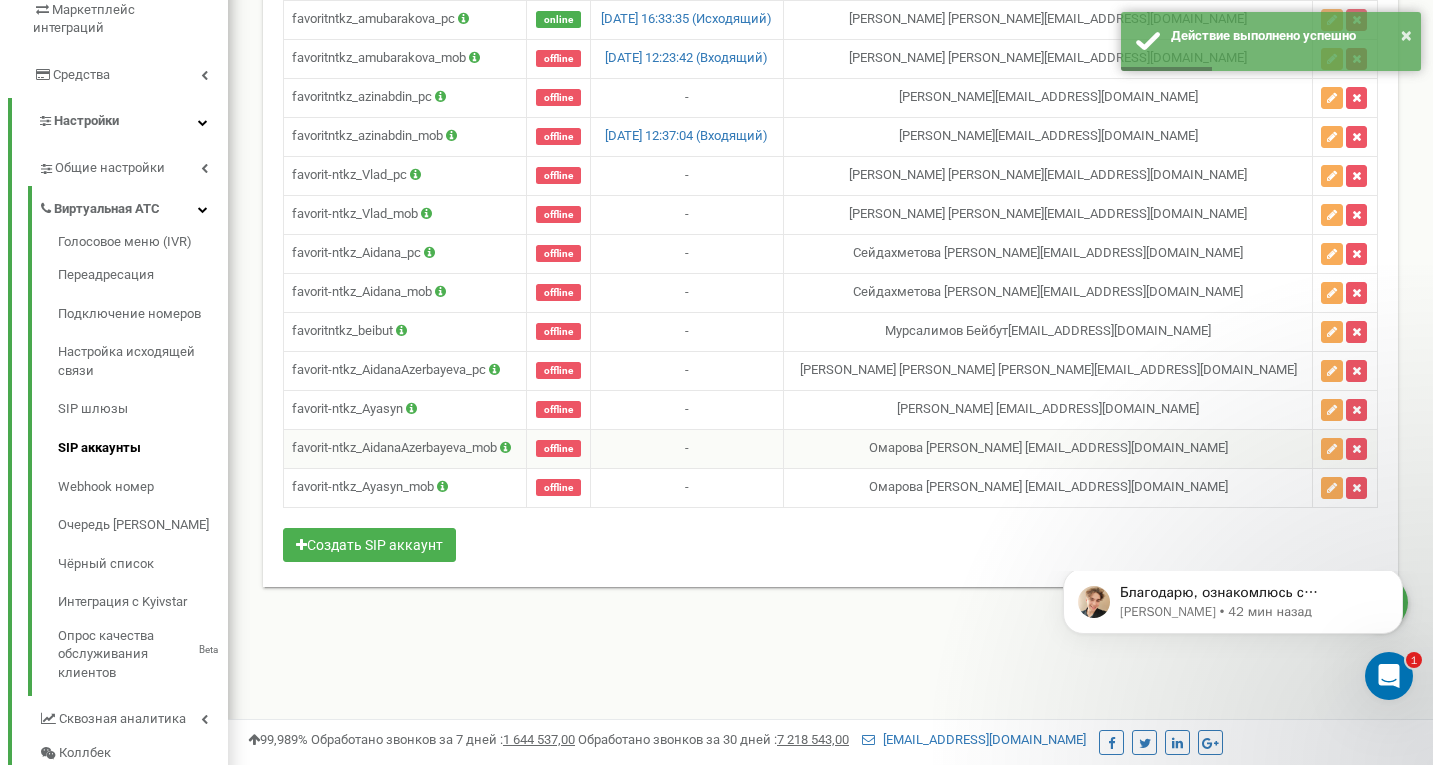 scroll, scrollTop: 368, scrollLeft: 0, axis: vertical 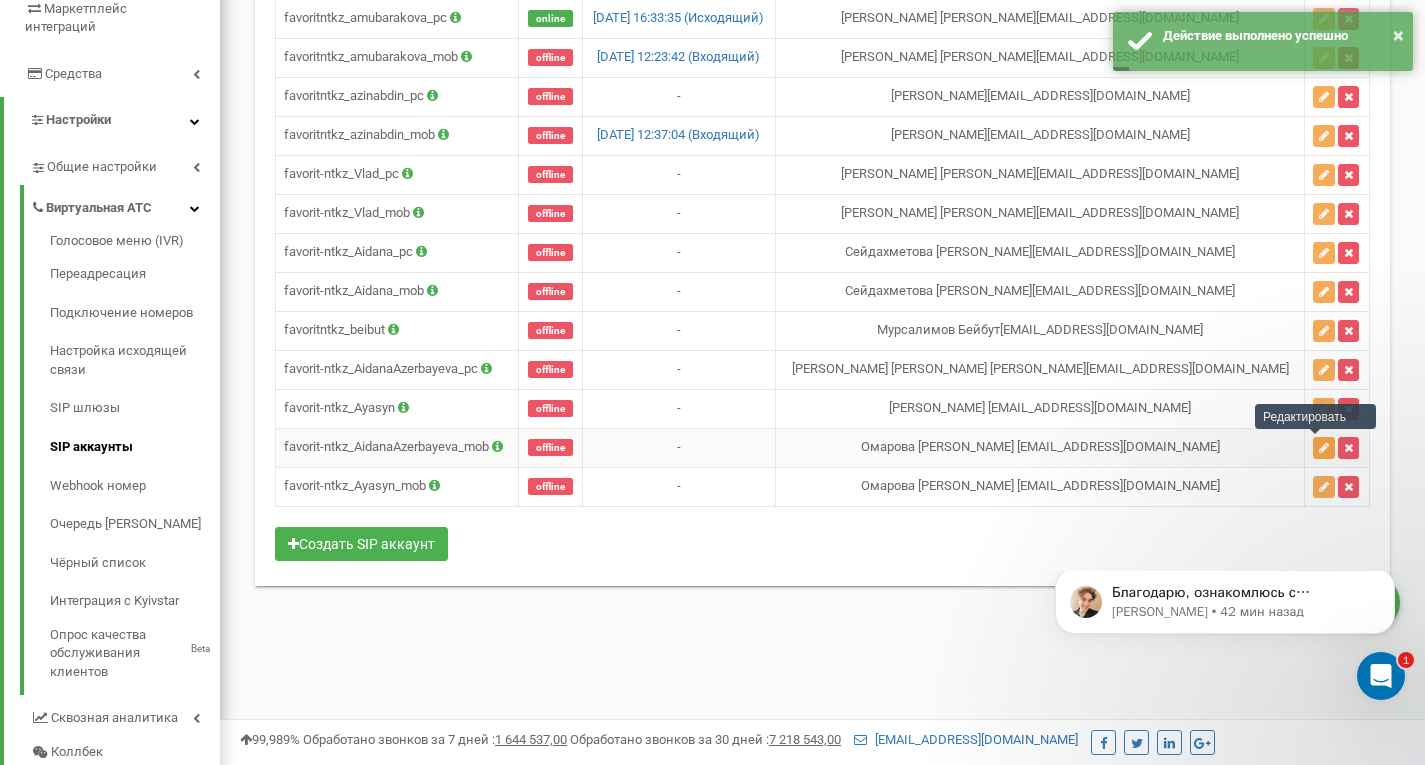 click at bounding box center [1324, 448] 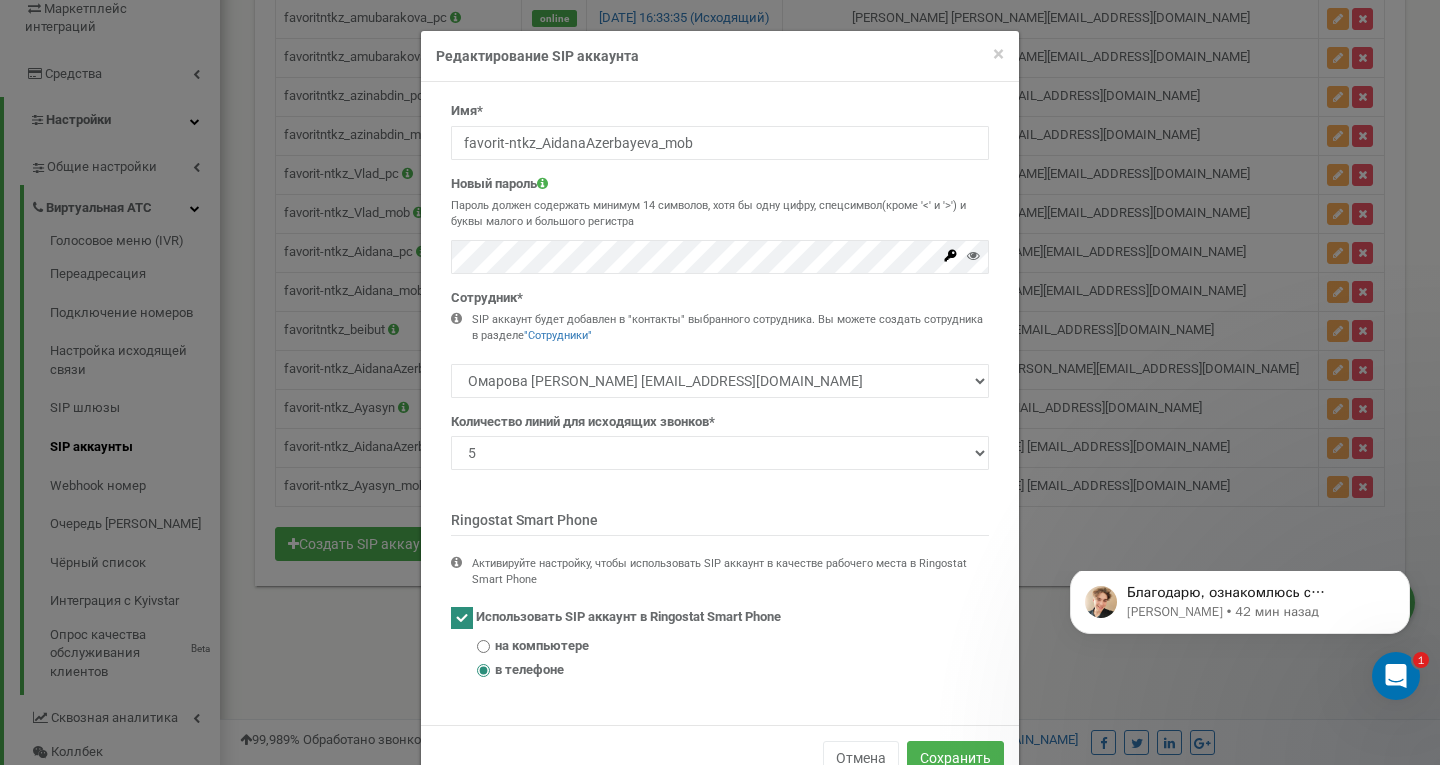 scroll, scrollTop: 55, scrollLeft: 0, axis: vertical 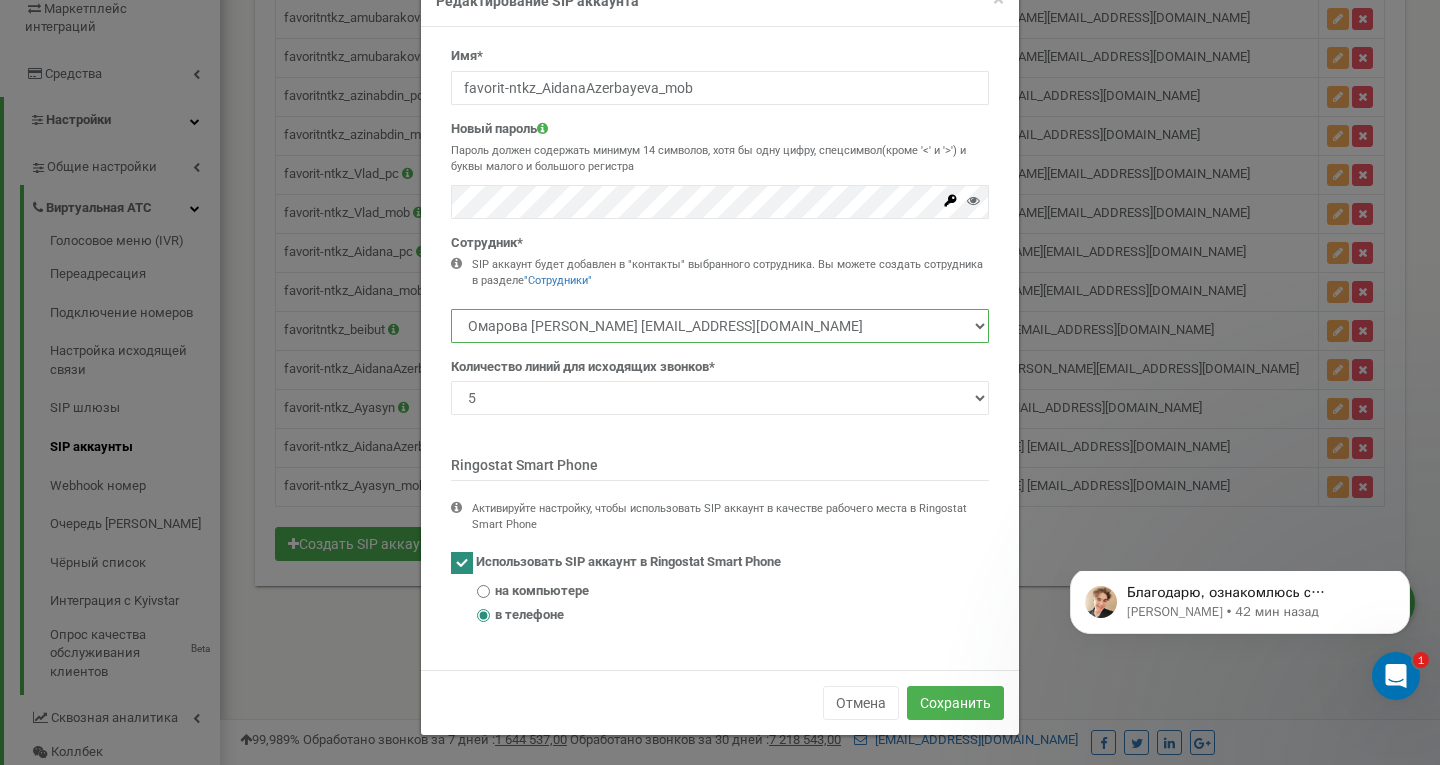 click on "Омарова [PERSON_NAME] [EMAIL_ADDRESS][DOMAIN_NAME]
Казбеккызы Дильназ [EMAIL_ADDRESS][DOMAIN_NAME]
[PERSON_NAME] [PERSON_NAME] [PERSON_NAME][EMAIL_ADDRESS][DOMAIN_NAME]
[PERSON_NAME] [EMAIL_ADDRESS][DOMAIN_NAME]" at bounding box center [720, 326] 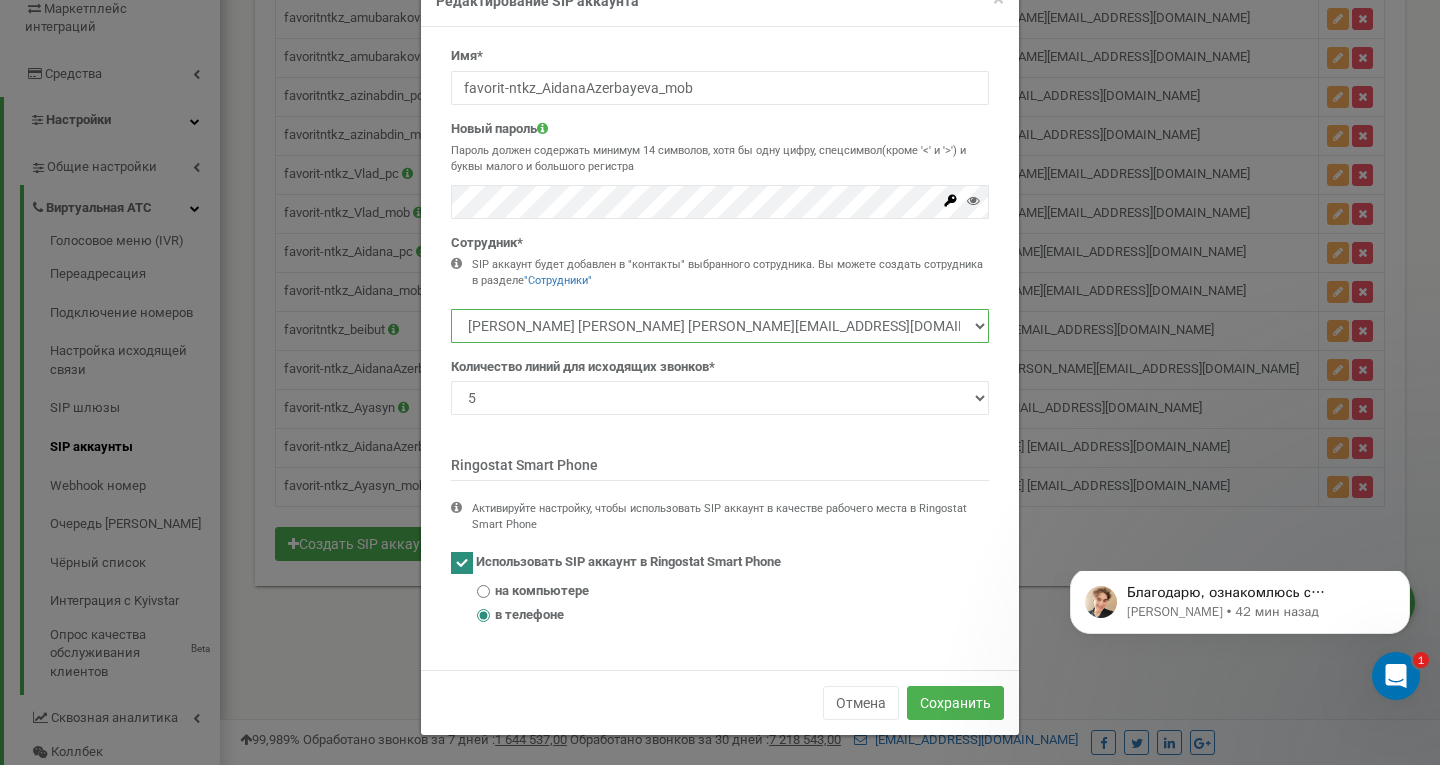 click on "Омарова [PERSON_NAME] [EMAIL_ADDRESS][DOMAIN_NAME]
Казбеккызы Дильназ [EMAIL_ADDRESS][DOMAIN_NAME]
[PERSON_NAME] [PERSON_NAME] [PERSON_NAME][EMAIL_ADDRESS][DOMAIN_NAME]
[PERSON_NAME] [EMAIL_ADDRESS][DOMAIN_NAME]" at bounding box center [720, 326] 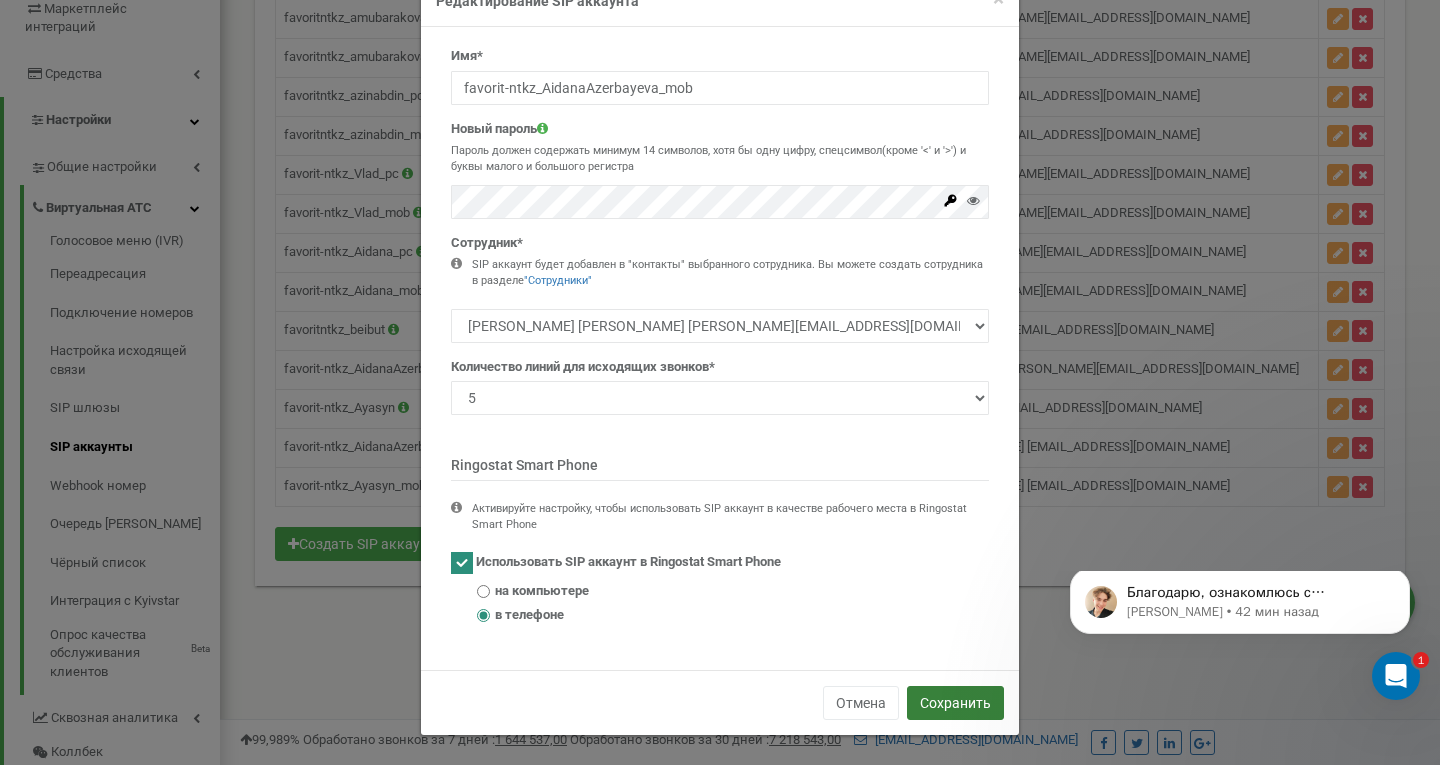 click on "Сохранить" at bounding box center [955, 703] 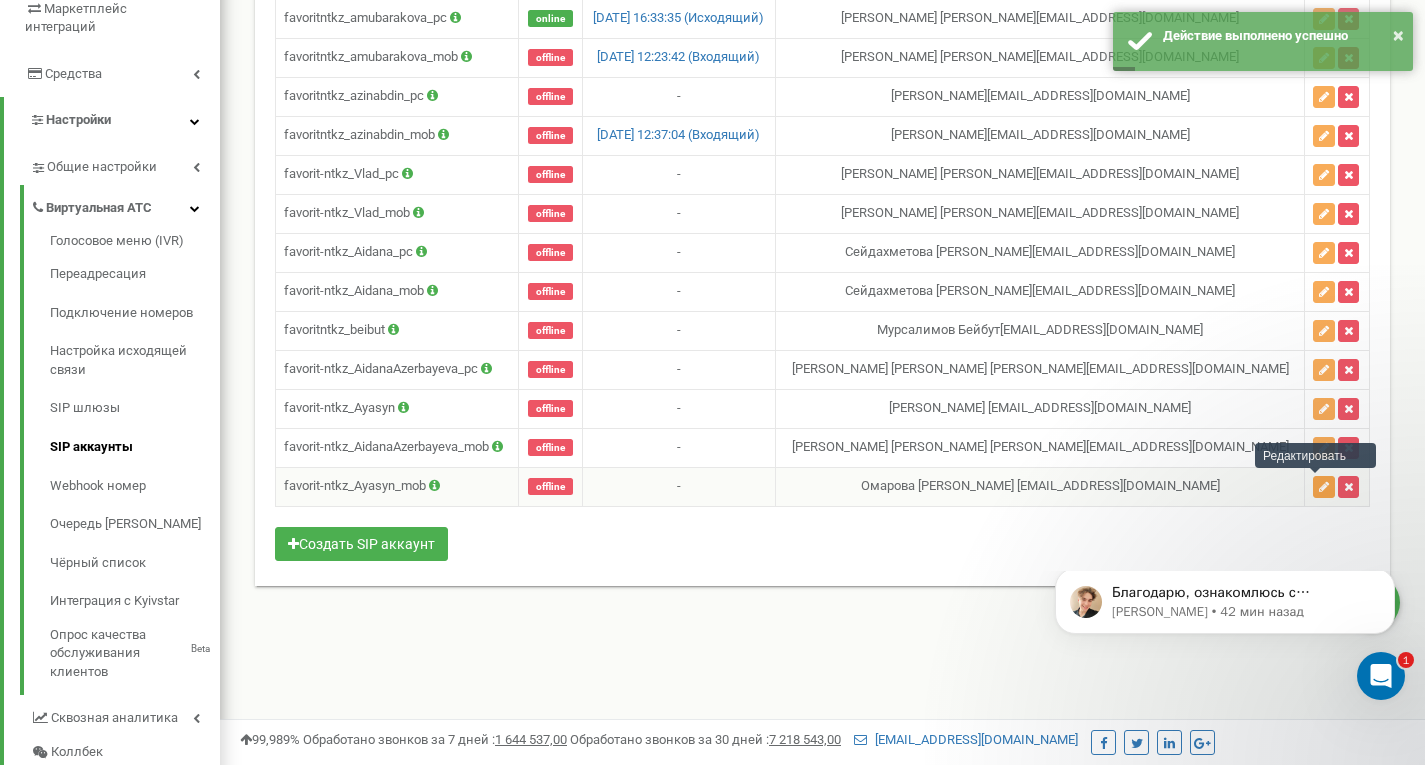 click at bounding box center [1324, 487] 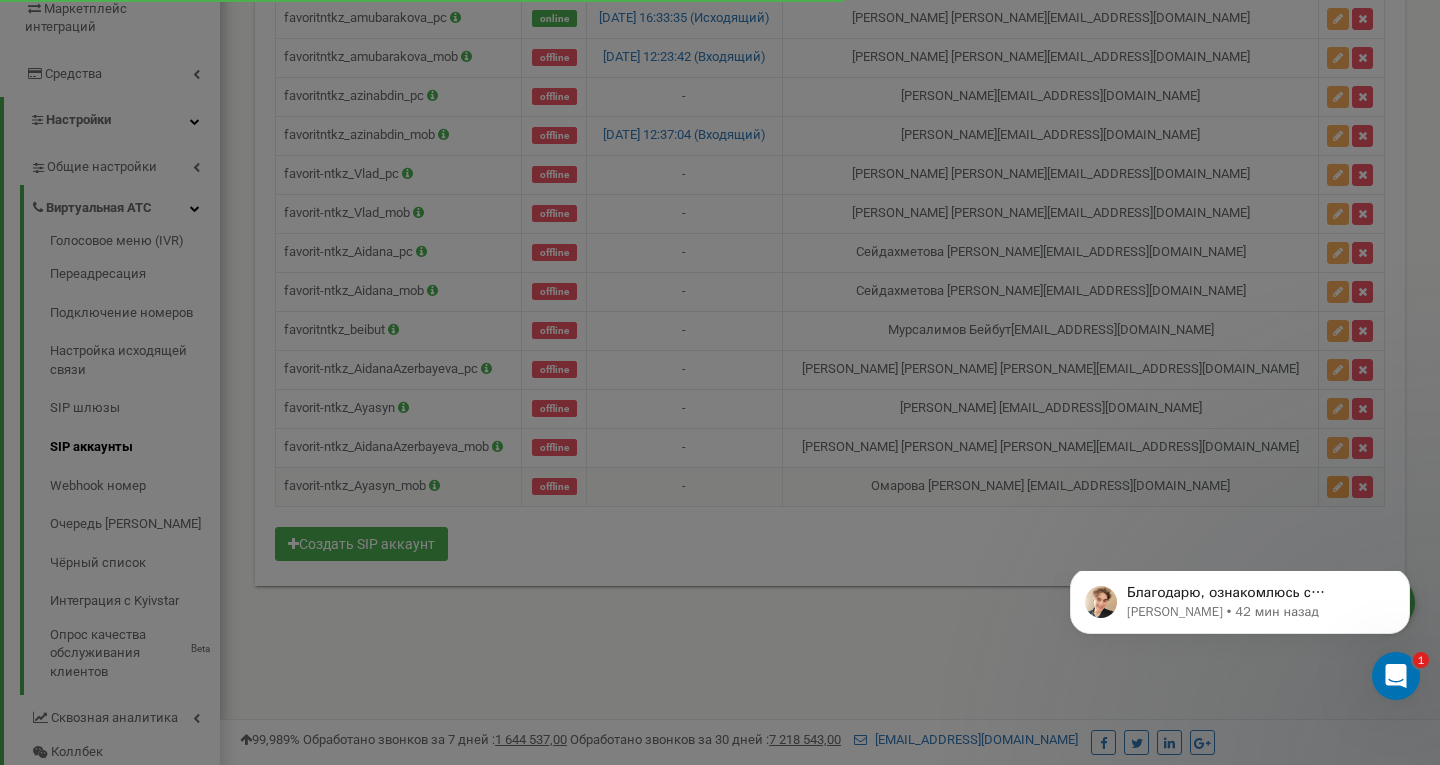 scroll, scrollTop: 0, scrollLeft: 0, axis: both 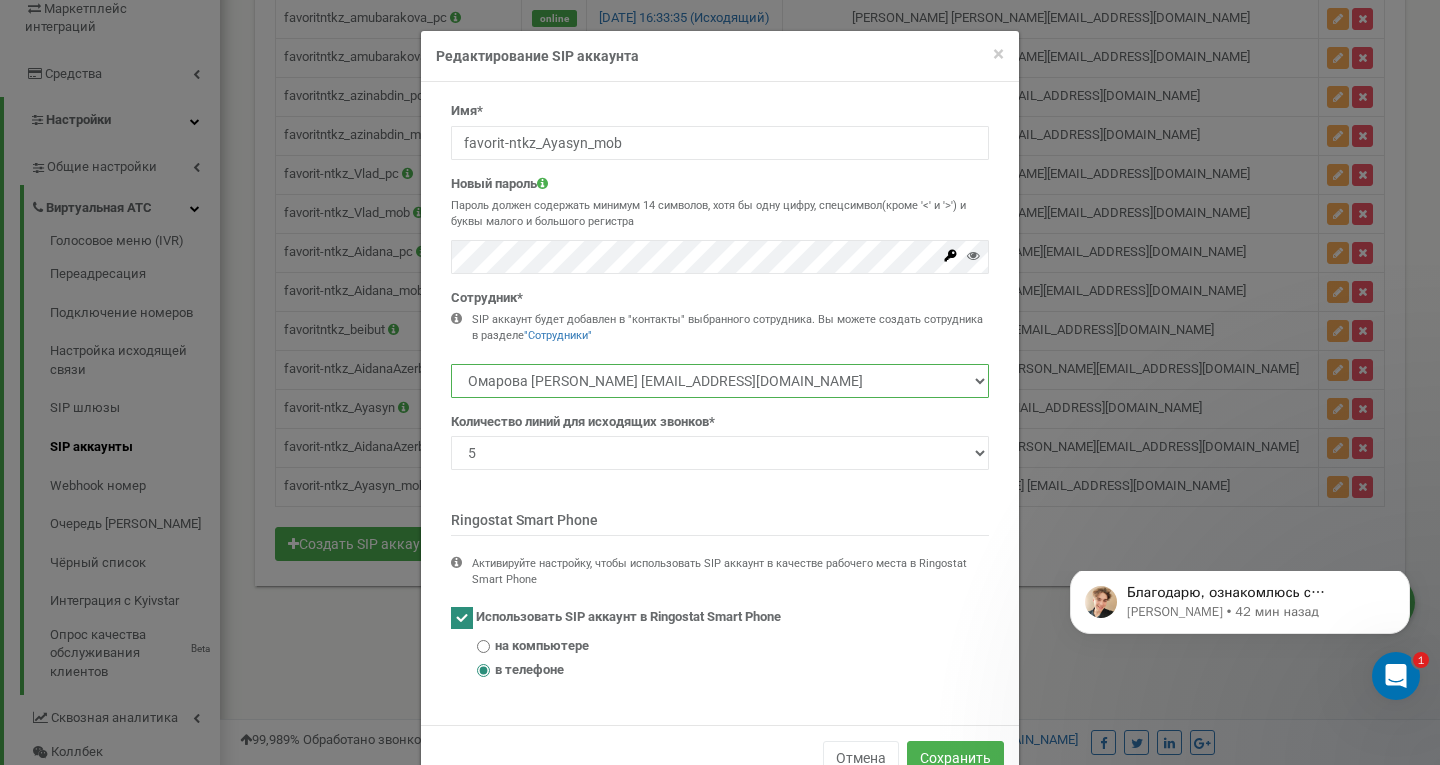 click on "Омарова [PERSON_NAME] [EMAIL_ADDRESS][DOMAIN_NAME]
Казбеккызы Дильназ [EMAIL_ADDRESS][DOMAIN_NAME]
[PERSON_NAME] [PERSON_NAME] [PERSON_NAME][EMAIL_ADDRESS][DOMAIN_NAME]
[PERSON_NAME] [EMAIL_ADDRESS][DOMAIN_NAME]" at bounding box center (720, 381) 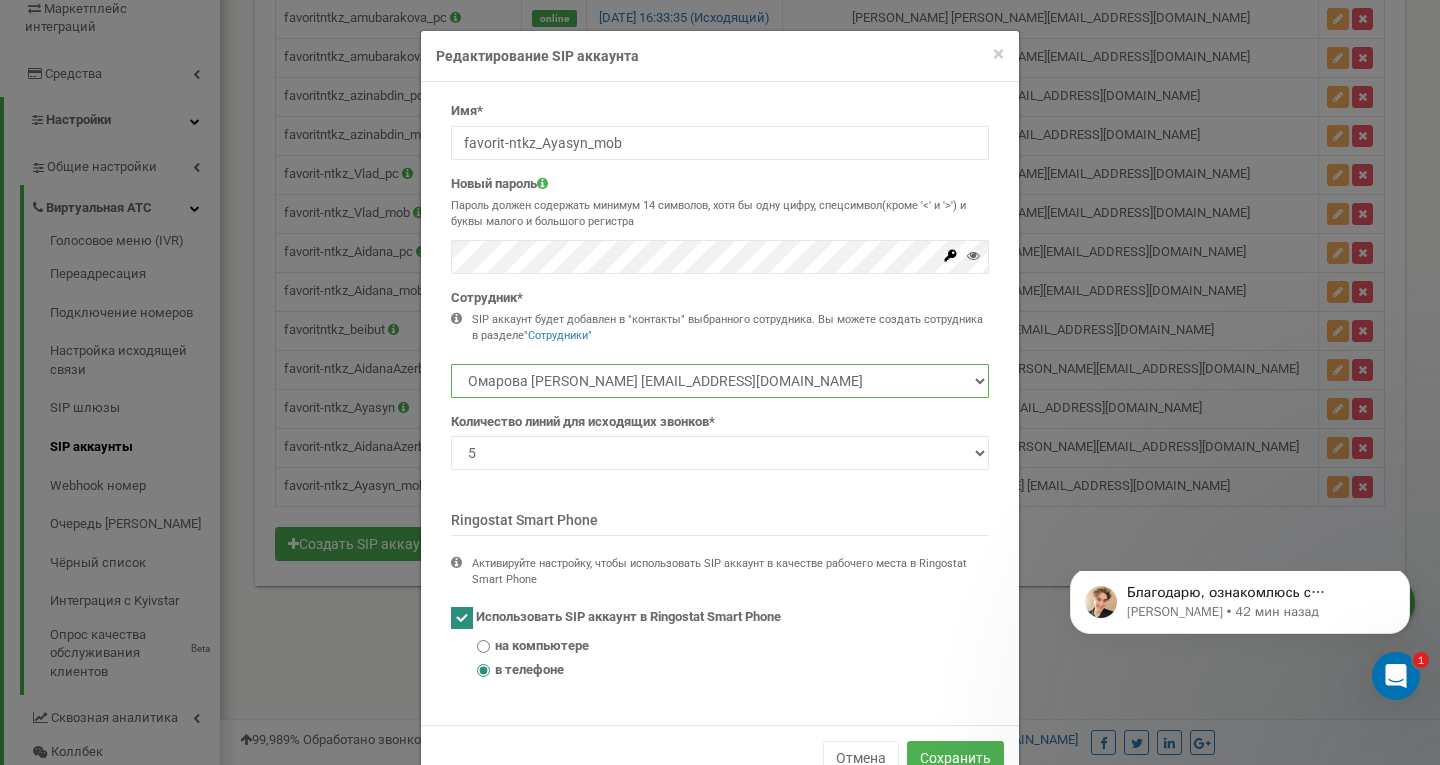 select on "470416" 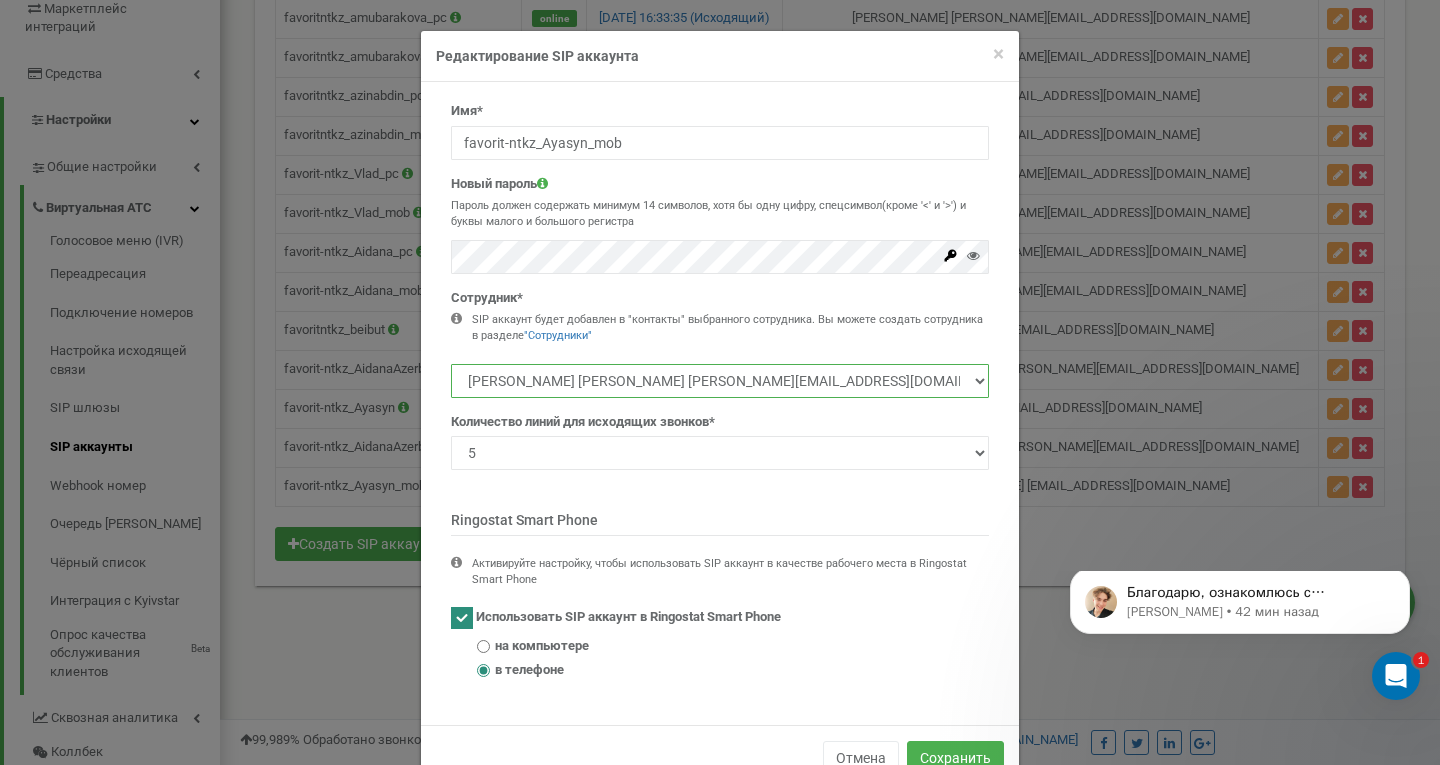 click on "Омарова [PERSON_NAME] [EMAIL_ADDRESS][DOMAIN_NAME]
Казбеккызы Дильназ [EMAIL_ADDRESS][DOMAIN_NAME]
[PERSON_NAME] [PERSON_NAME] [PERSON_NAME][EMAIL_ADDRESS][DOMAIN_NAME]
[PERSON_NAME] [EMAIL_ADDRESS][DOMAIN_NAME]" at bounding box center [720, 381] 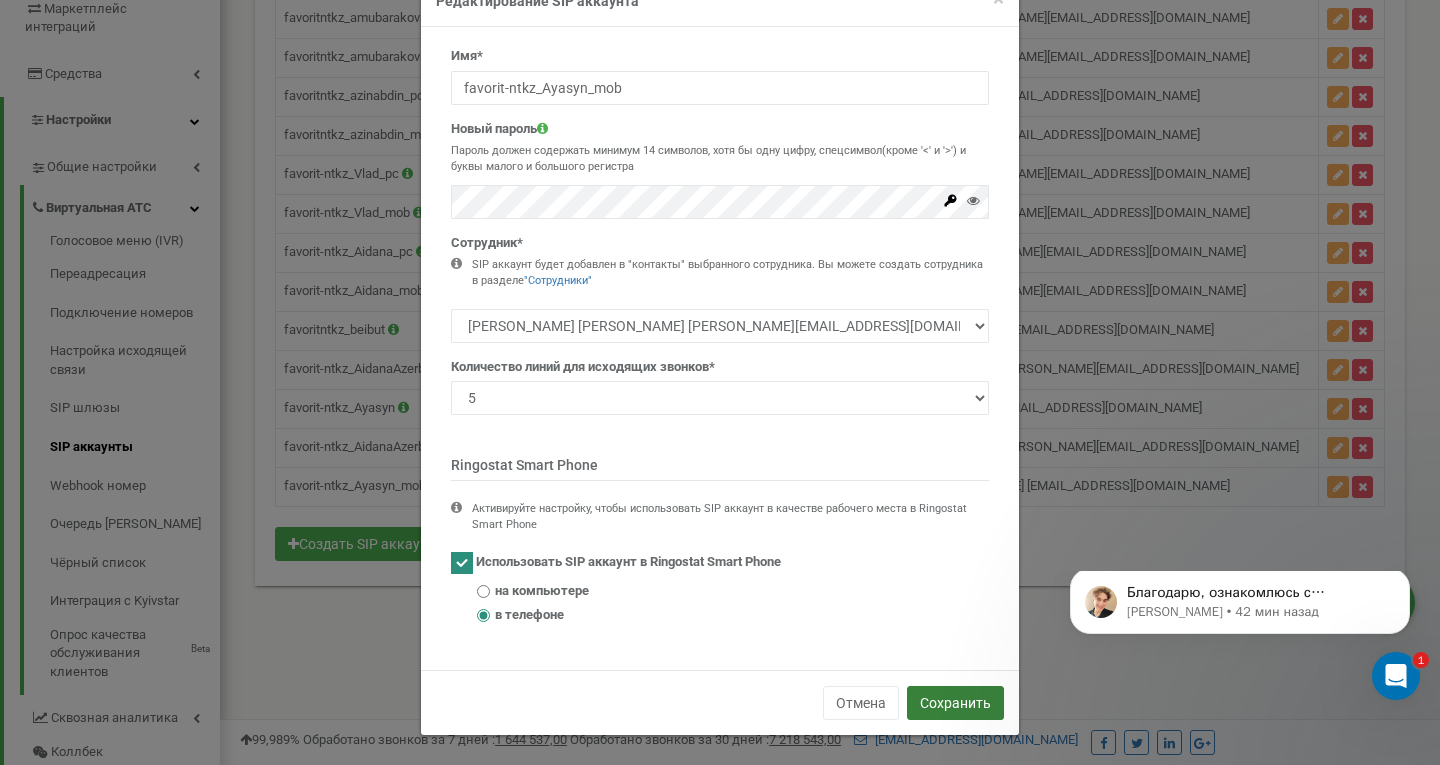 click on "Сохранить" at bounding box center (955, 703) 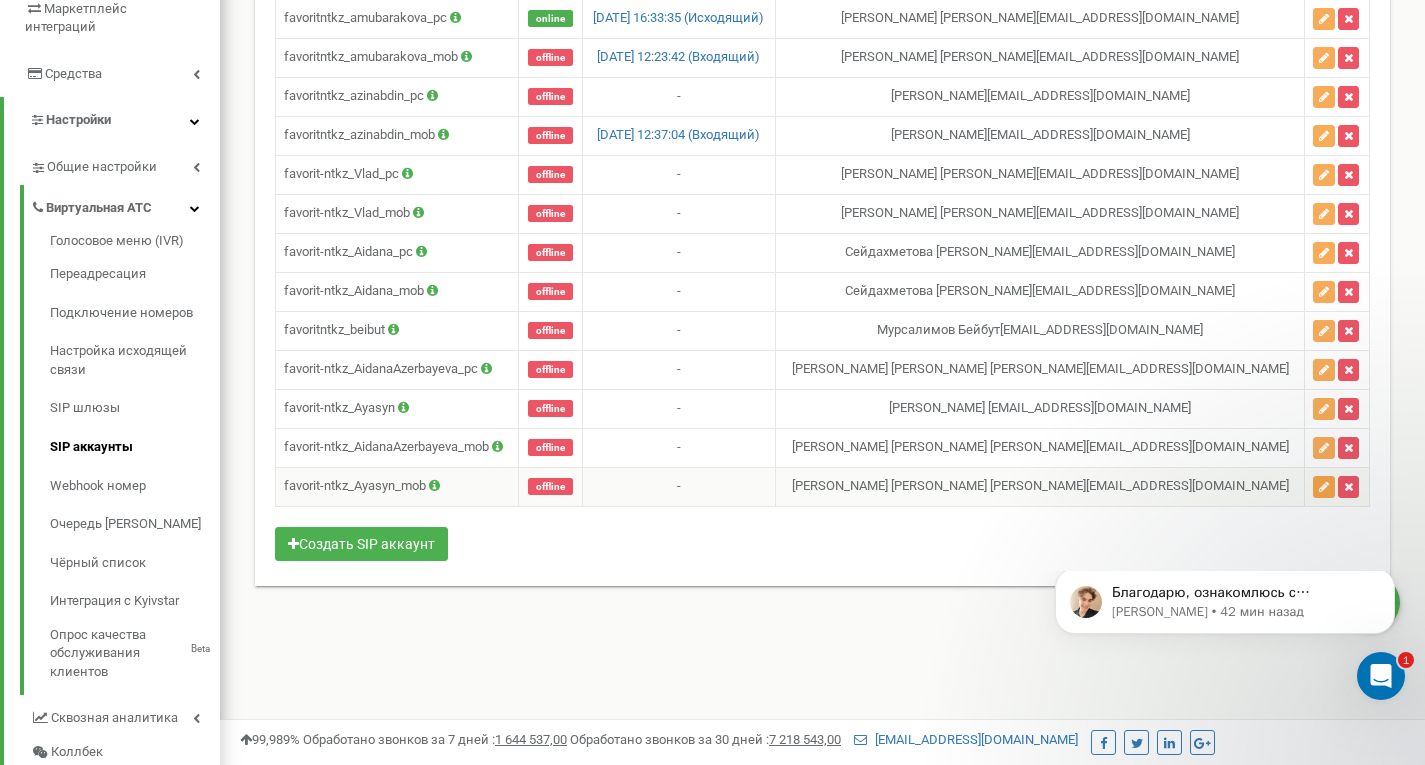 click at bounding box center (1324, 487) 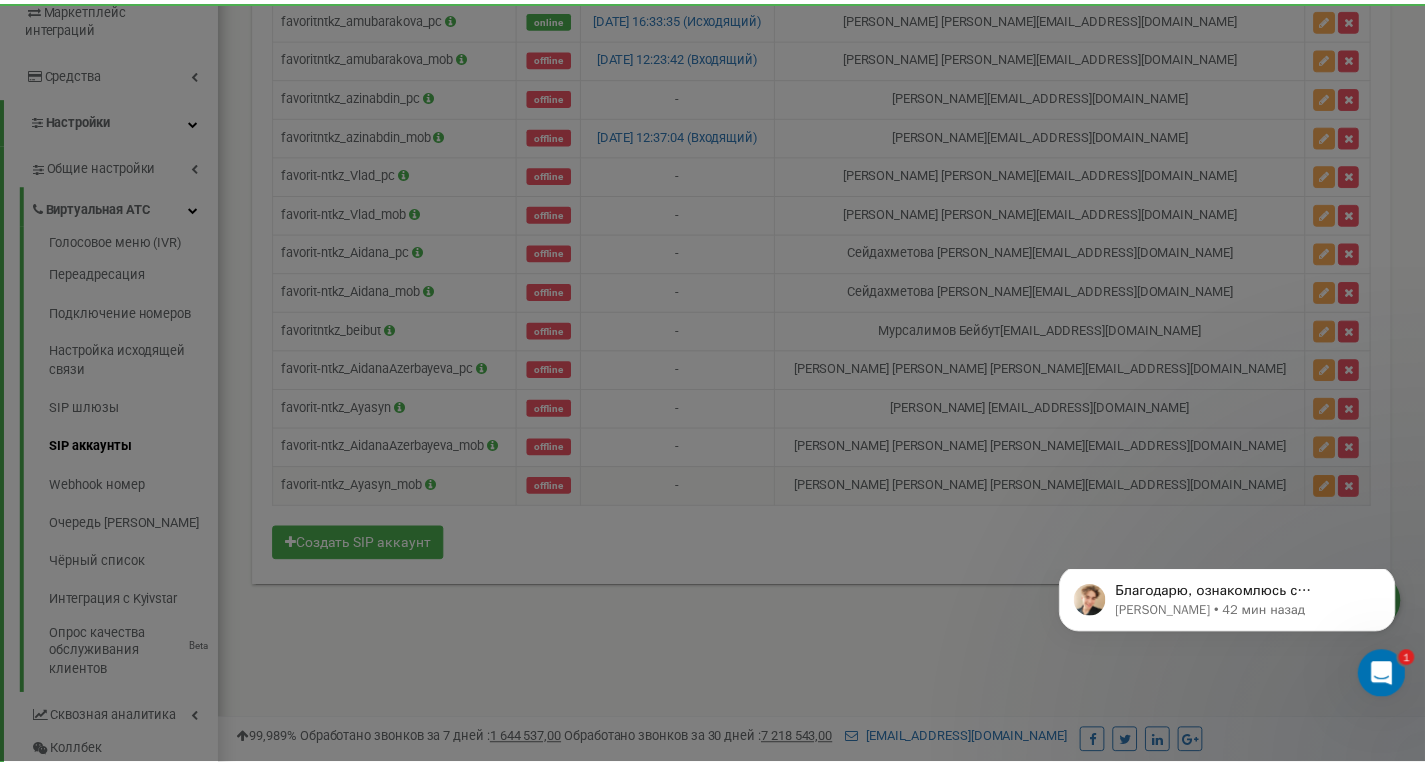 scroll, scrollTop: 0, scrollLeft: 0, axis: both 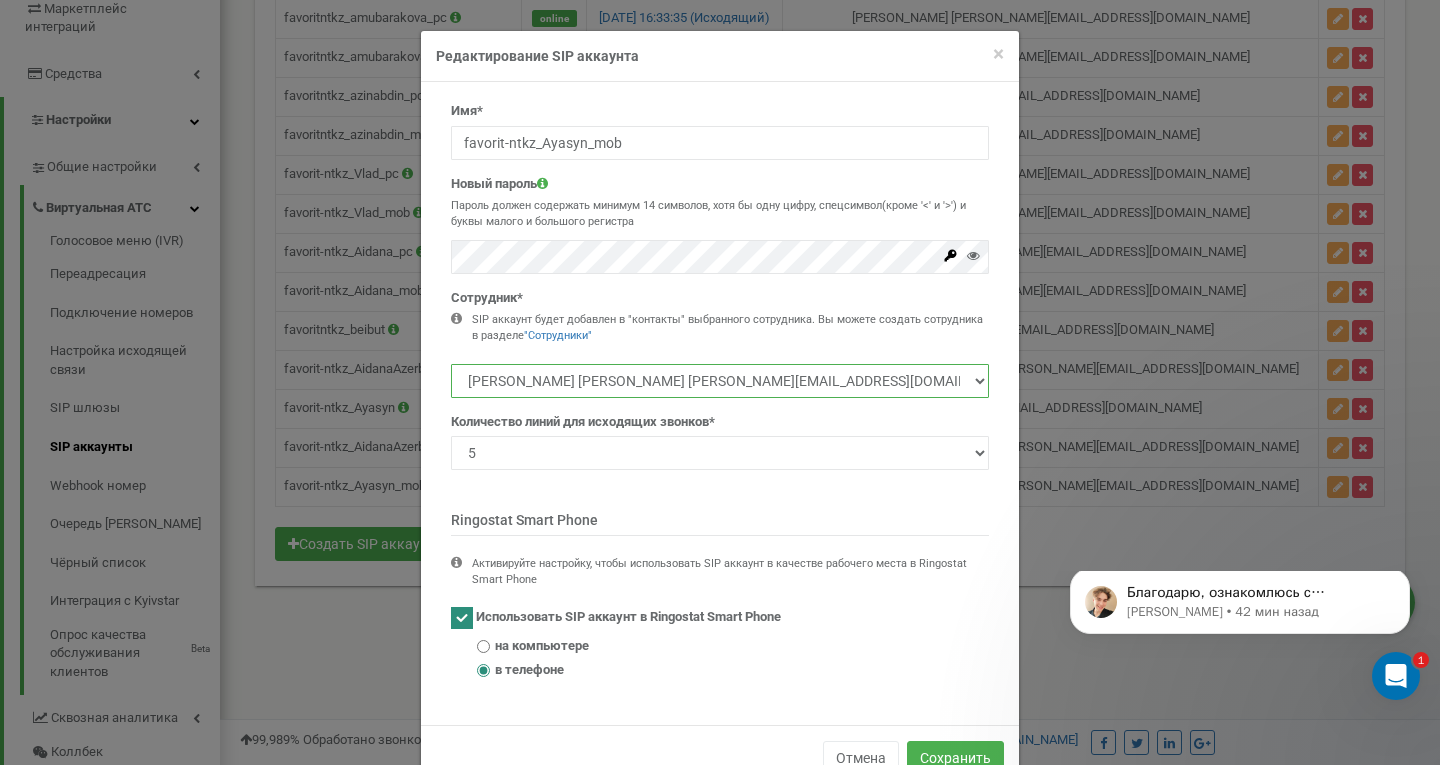 click on "Омарова [PERSON_NAME] [EMAIL_ADDRESS][DOMAIN_NAME]
Казбеккызы Дильназ [EMAIL_ADDRESS][DOMAIN_NAME]
[PERSON_NAME] [PERSON_NAME] [PERSON_NAME][EMAIL_ADDRESS][DOMAIN_NAME]
[PERSON_NAME] [EMAIL_ADDRESS][DOMAIN_NAME]" at bounding box center (720, 381) 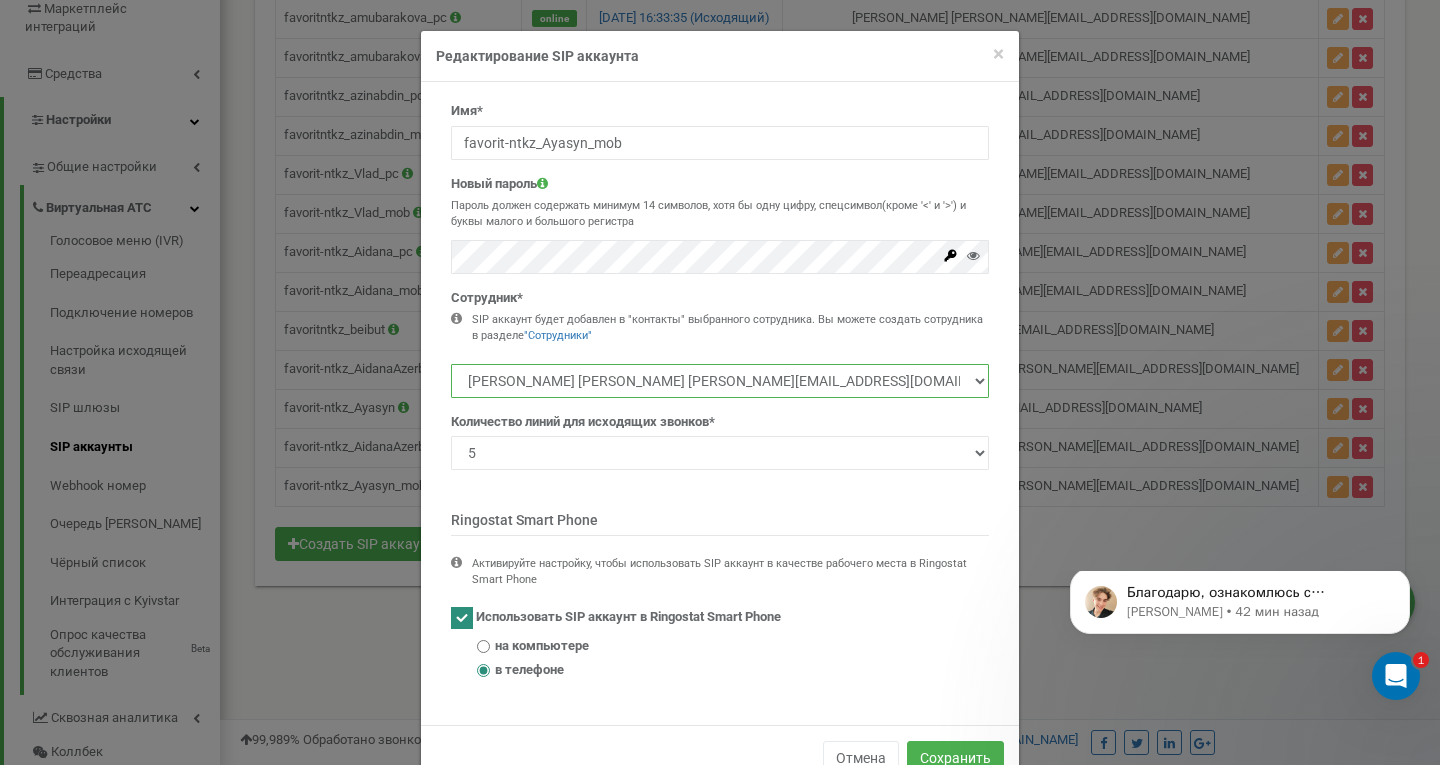 select on "470411" 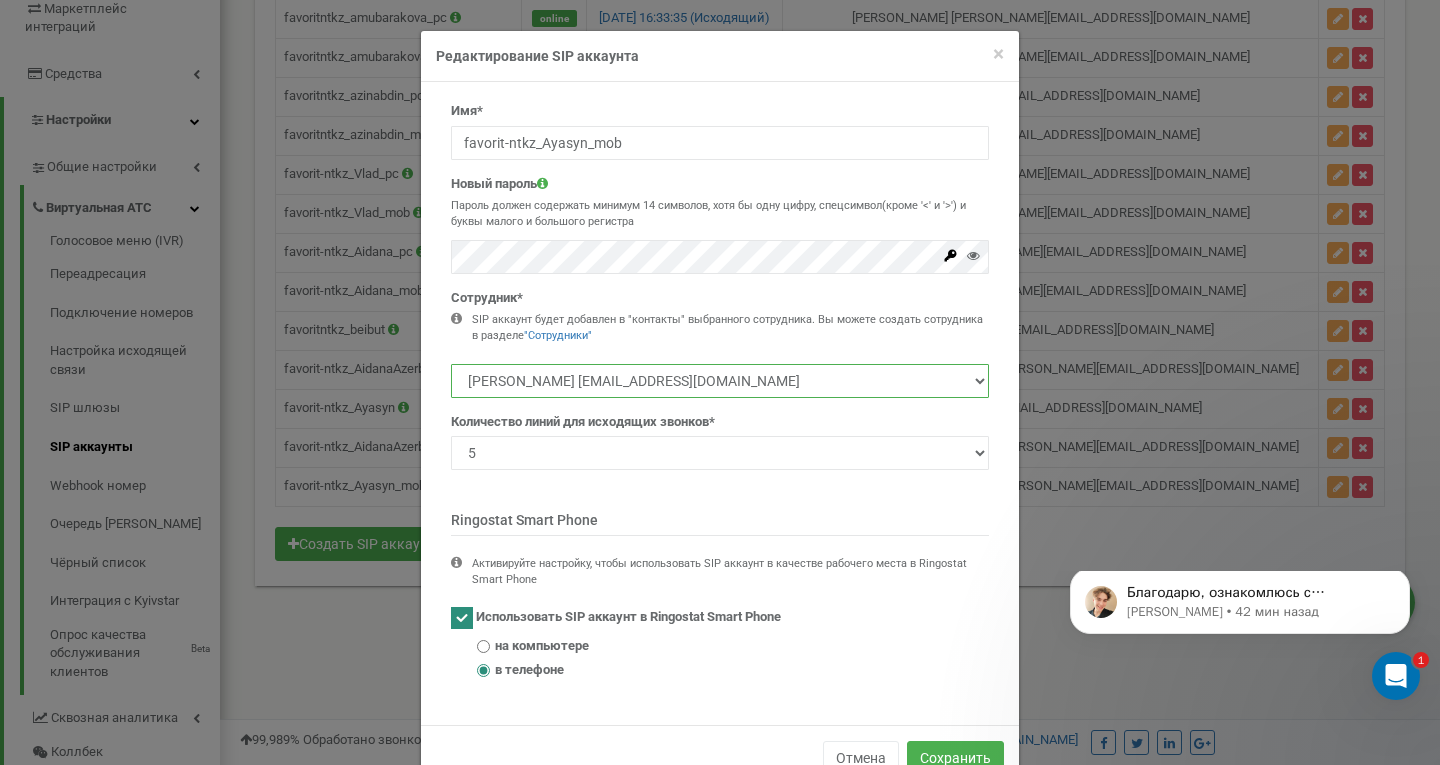 click on "Омарова [PERSON_NAME] [EMAIL_ADDRESS][DOMAIN_NAME]
Казбеккызы Дильназ [EMAIL_ADDRESS][DOMAIN_NAME]
[PERSON_NAME] [PERSON_NAME] [PERSON_NAME][EMAIL_ADDRESS][DOMAIN_NAME]
[PERSON_NAME] [EMAIL_ADDRESS][DOMAIN_NAME]" at bounding box center [720, 381] 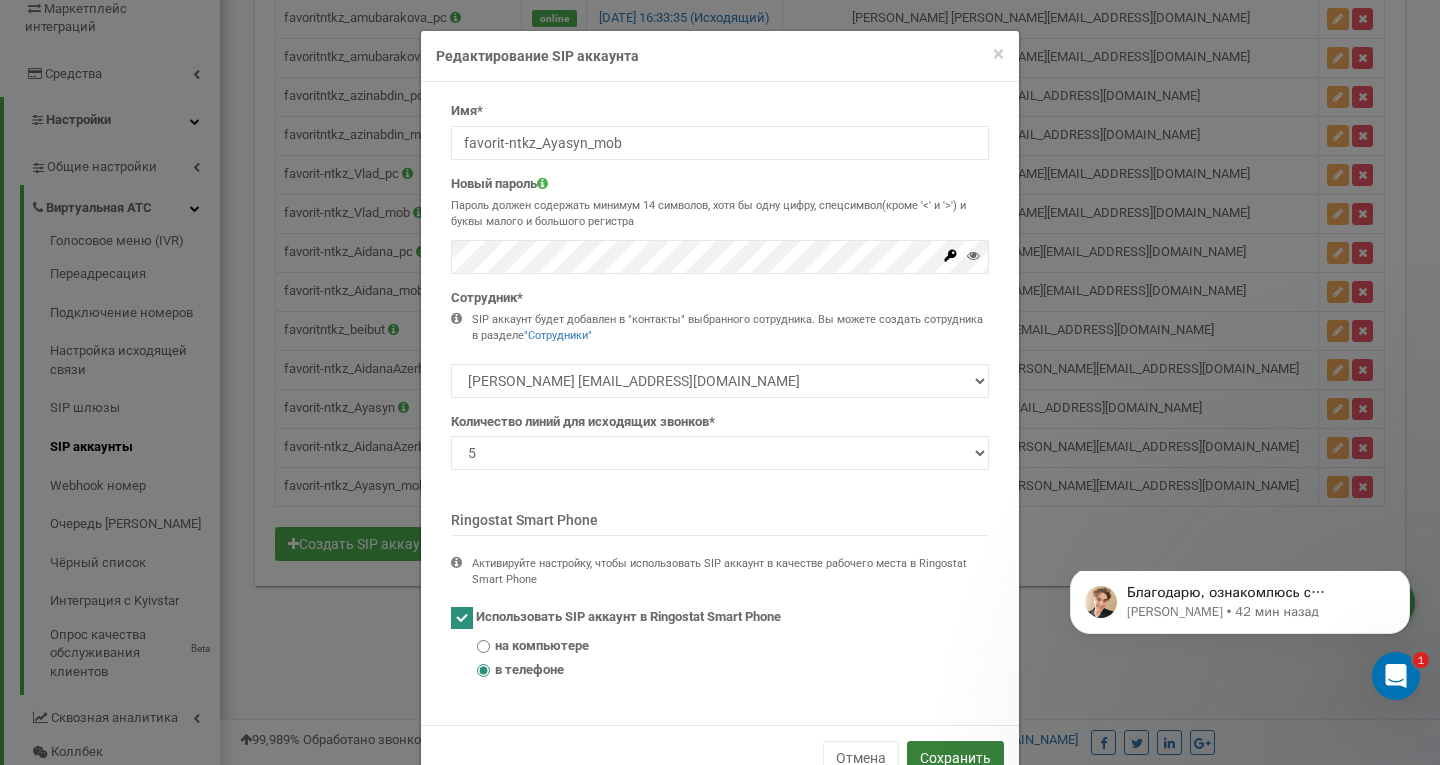 click on "Сохранить" at bounding box center [955, 758] 